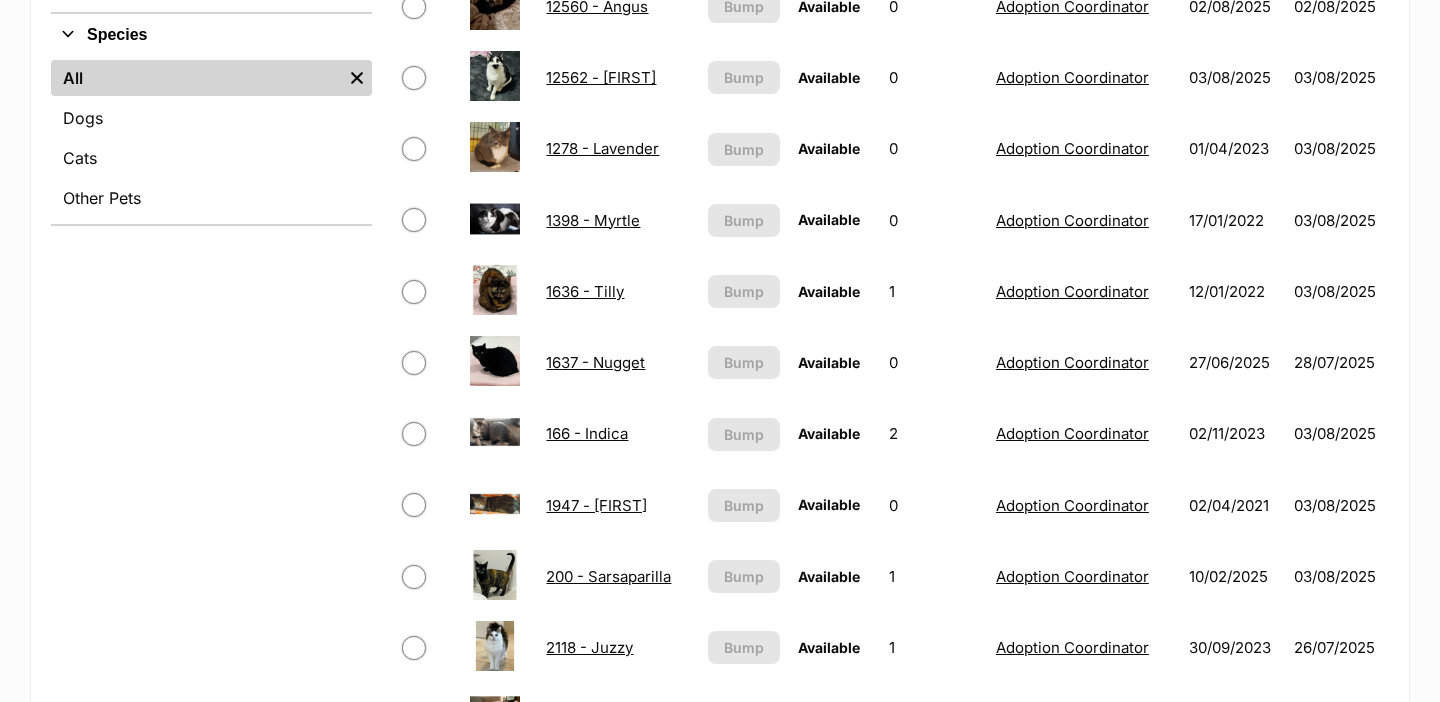 scroll, scrollTop: 1237, scrollLeft: 0, axis: vertical 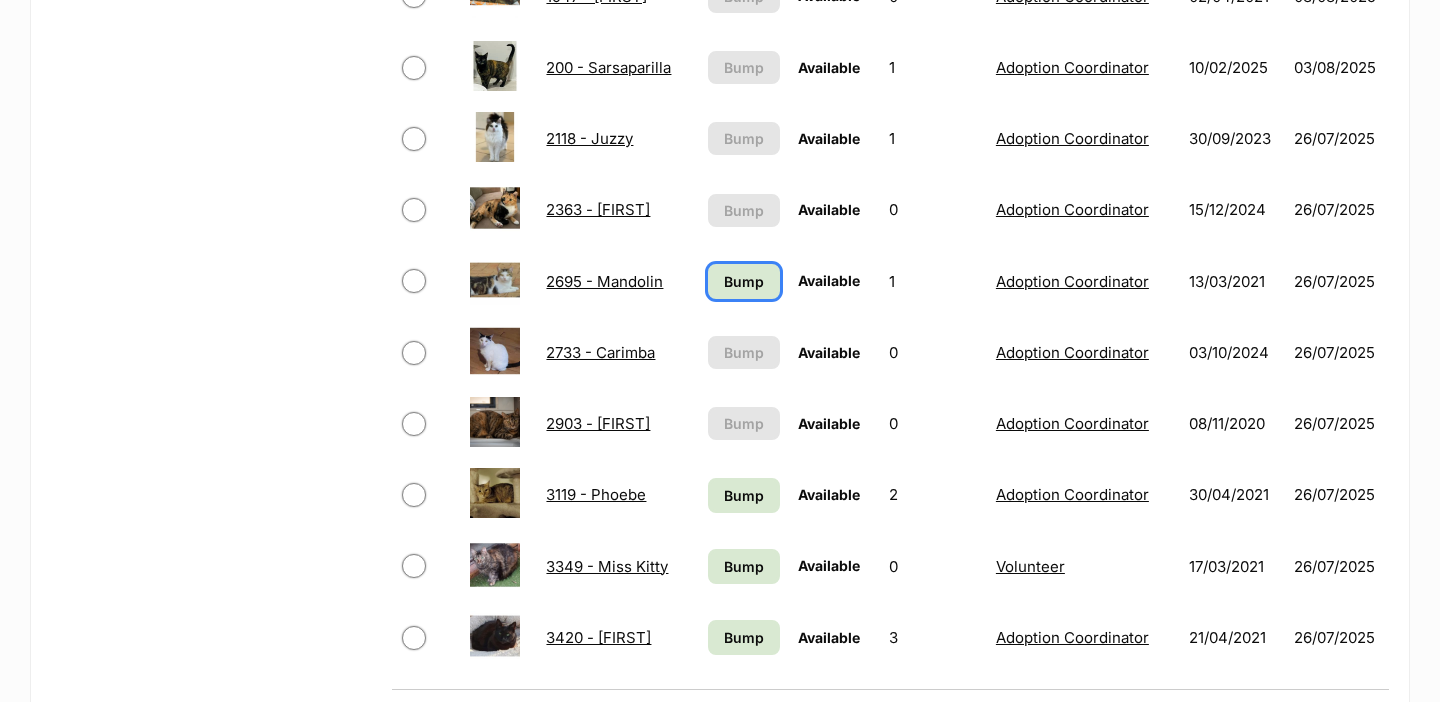 click on "Bump" at bounding box center (744, 281) 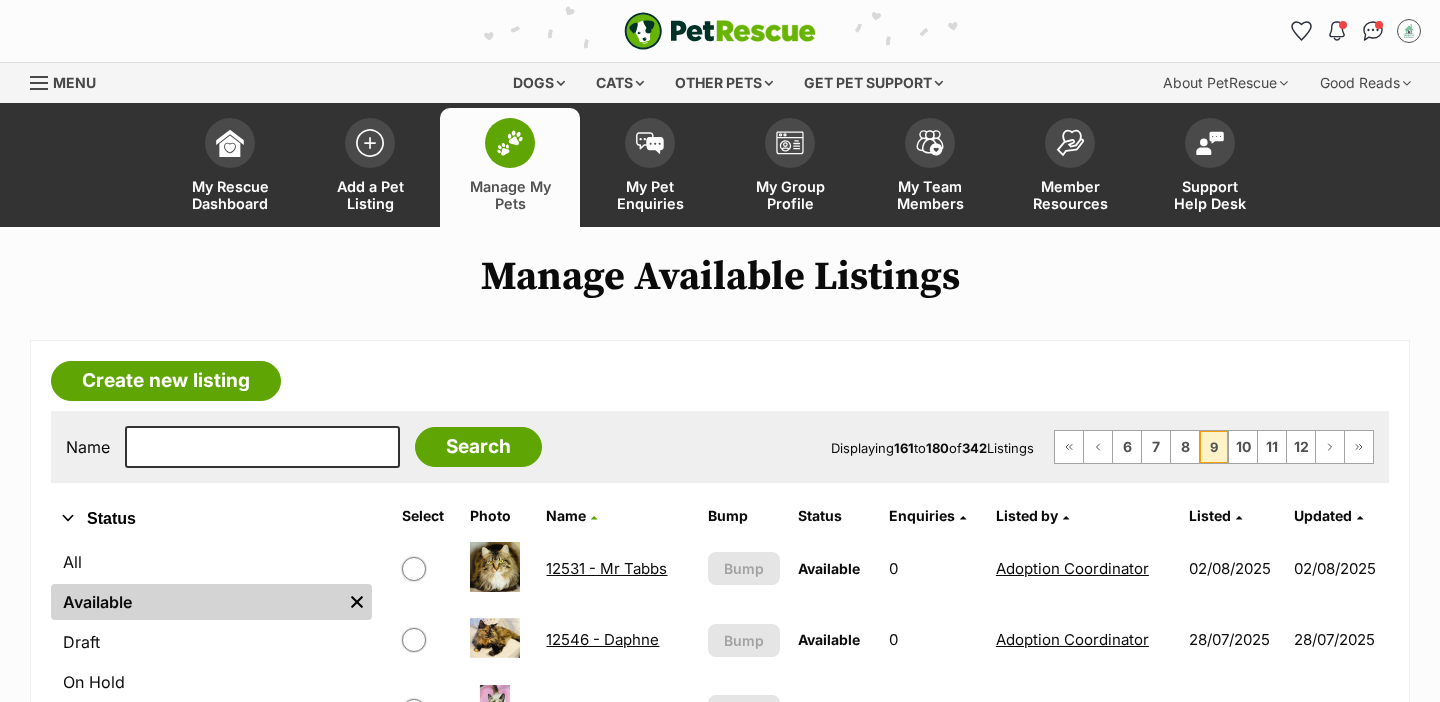 scroll, scrollTop: 0, scrollLeft: 0, axis: both 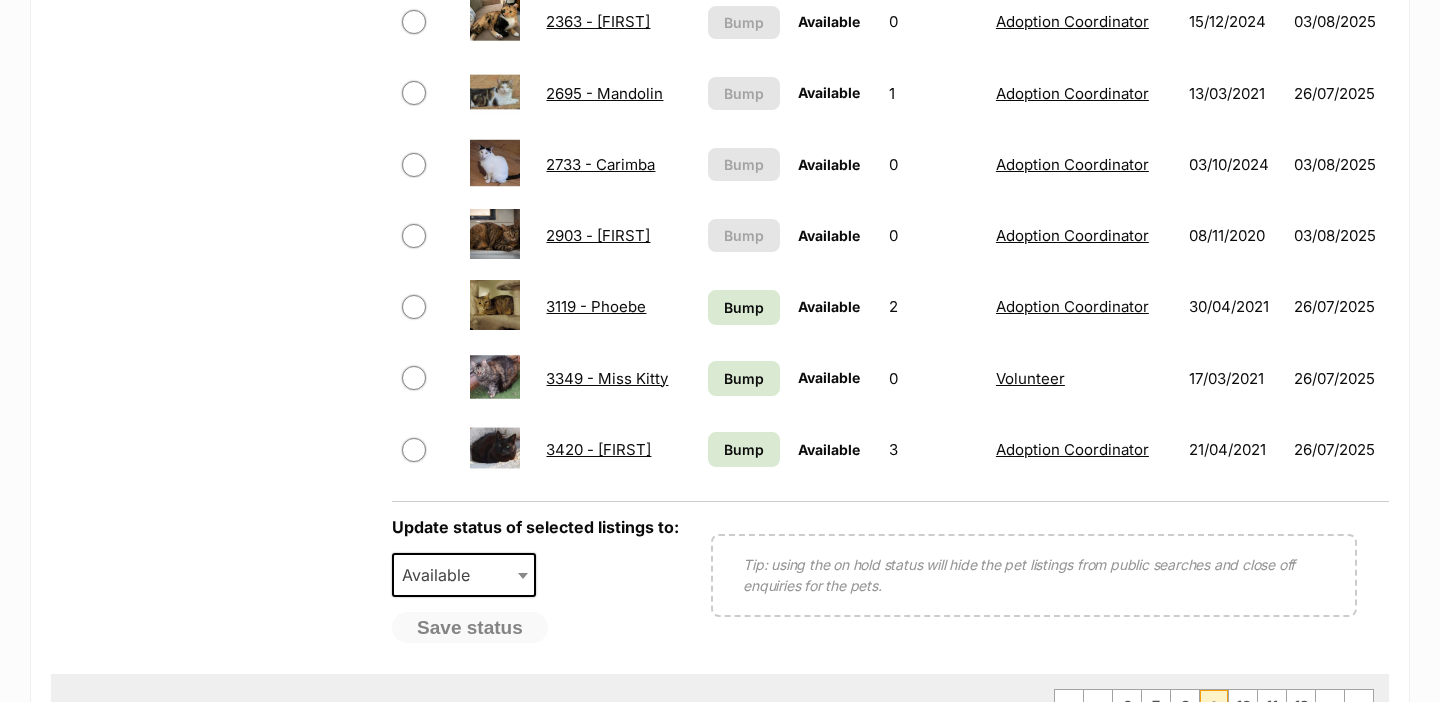 click on "Bump" at bounding box center [744, 378] 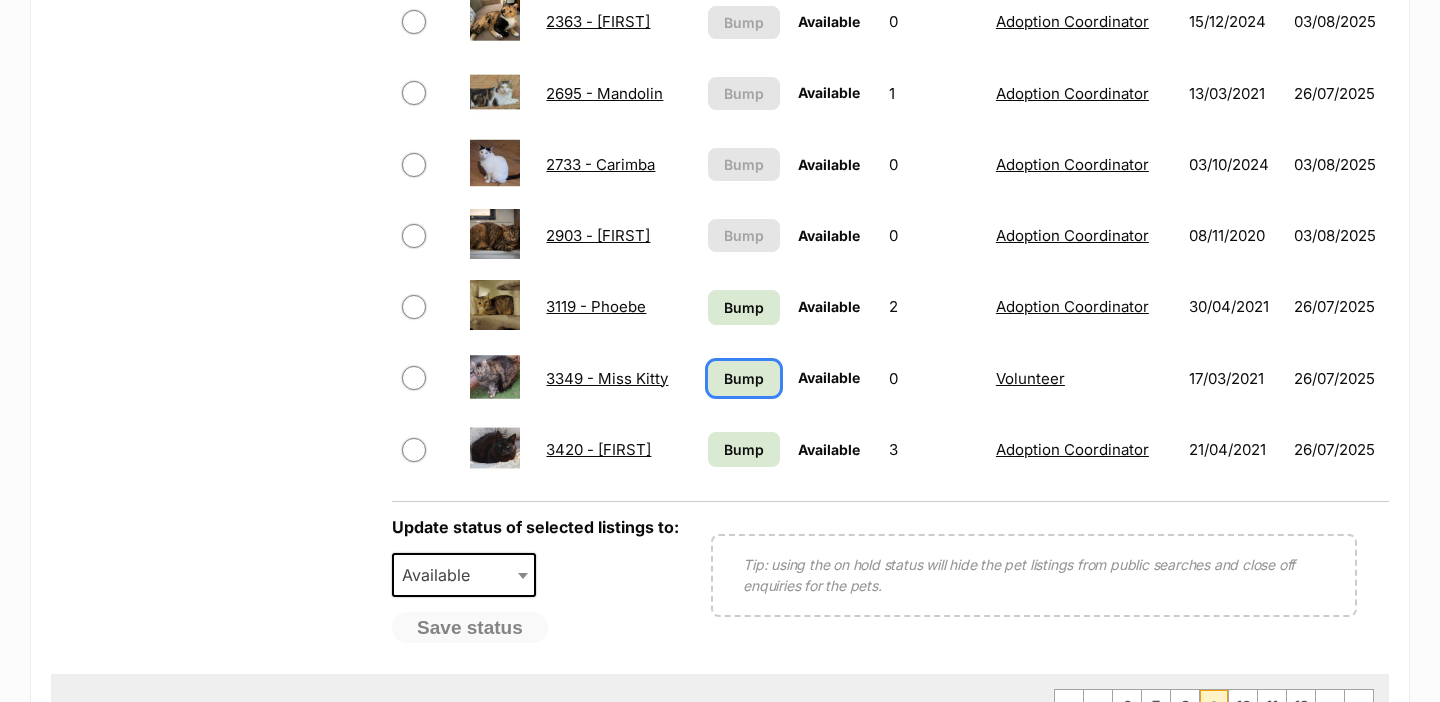 click on "Bump" at bounding box center (744, 378) 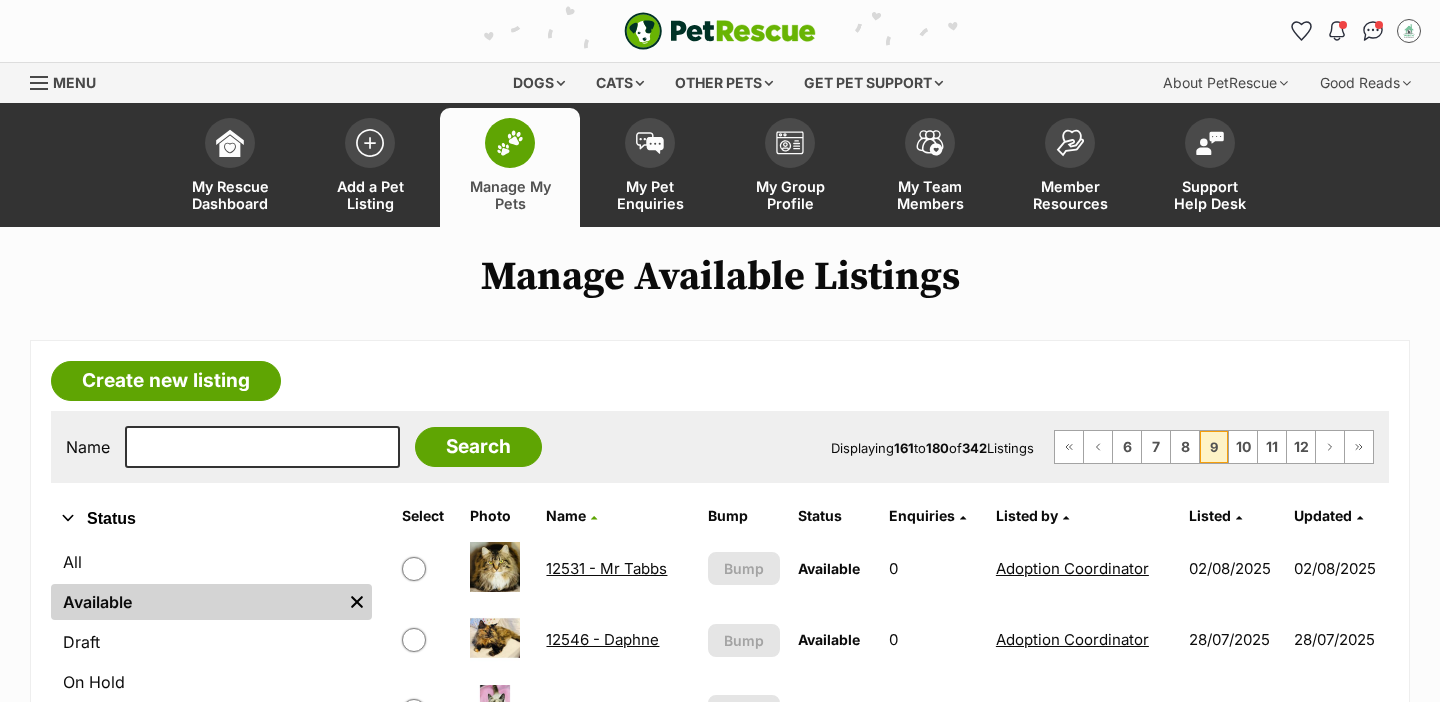 scroll, scrollTop: 0, scrollLeft: 0, axis: both 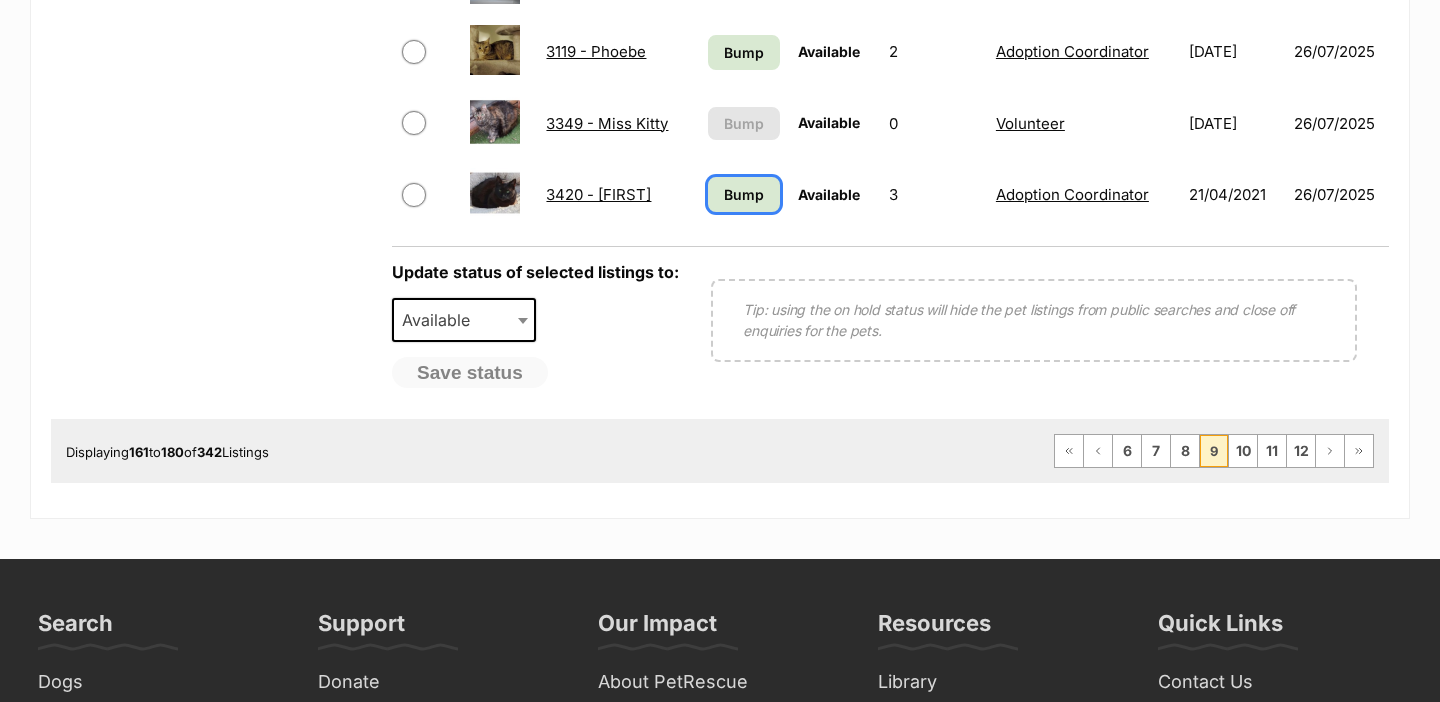 click on "Bump" at bounding box center (744, 194) 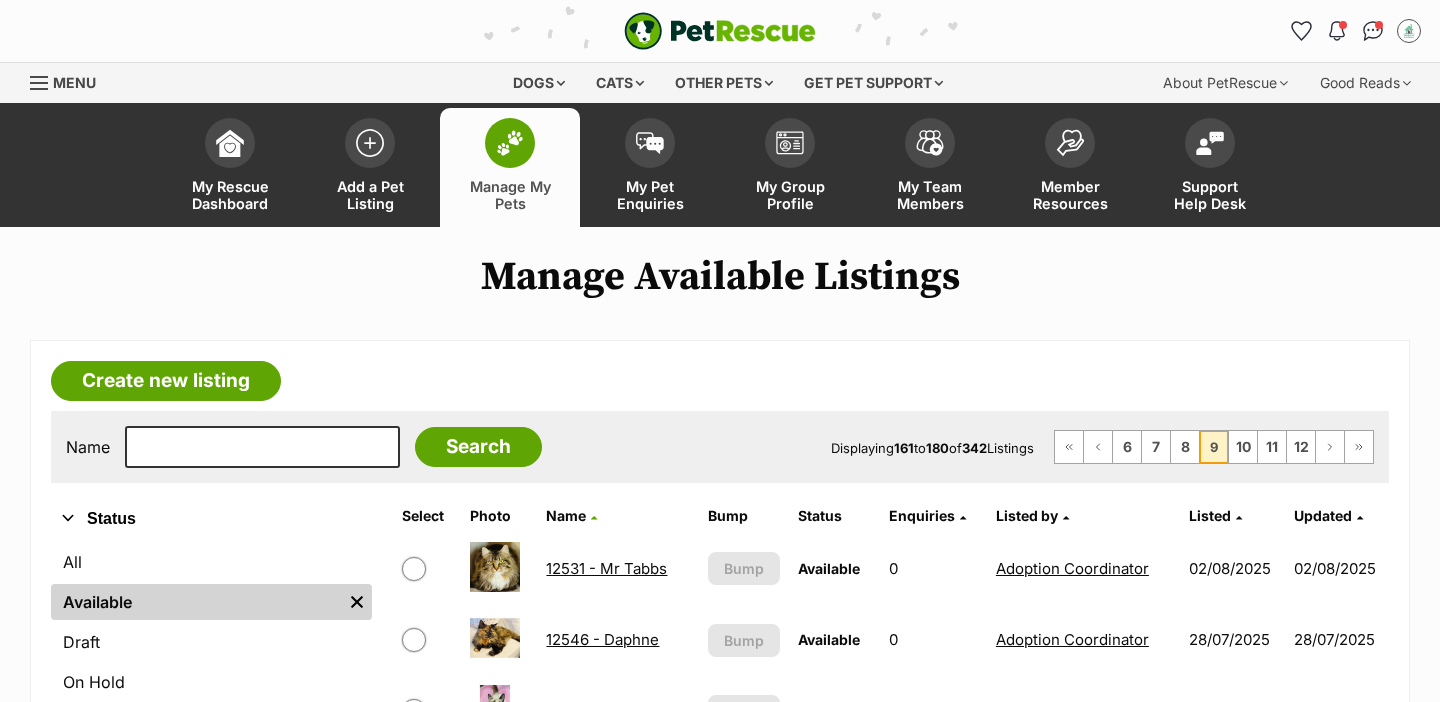 scroll, scrollTop: 0, scrollLeft: 0, axis: both 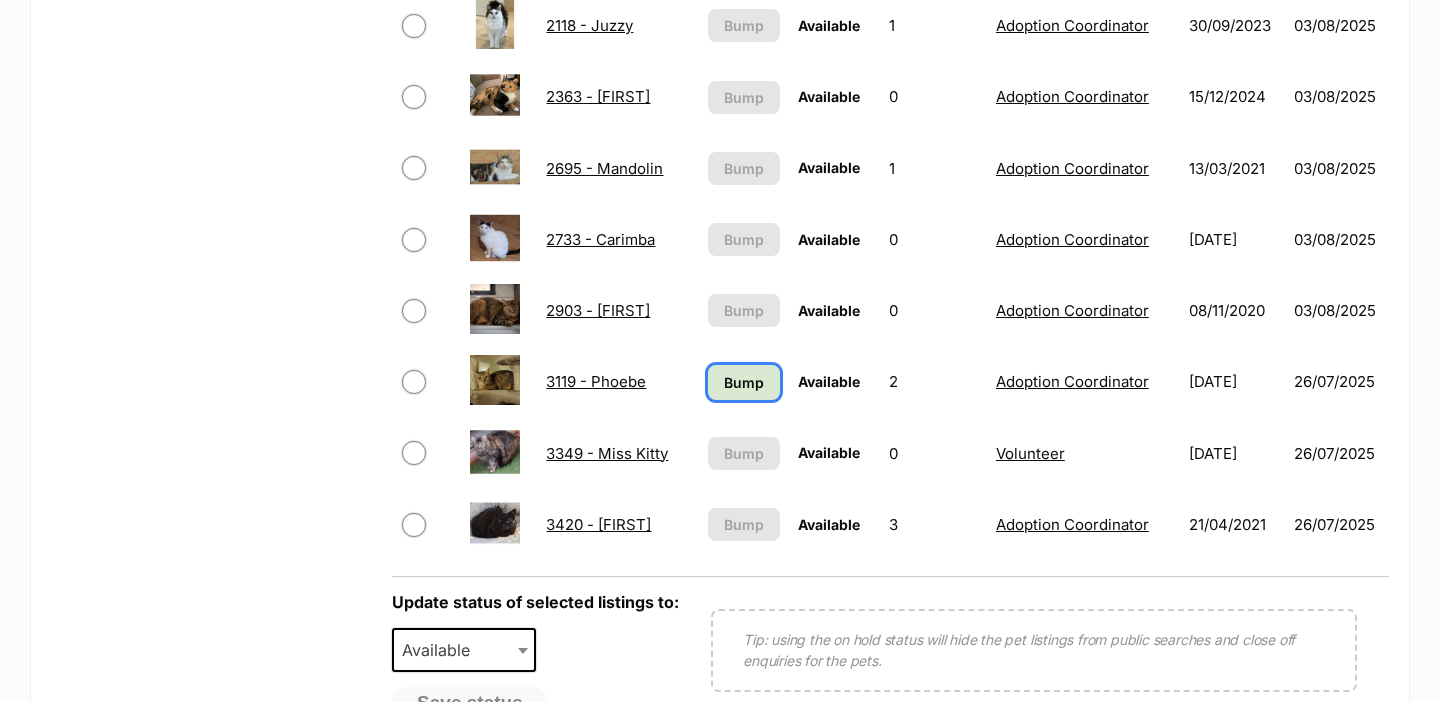 click on "Bump" at bounding box center (744, 382) 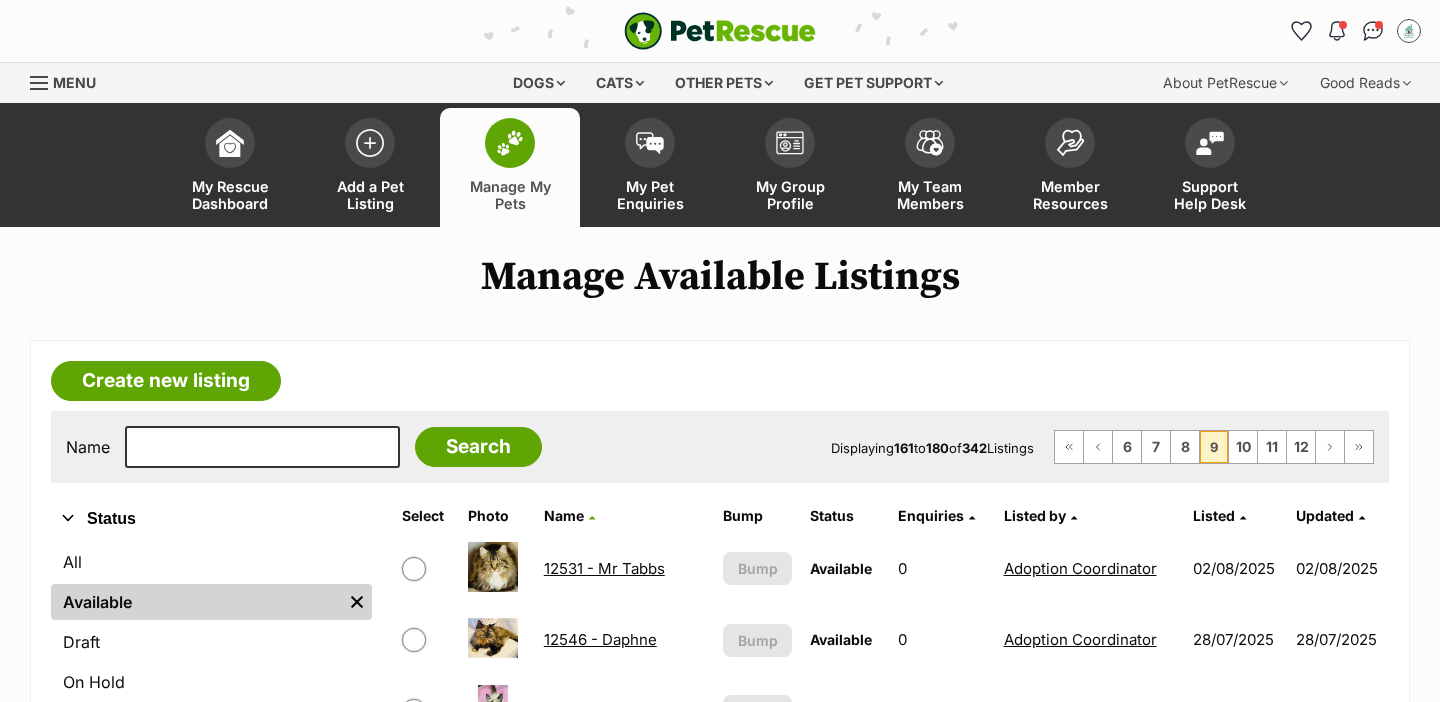 scroll, scrollTop: 0, scrollLeft: 0, axis: both 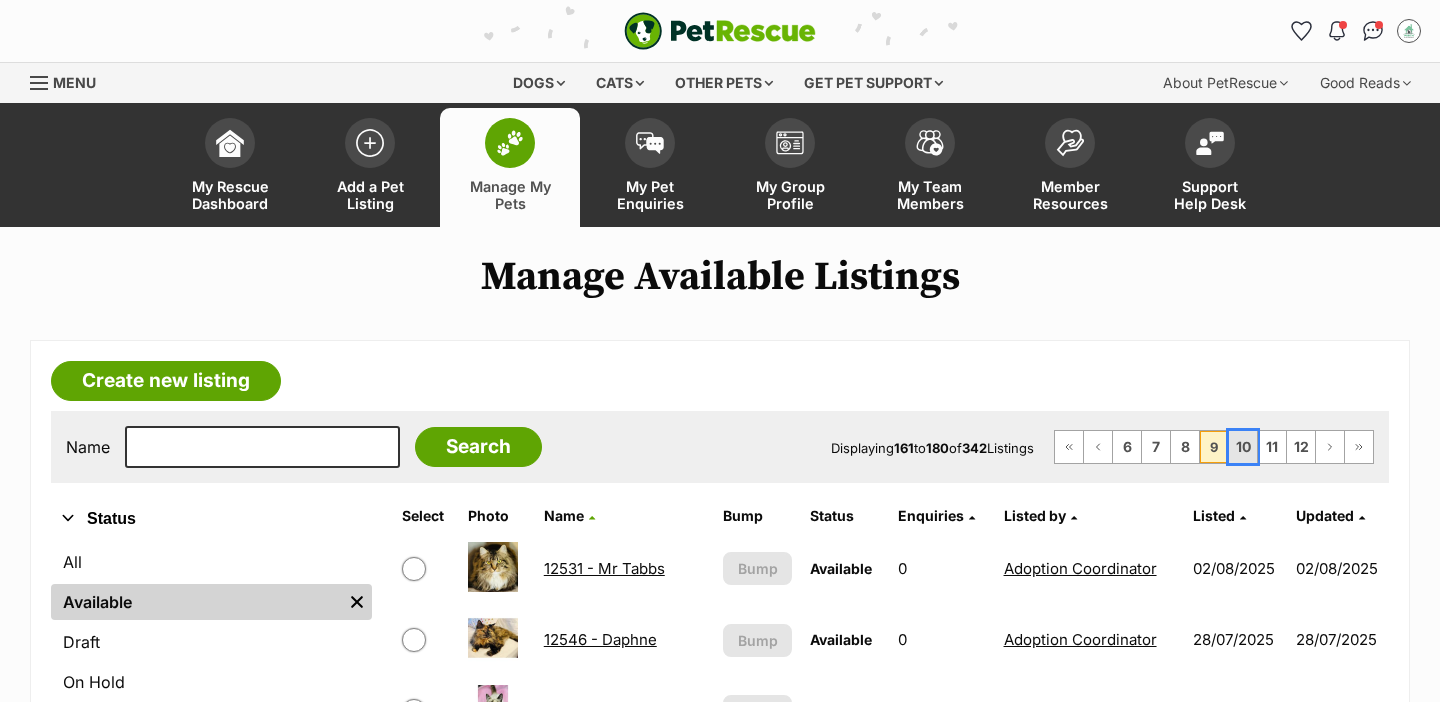 click on "10" at bounding box center (1243, 447) 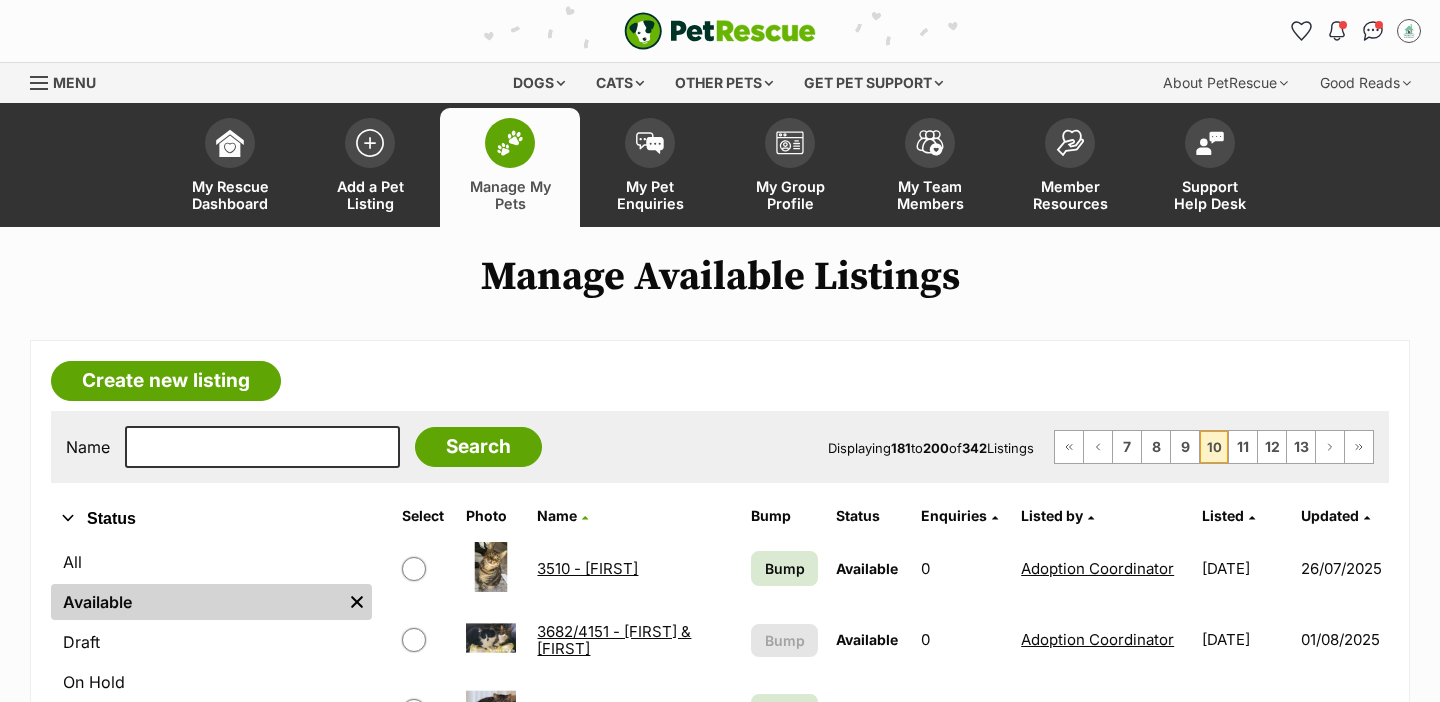 scroll, scrollTop: 0, scrollLeft: 0, axis: both 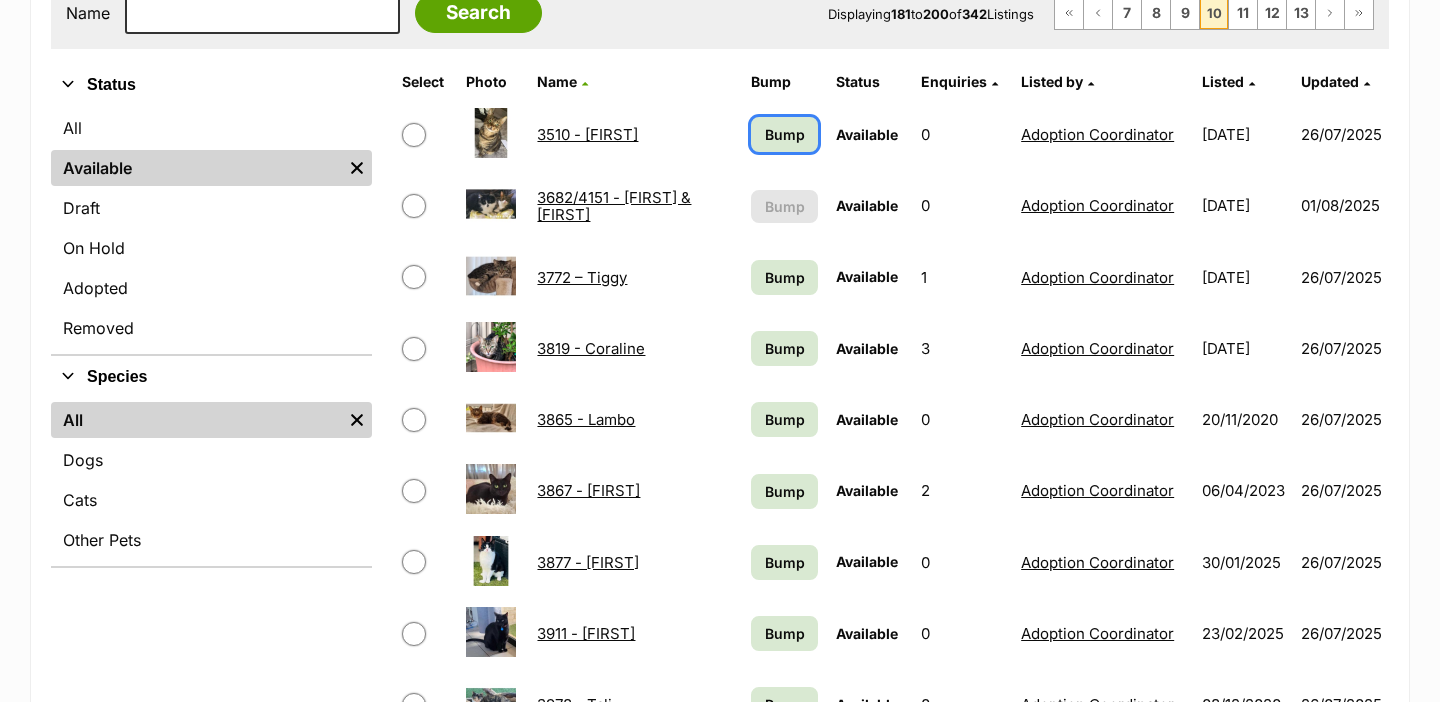 click on "Bump" at bounding box center (785, 134) 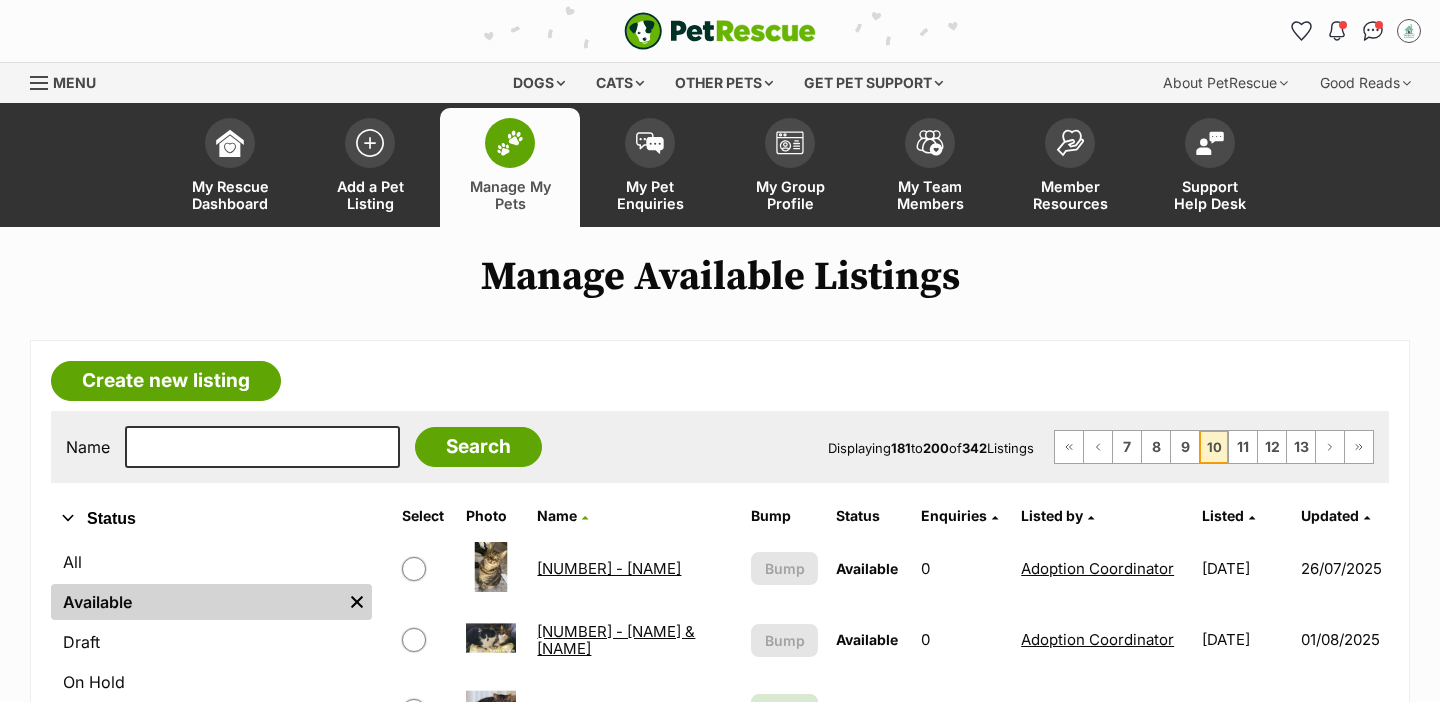 scroll, scrollTop: 0, scrollLeft: 0, axis: both 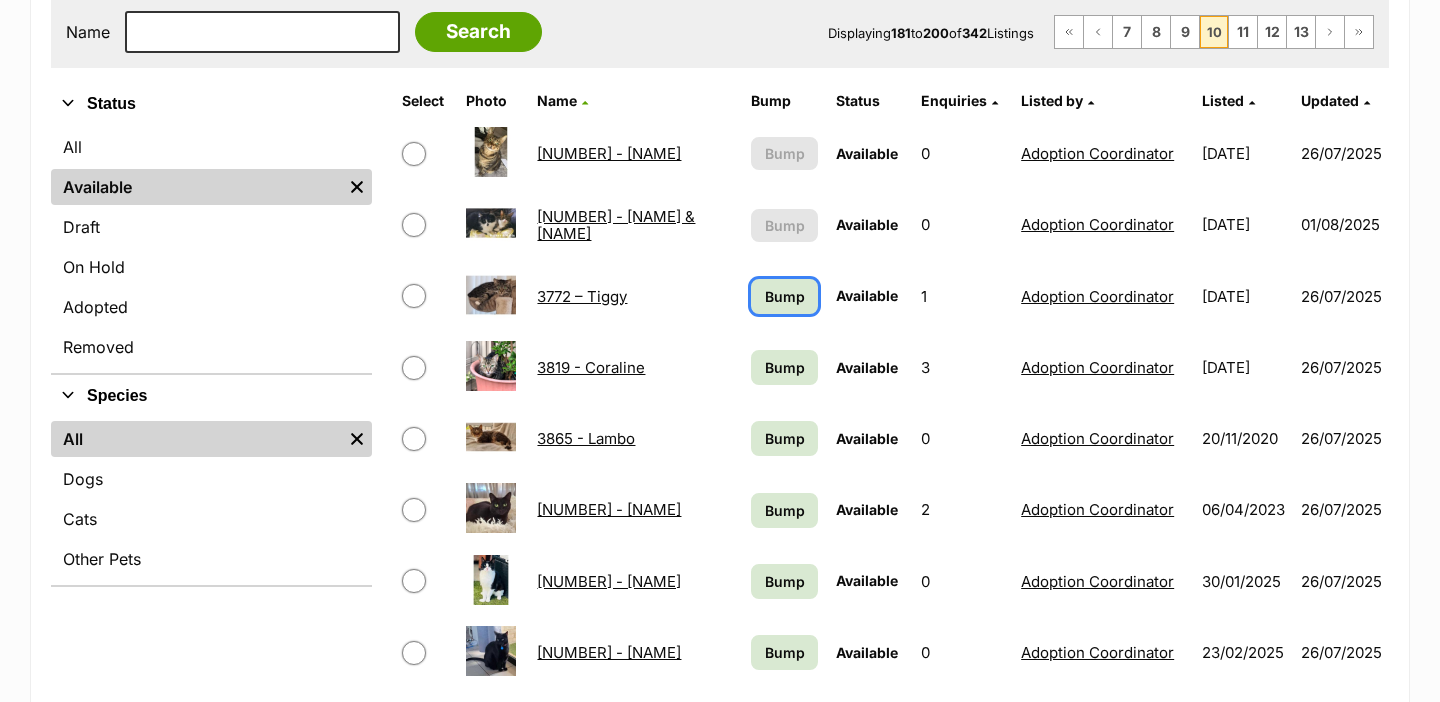 click on "Bump" at bounding box center [785, 296] 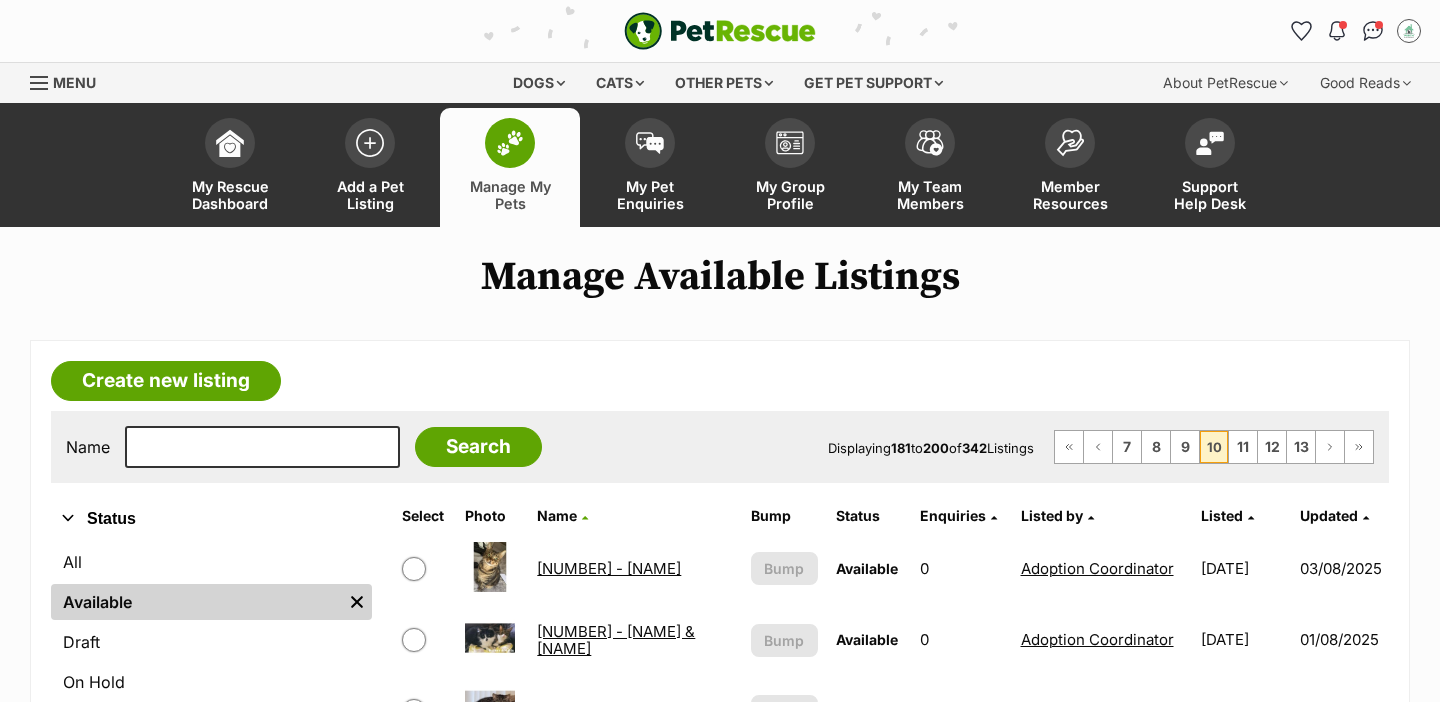 scroll, scrollTop: 0, scrollLeft: 0, axis: both 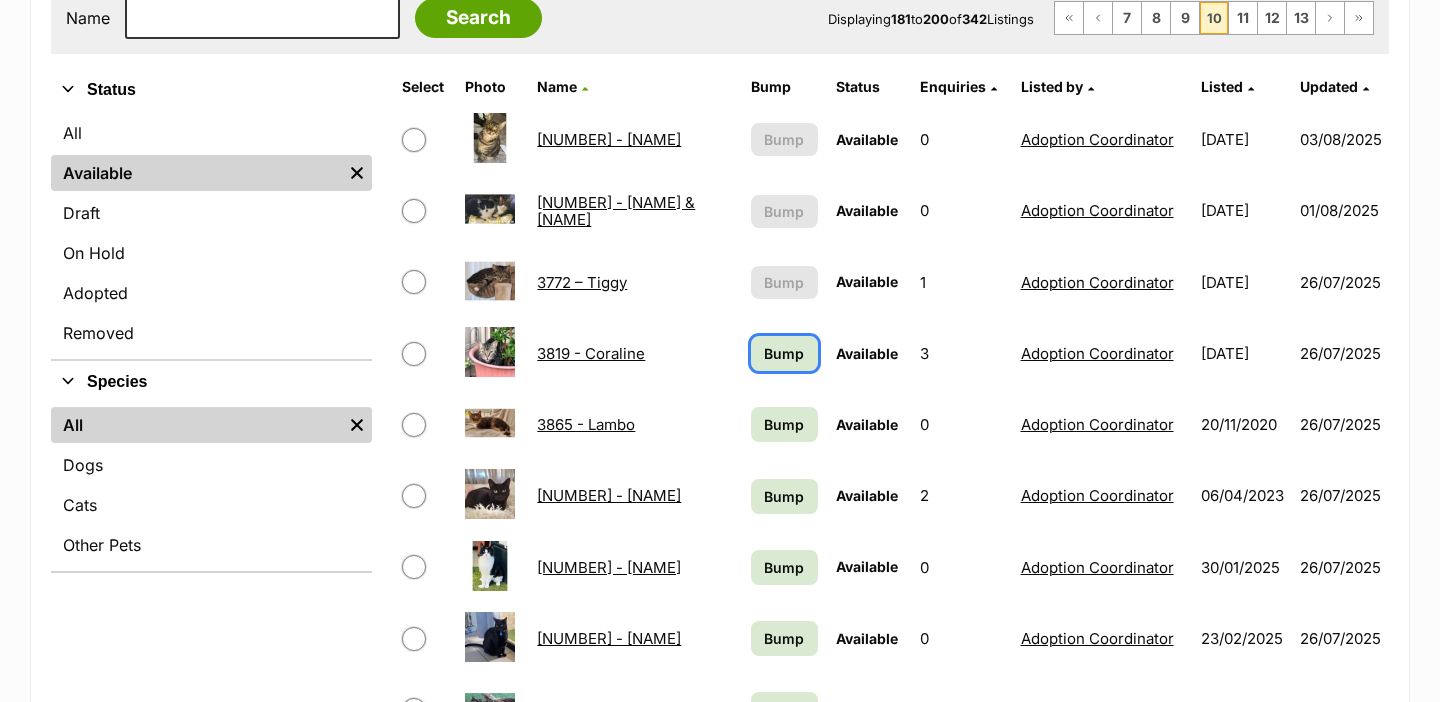 click on "Bump" at bounding box center (784, 353) 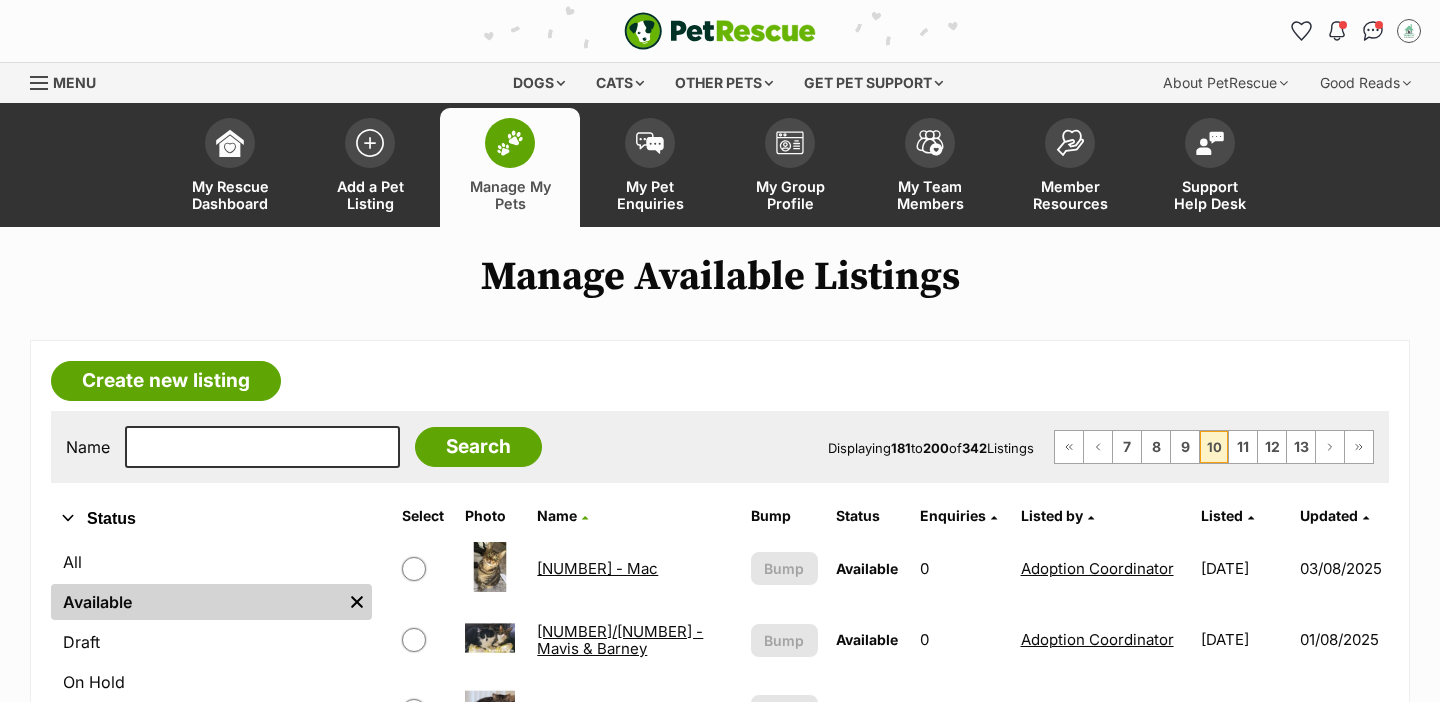 scroll, scrollTop: 0, scrollLeft: 0, axis: both 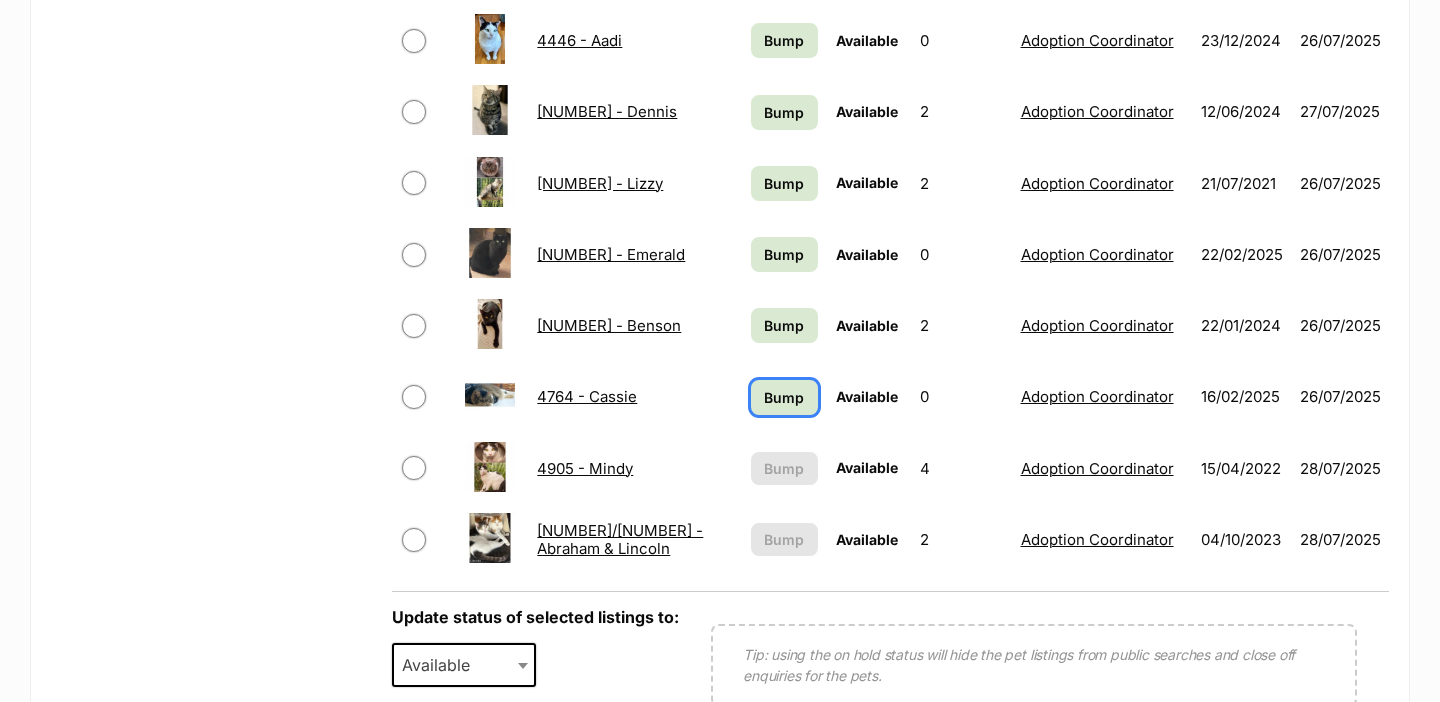 click on "Bump" at bounding box center (784, 397) 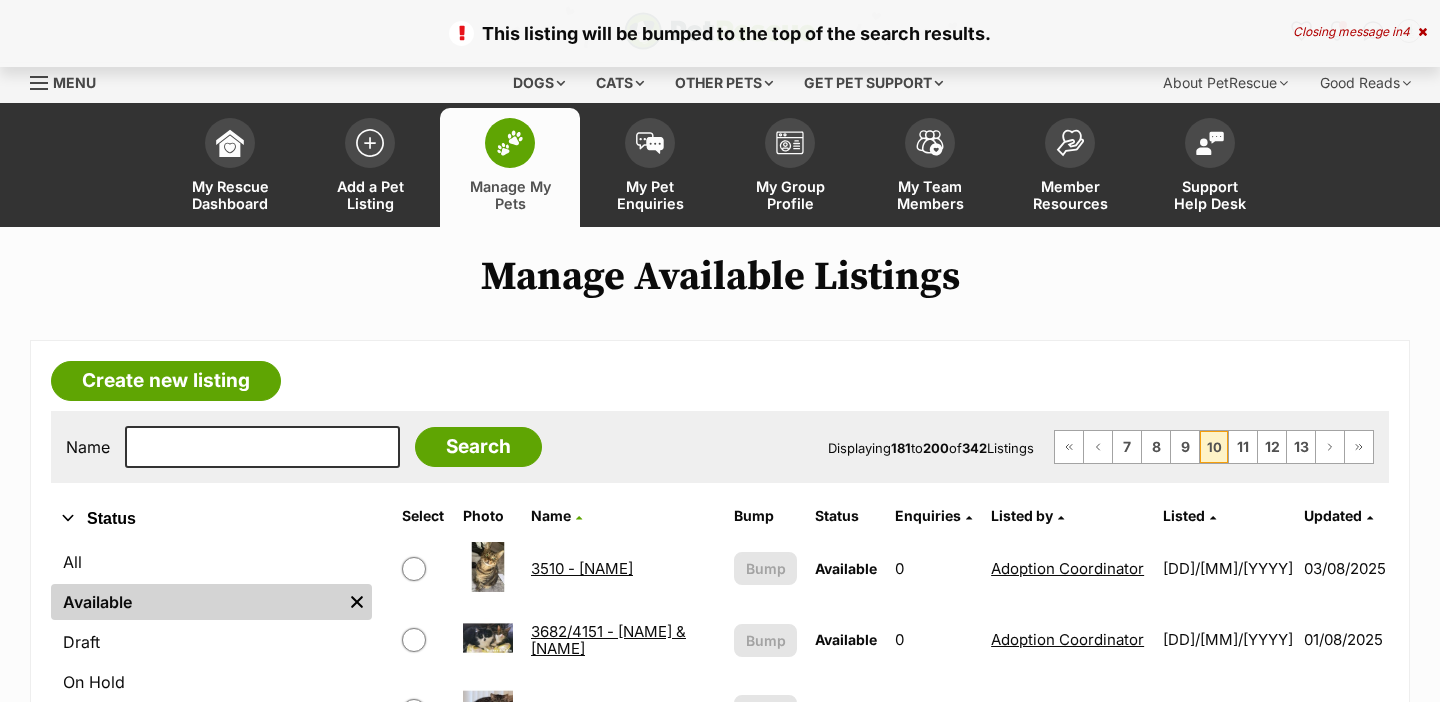 scroll, scrollTop: 0, scrollLeft: 0, axis: both 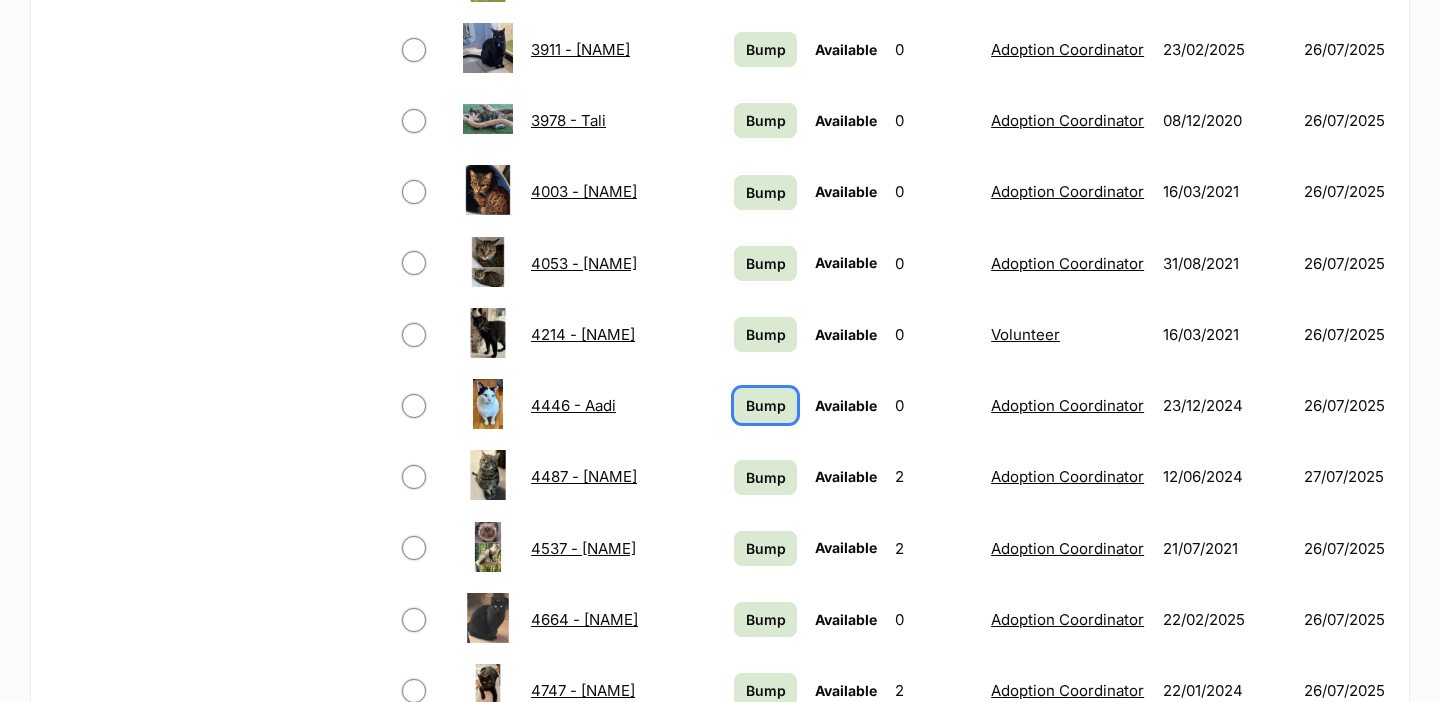 click on "Bump" at bounding box center [765, 405] 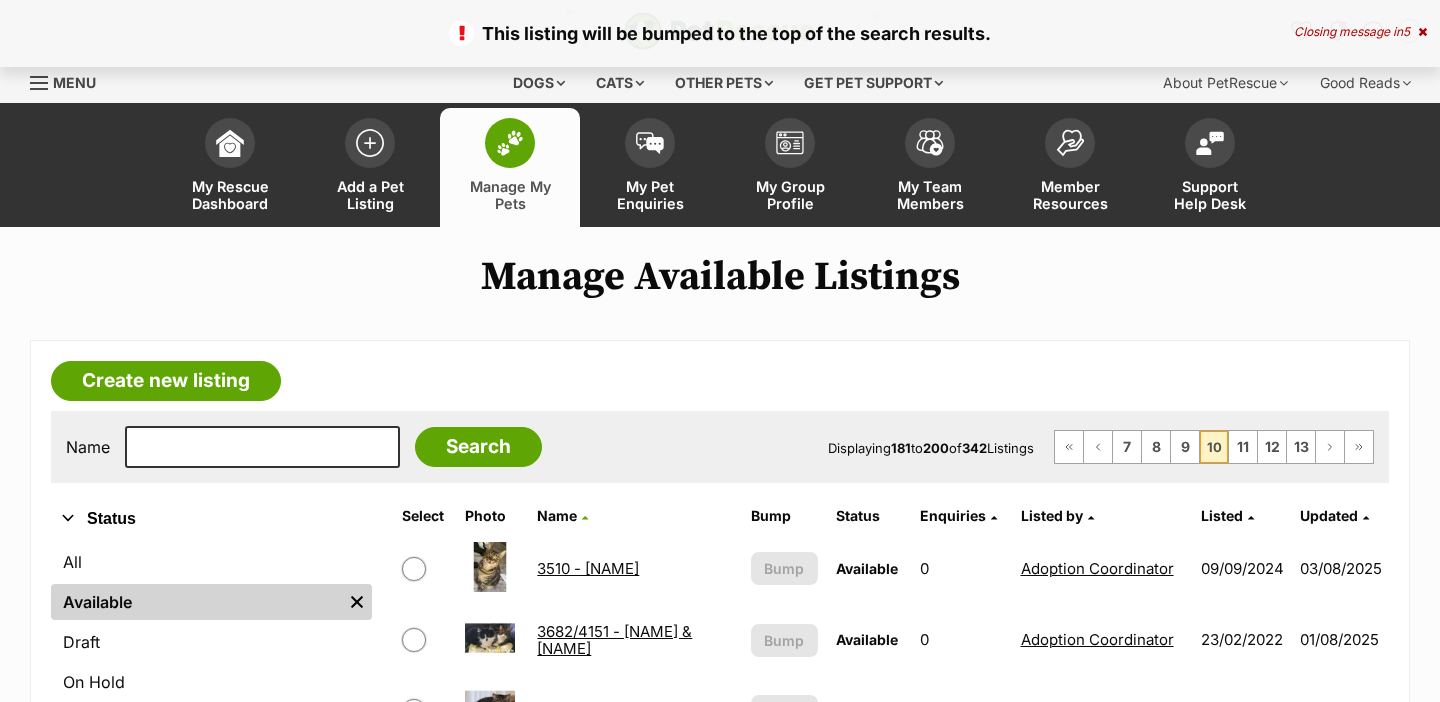 scroll, scrollTop: 0, scrollLeft: 0, axis: both 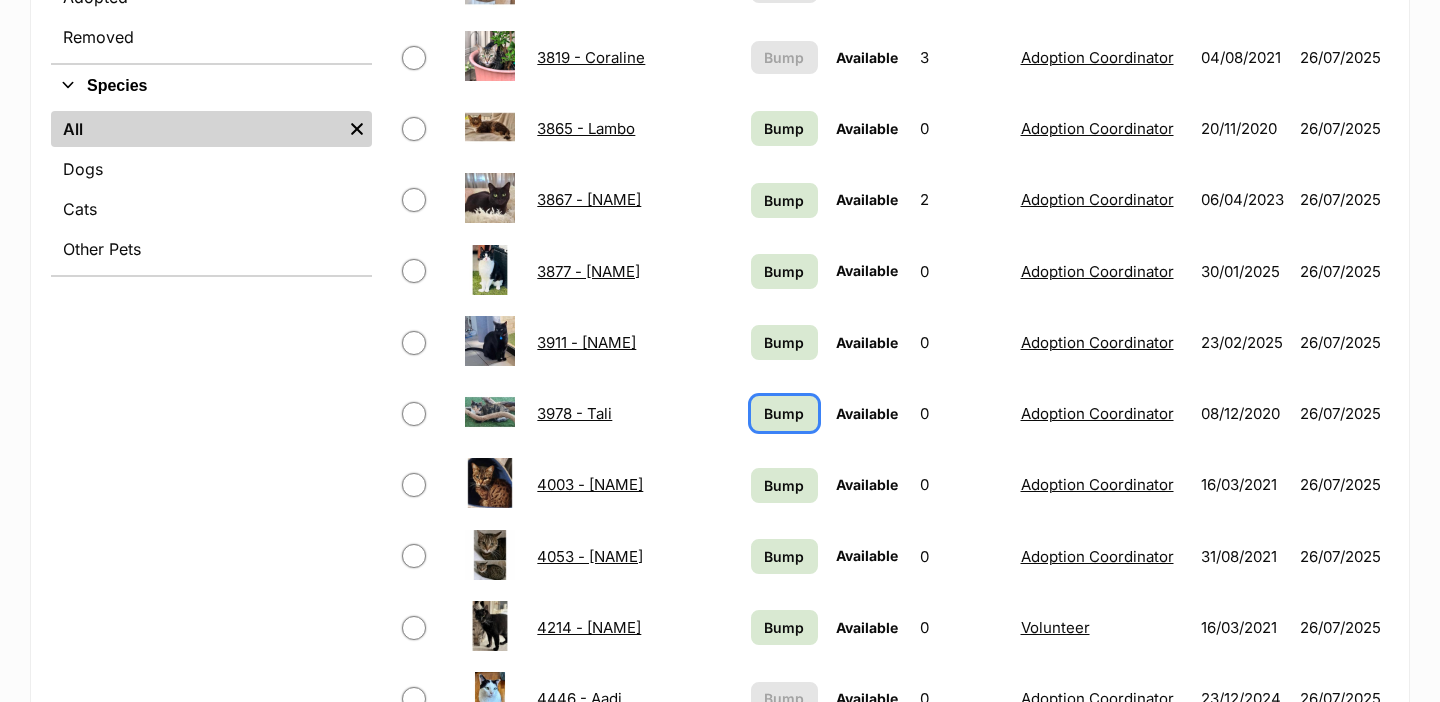 click on "Bump" at bounding box center [784, 413] 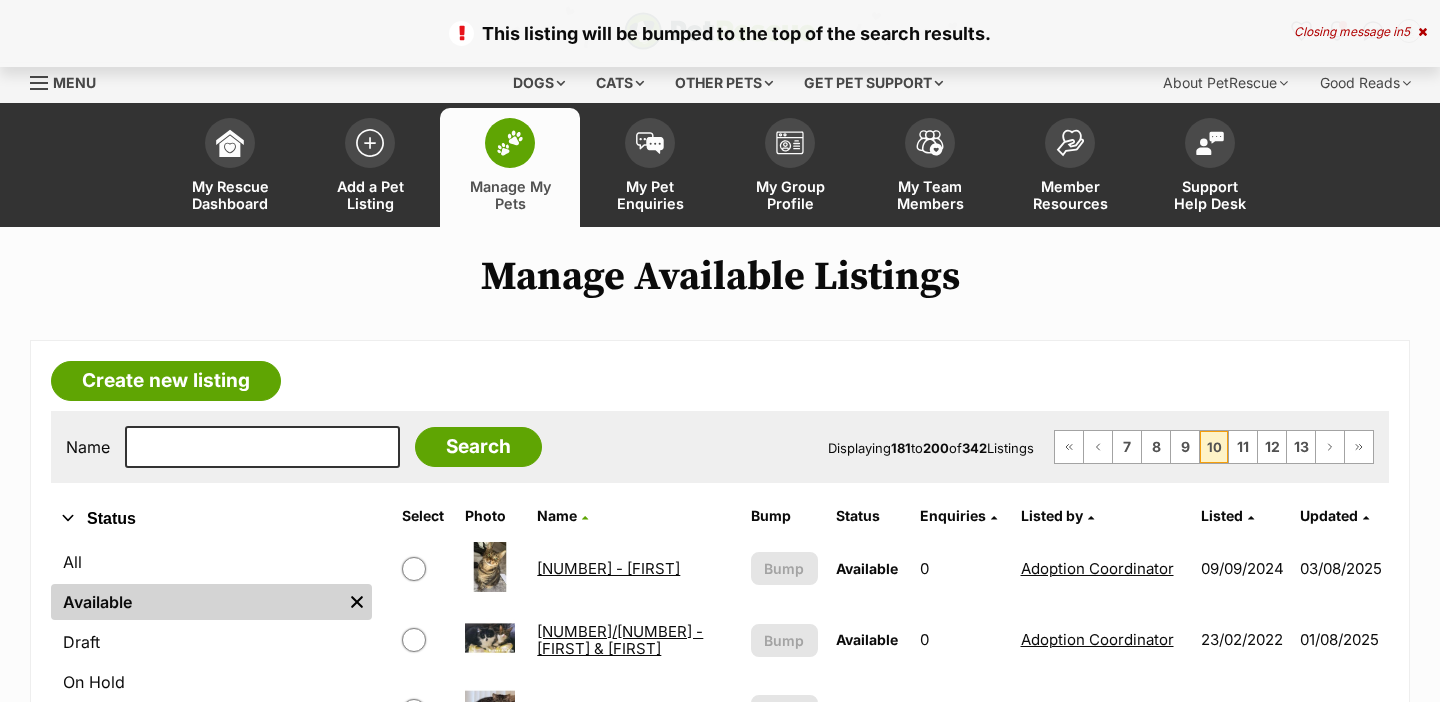 scroll, scrollTop: 0, scrollLeft: 0, axis: both 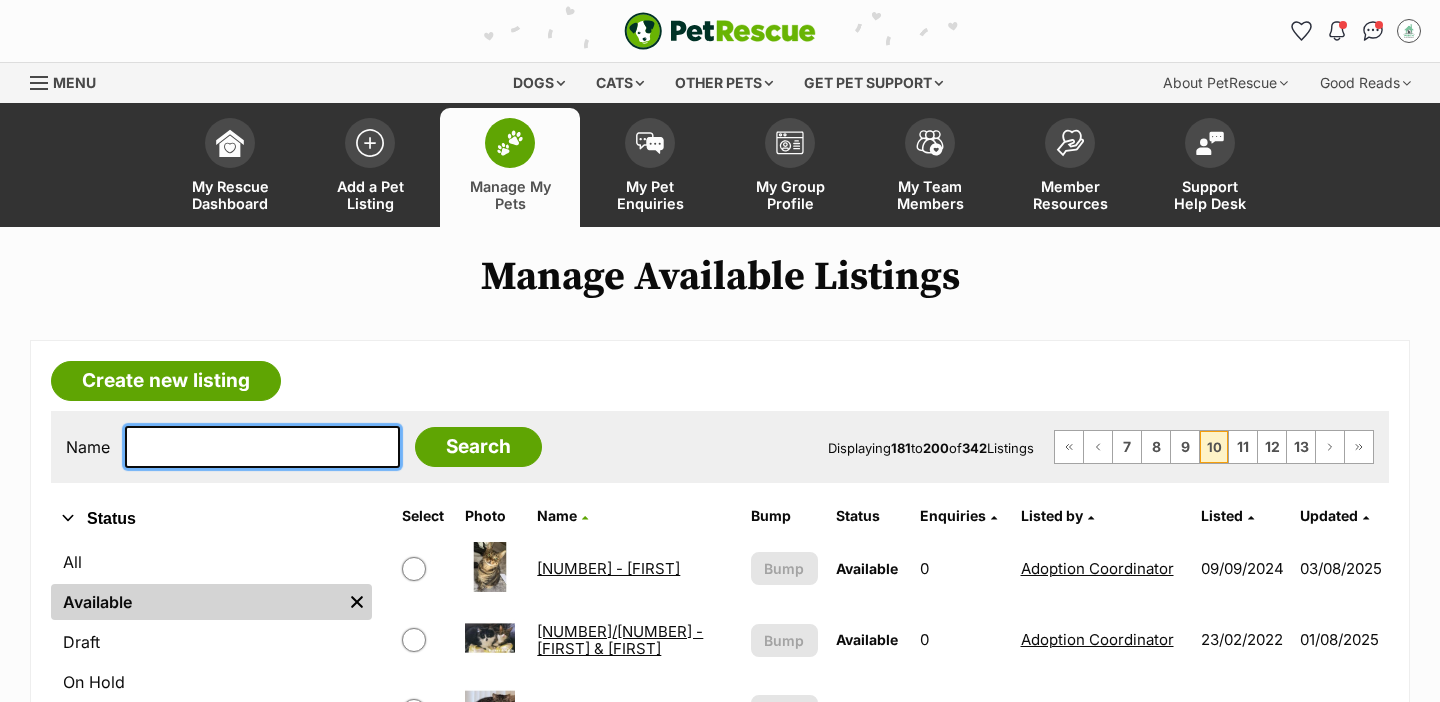 click at bounding box center [262, 447] 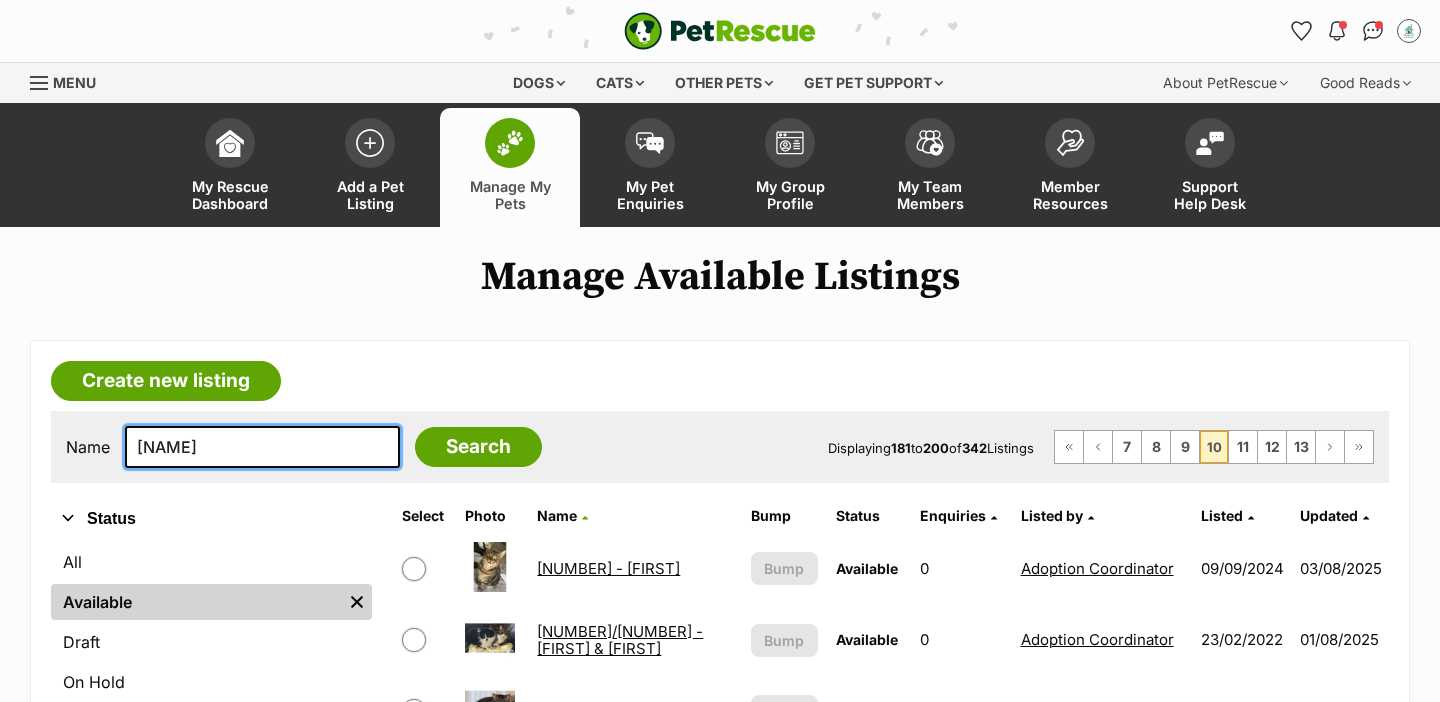 type on "[NAME]" 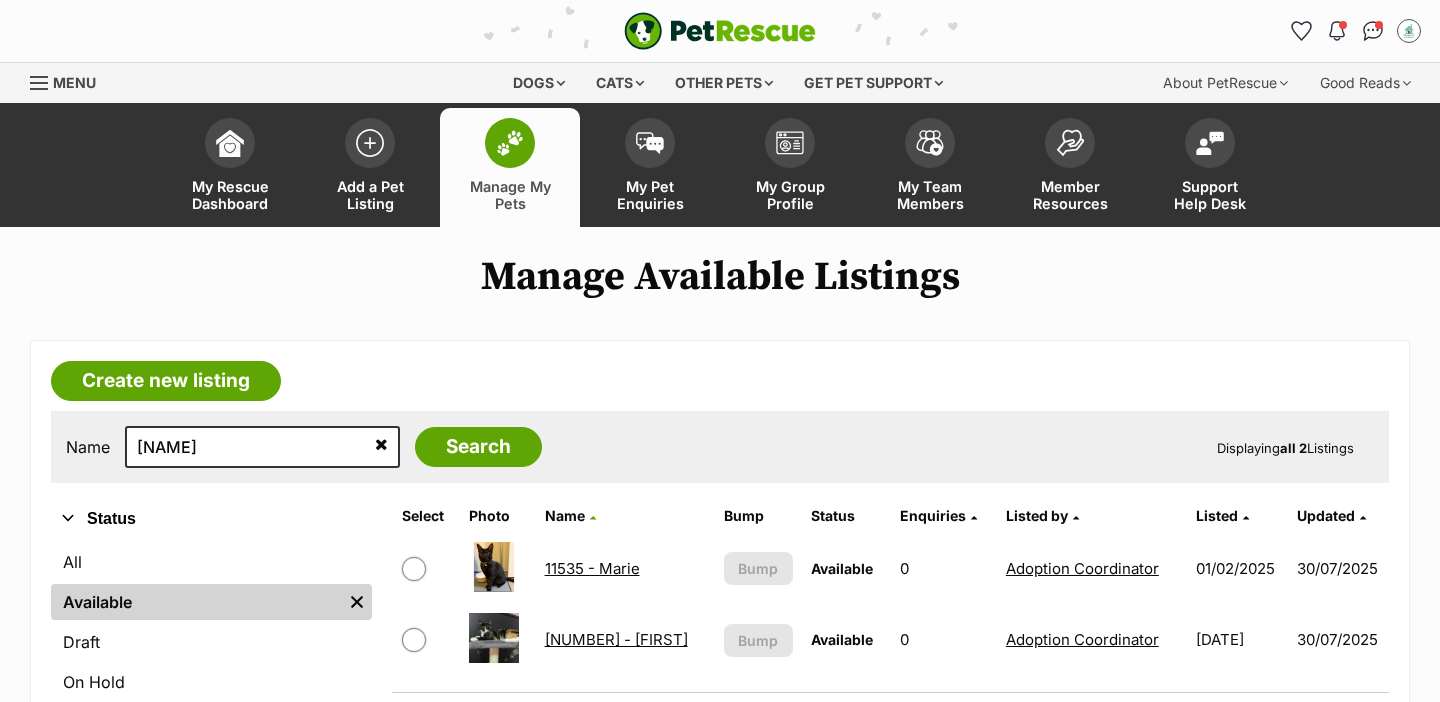 scroll, scrollTop: 0, scrollLeft: 0, axis: both 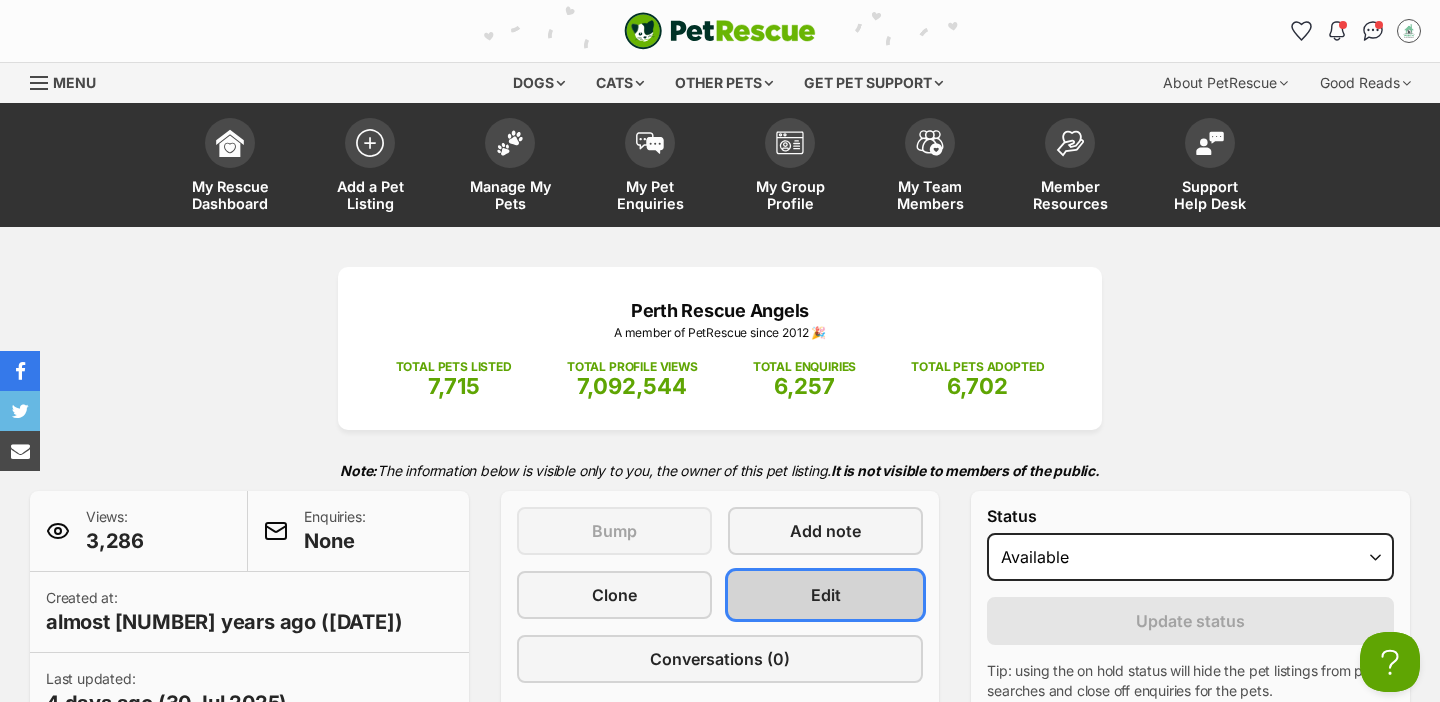 click on "Edit" at bounding box center (825, 595) 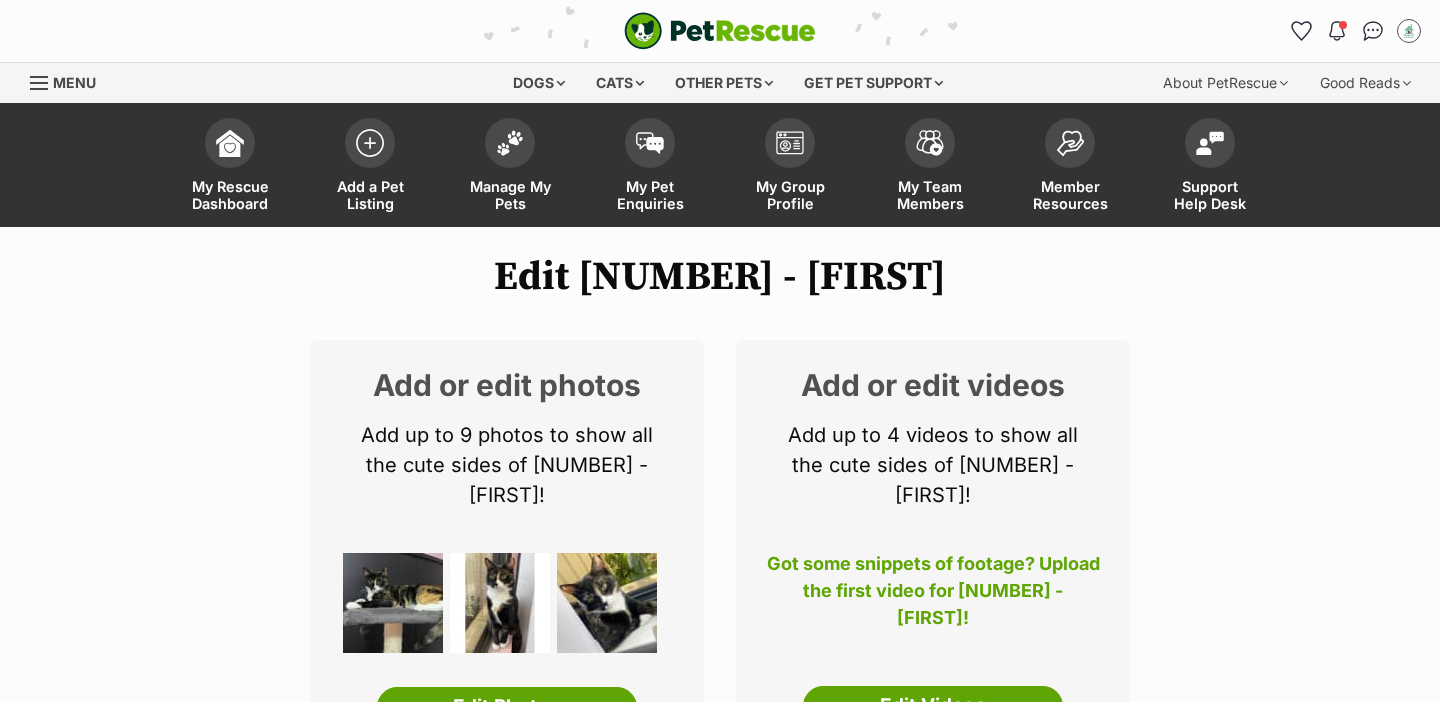 scroll, scrollTop: 2612, scrollLeft: 0, axis: vertical 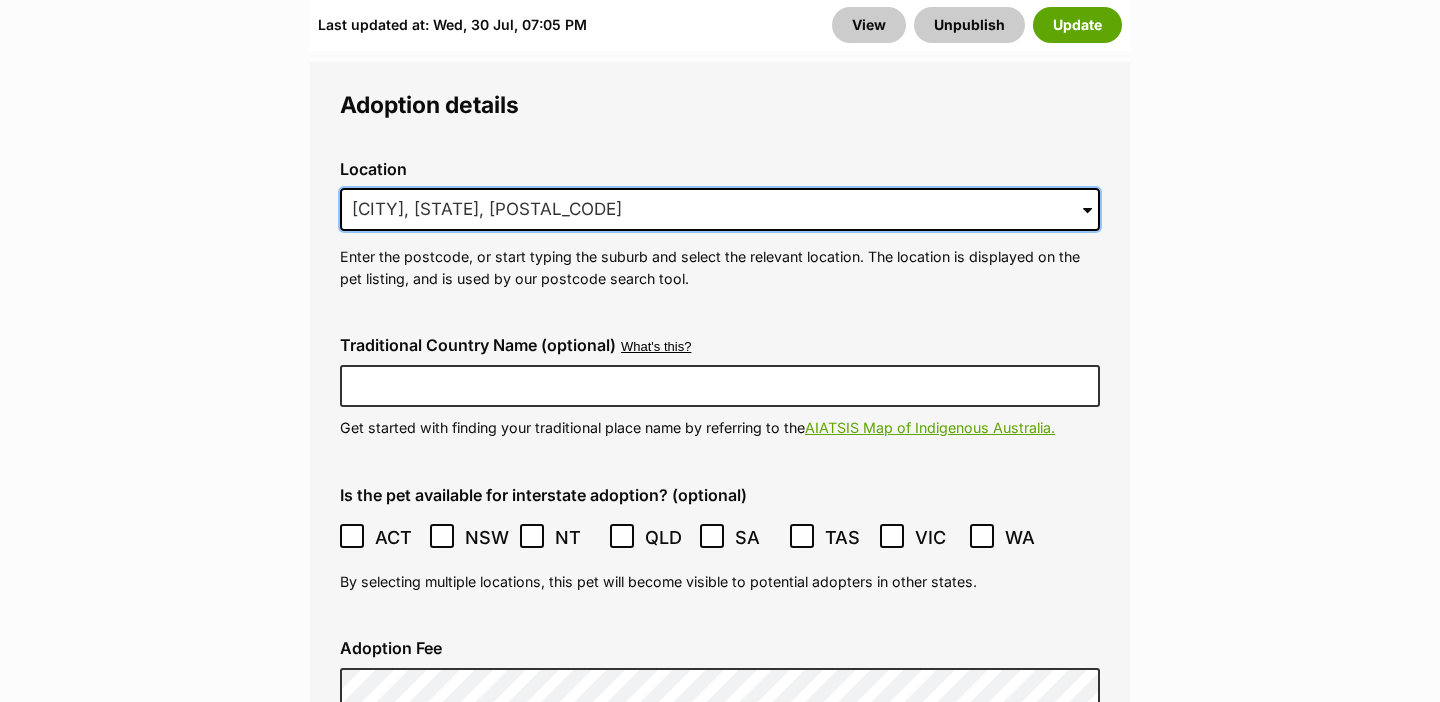 drag, startPoint x: 553, startPoint y: 179, endPoint x: 257, endPoint y: 185, distance: 296.0608 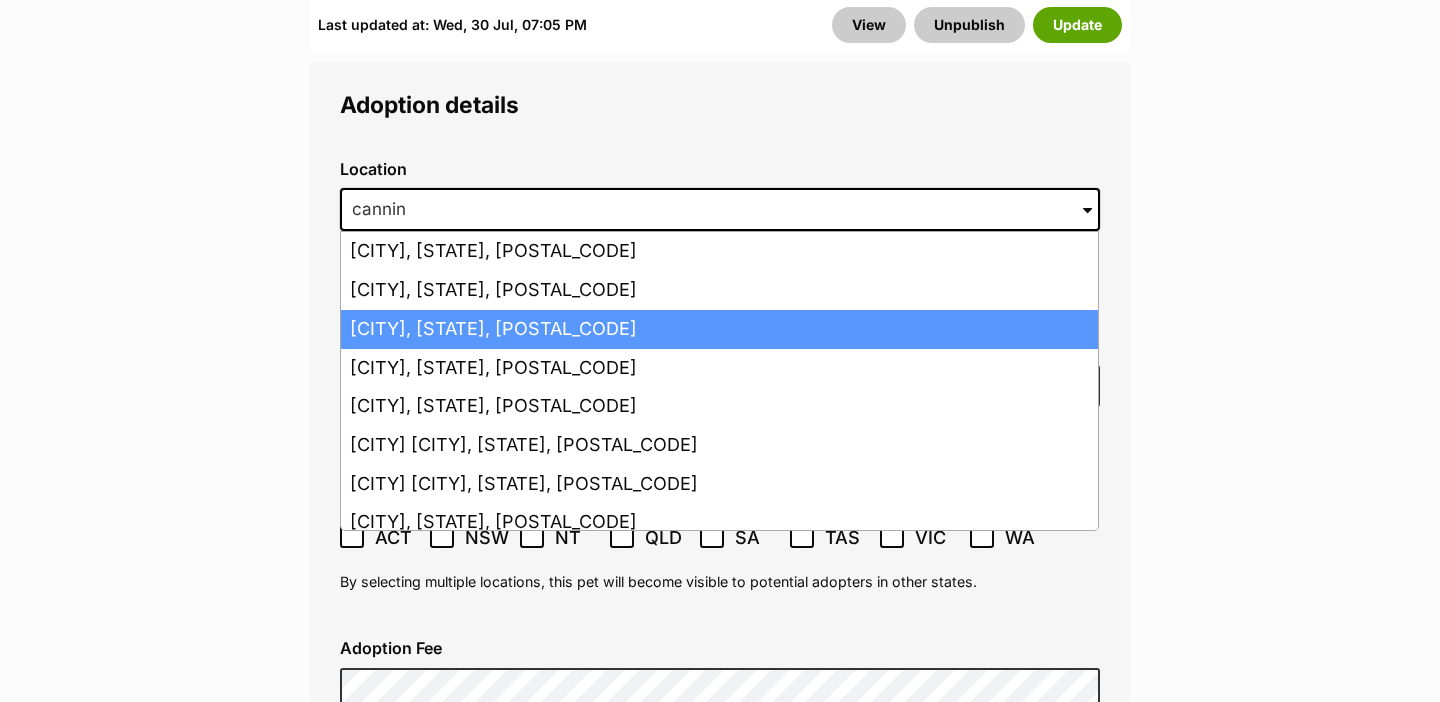 click on "[CITY], [STATE], [POSTAL_CODE]" at bounding box center (719, 329) 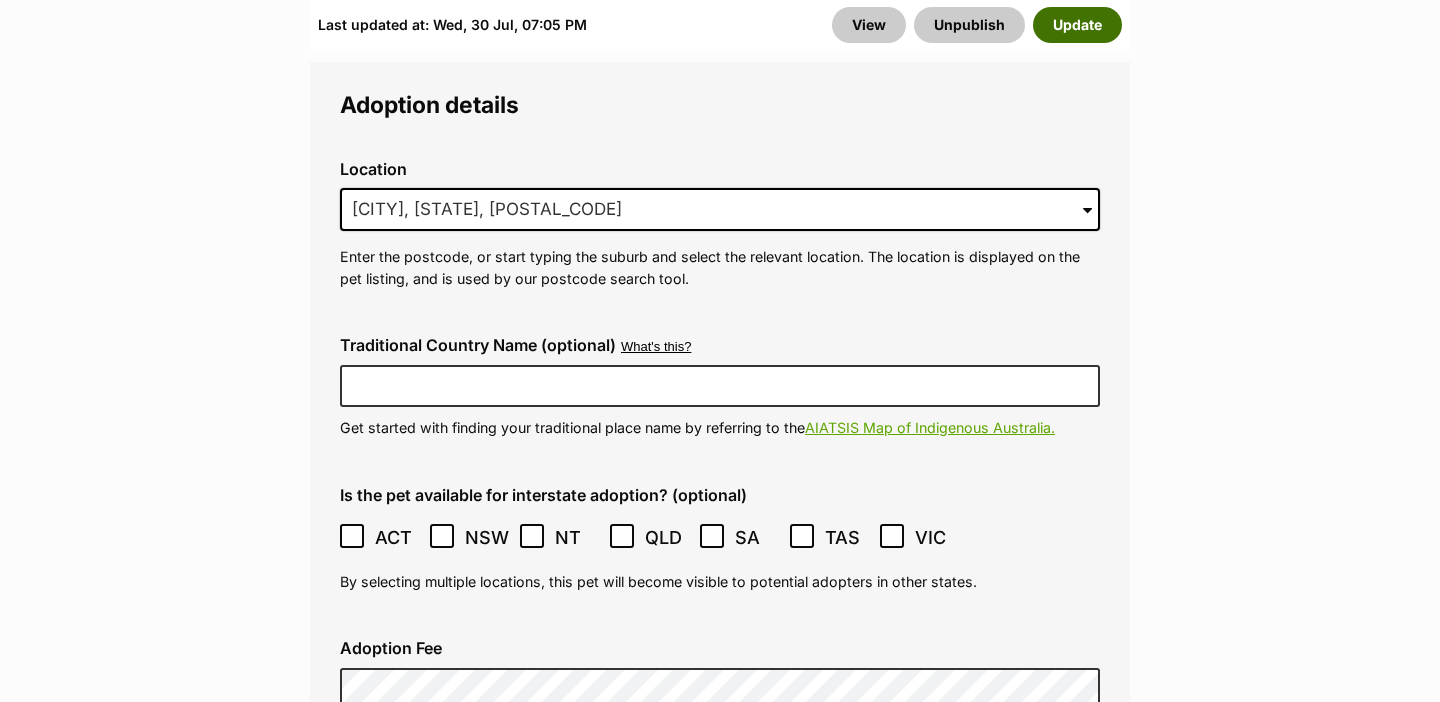 click on "Update" at bounding box center [1077, 25] 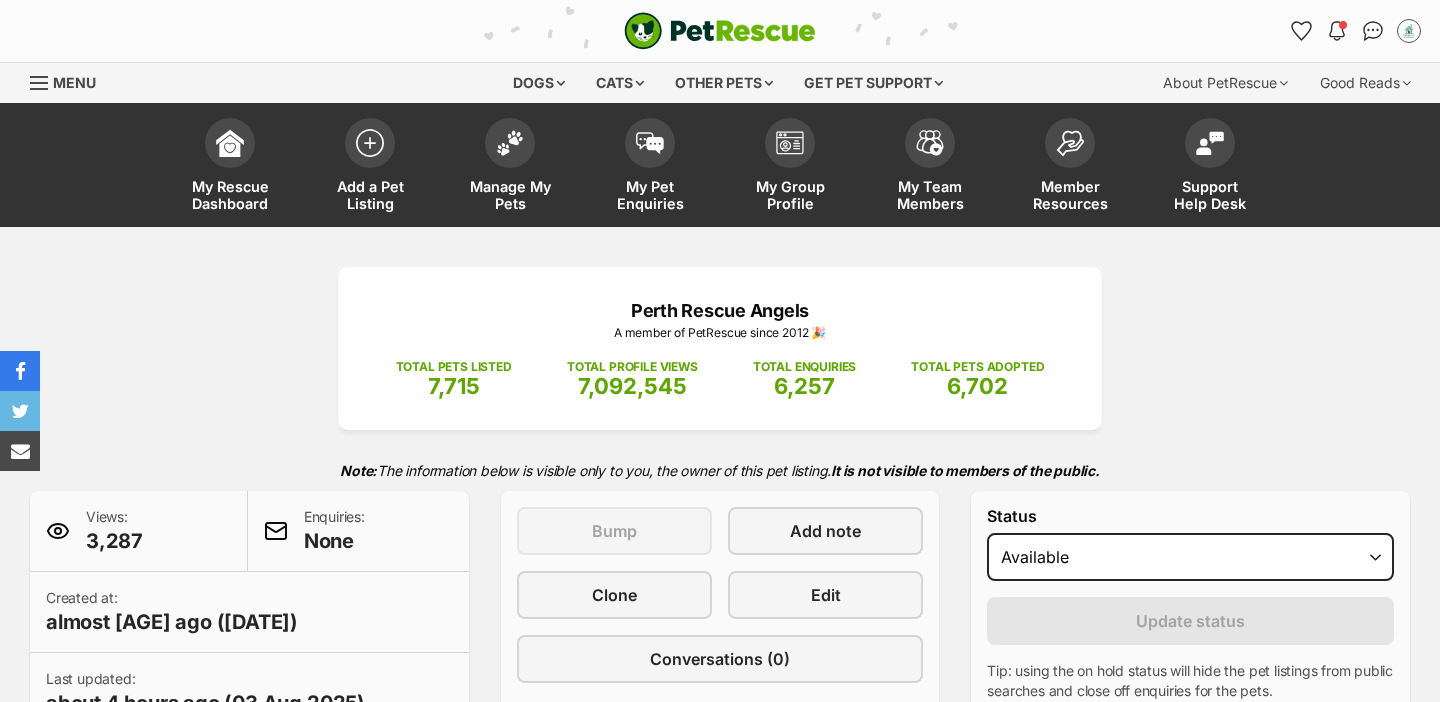 scroll, scrollTop: 0, scrollLeft: 0, axis: both 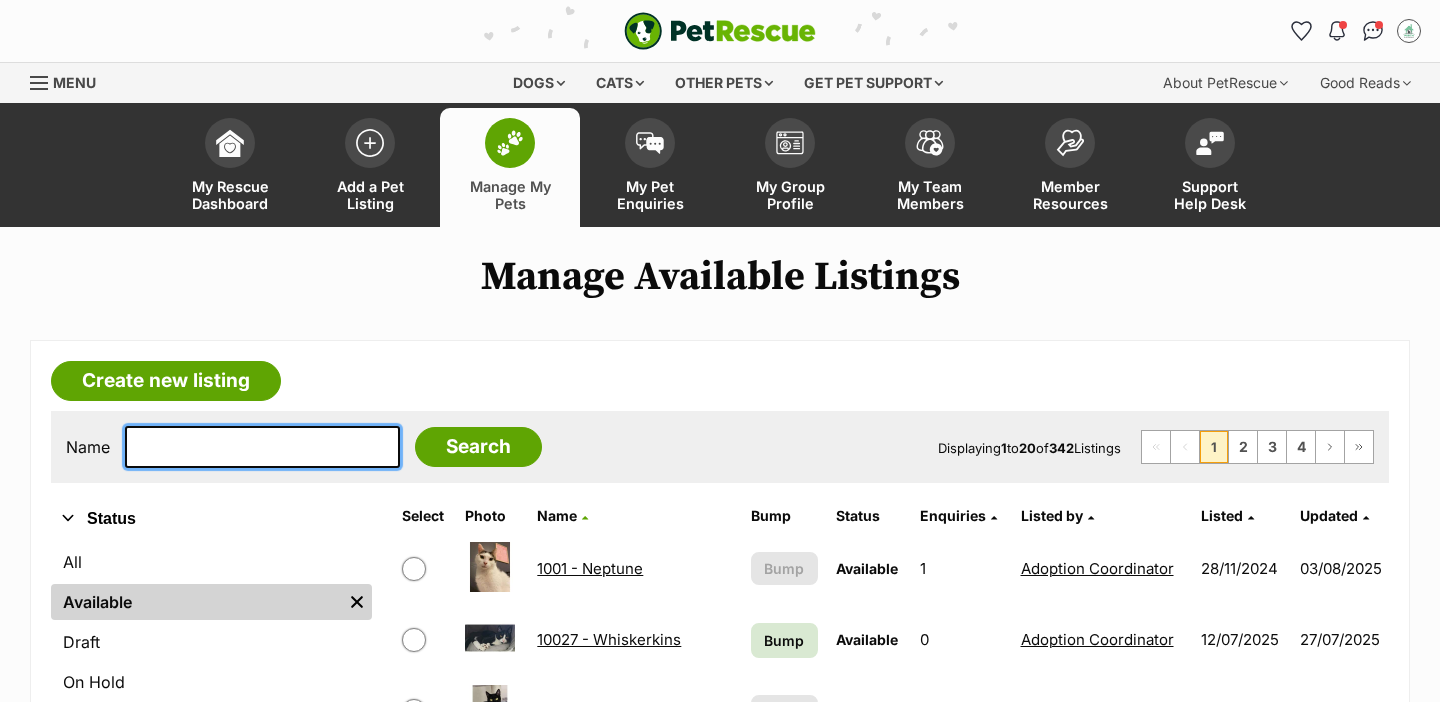 click at bounding box center [262, 447] 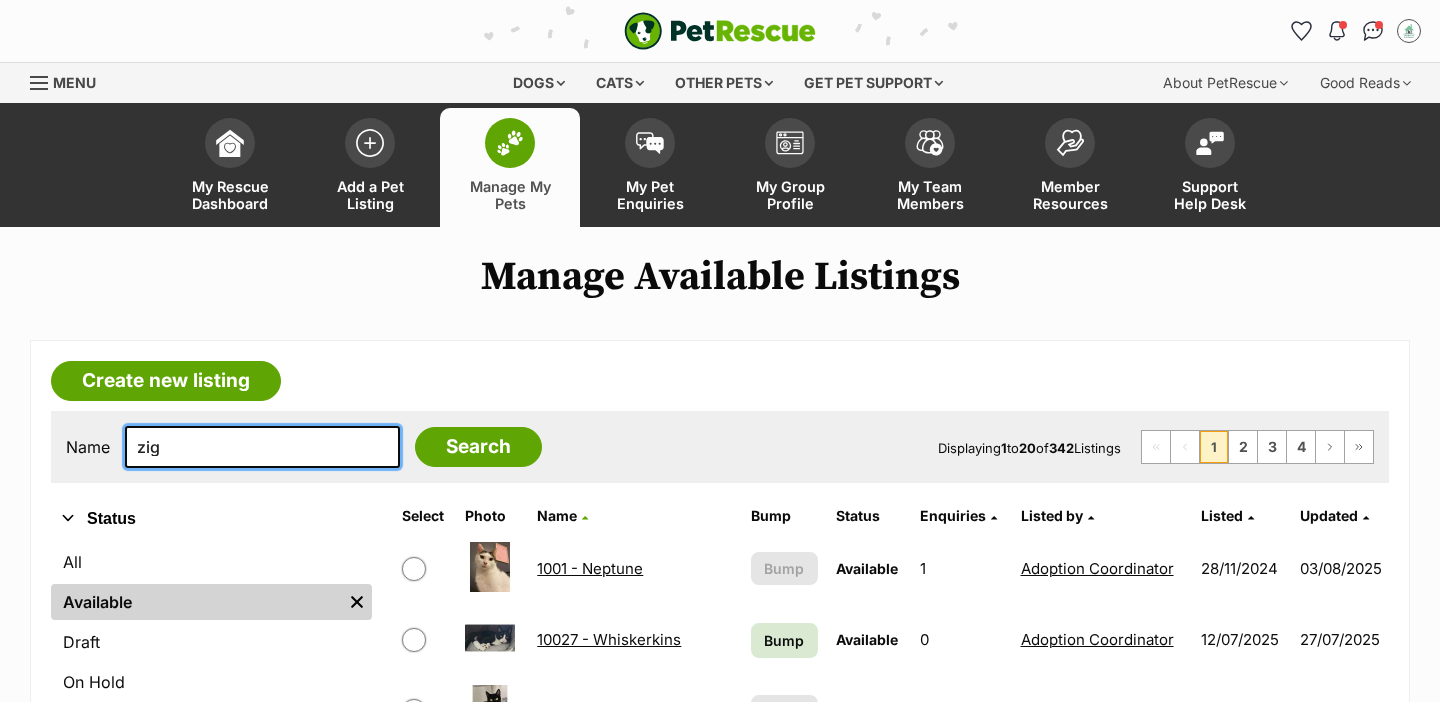 type on "zig" 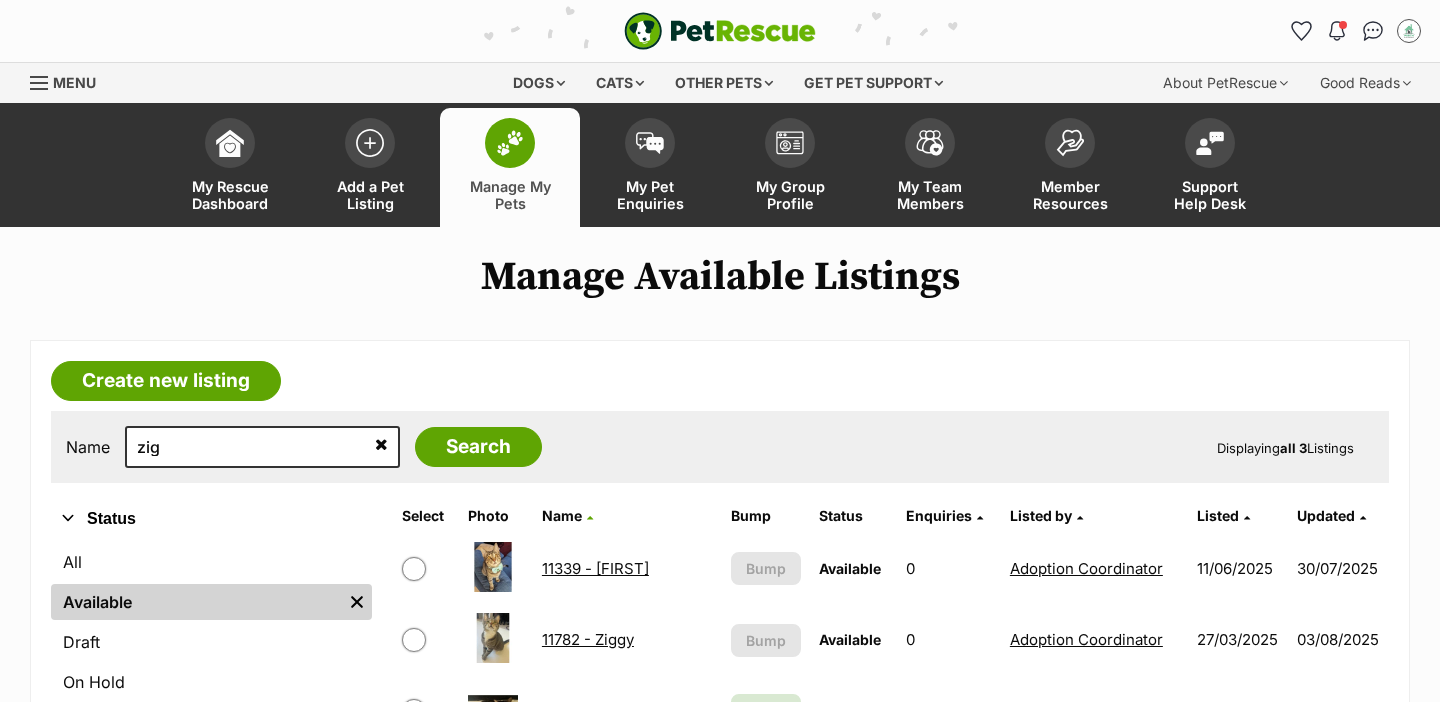scroll, scrollTop: 0, scrollLeft: 0, axis: both 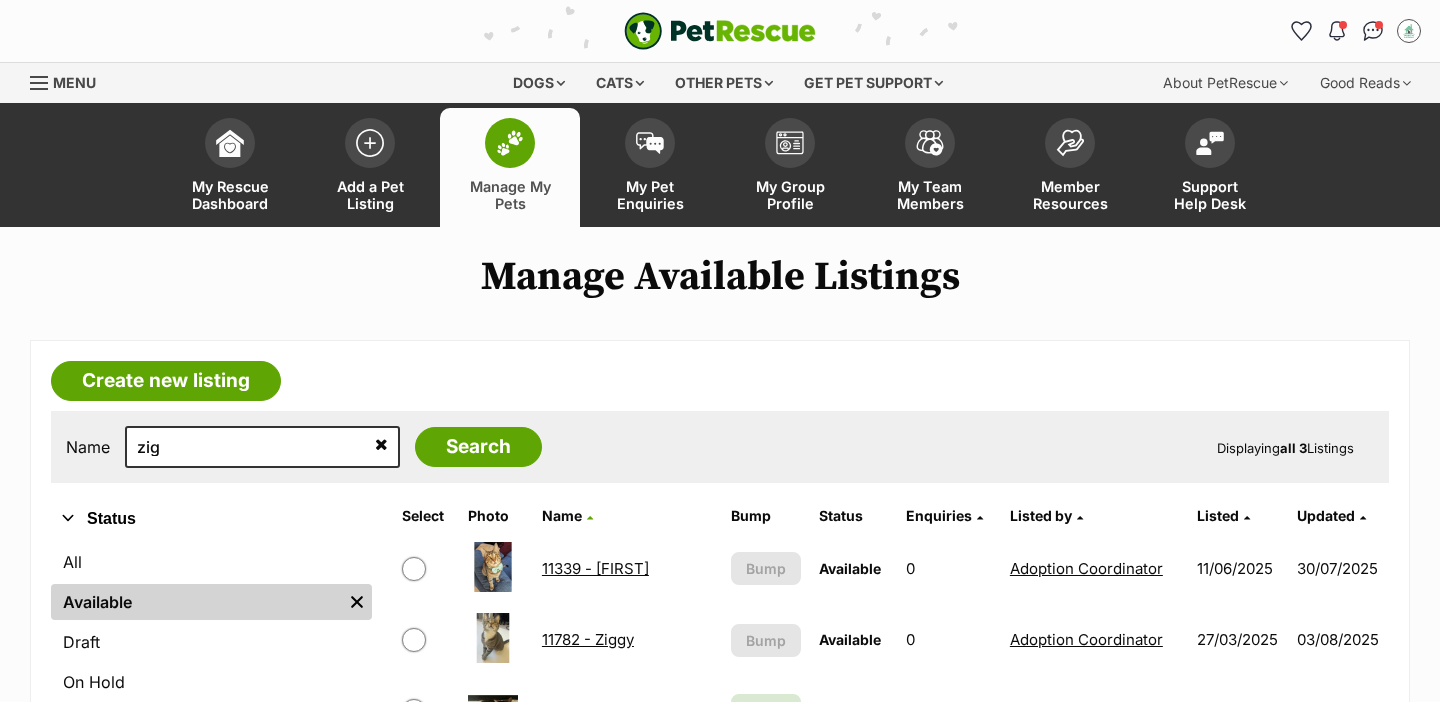 click on "11782 - Ziggy" at bounding box center (588, 639) 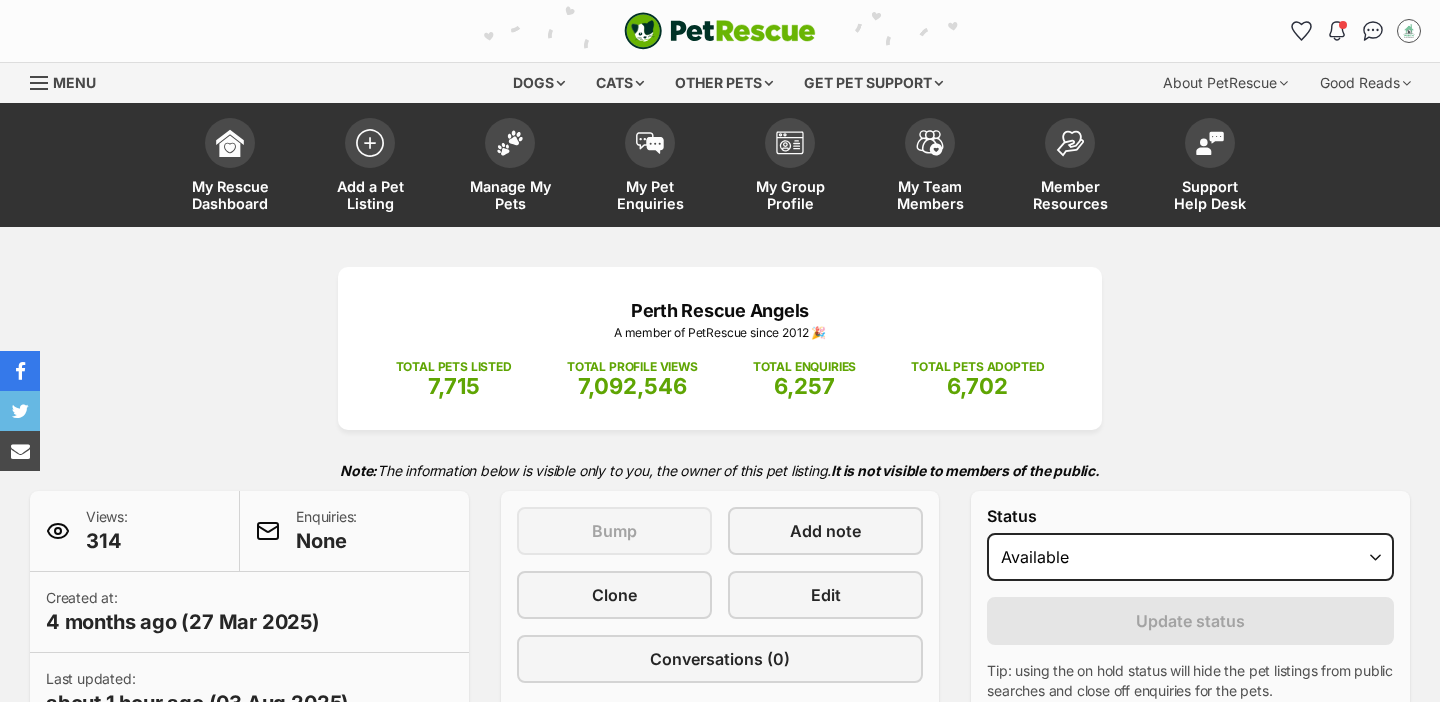scroll, scrollTop: 0, scrollLeft: 0, axis: both 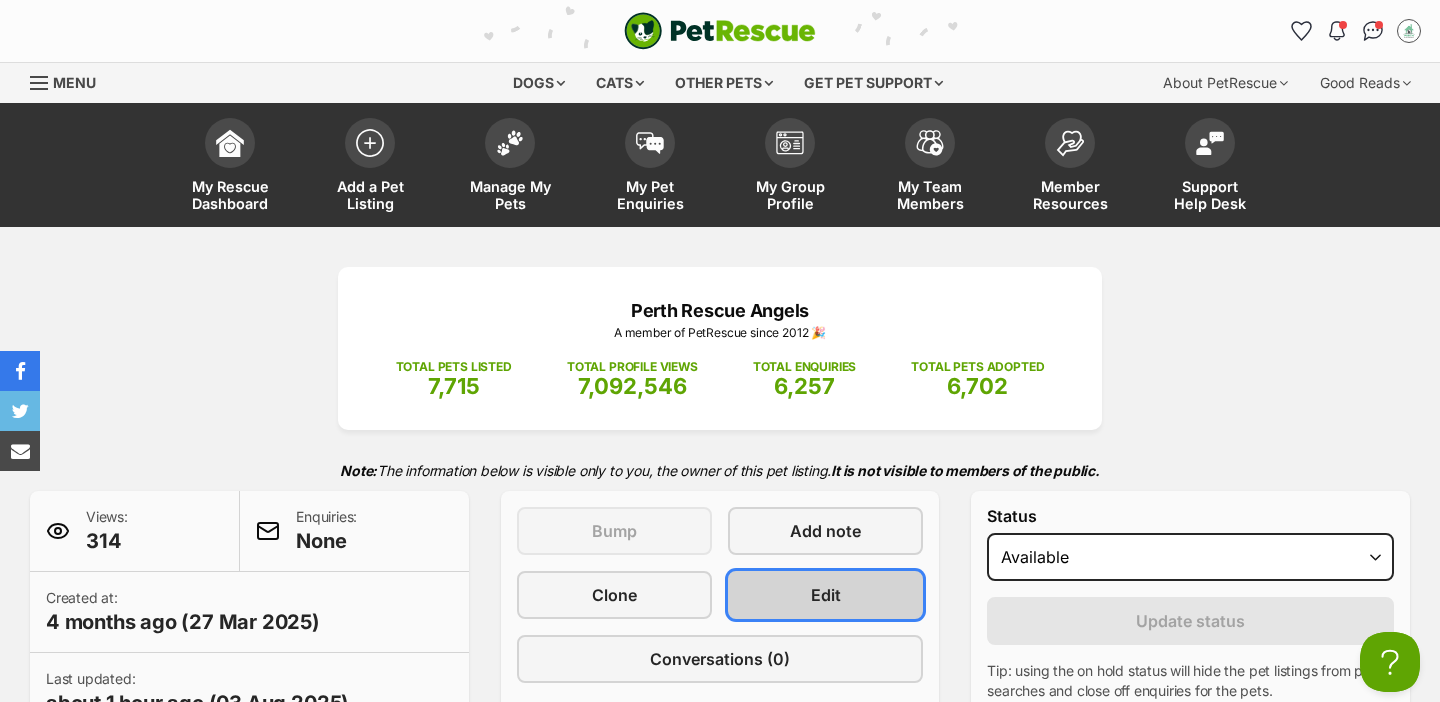 click on "Edit" at bounding box center (825, 595) 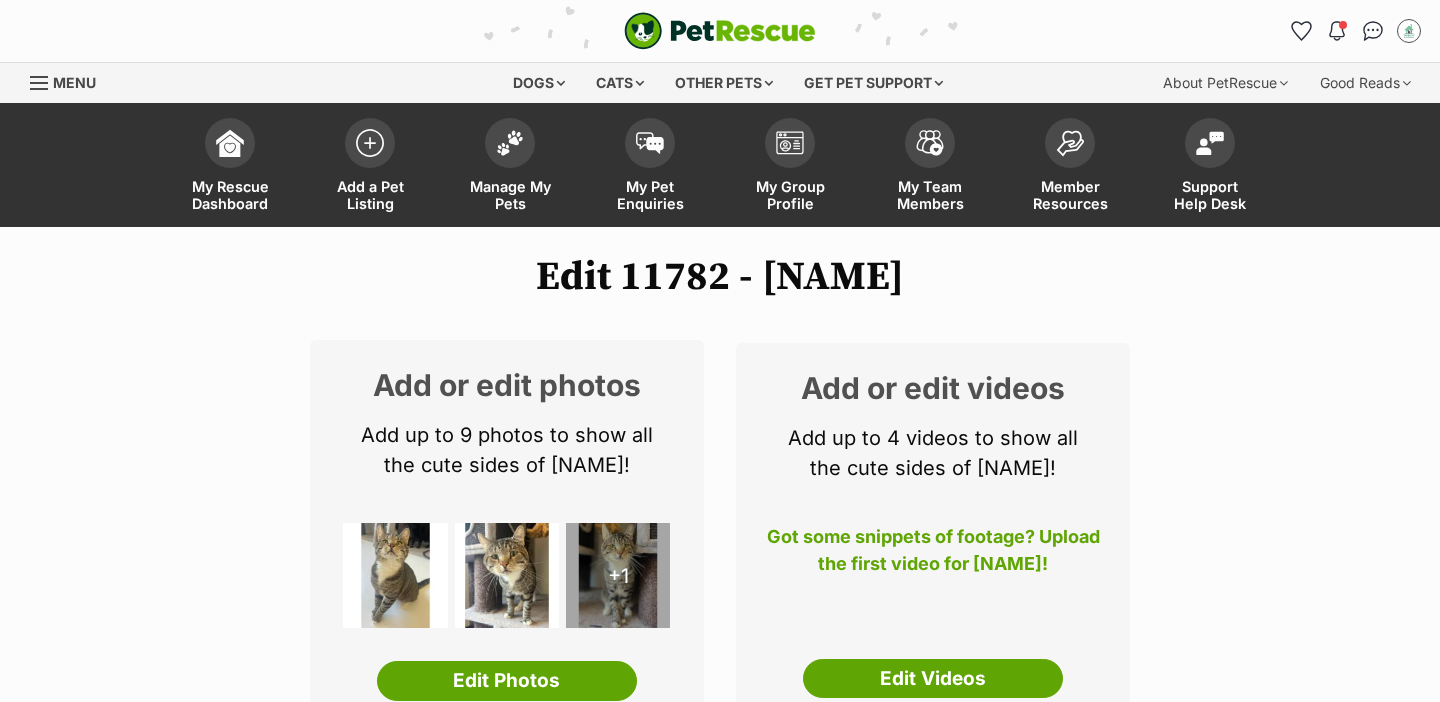 scroll, scrollTop: 0, scrollLeft: 0, axis: both 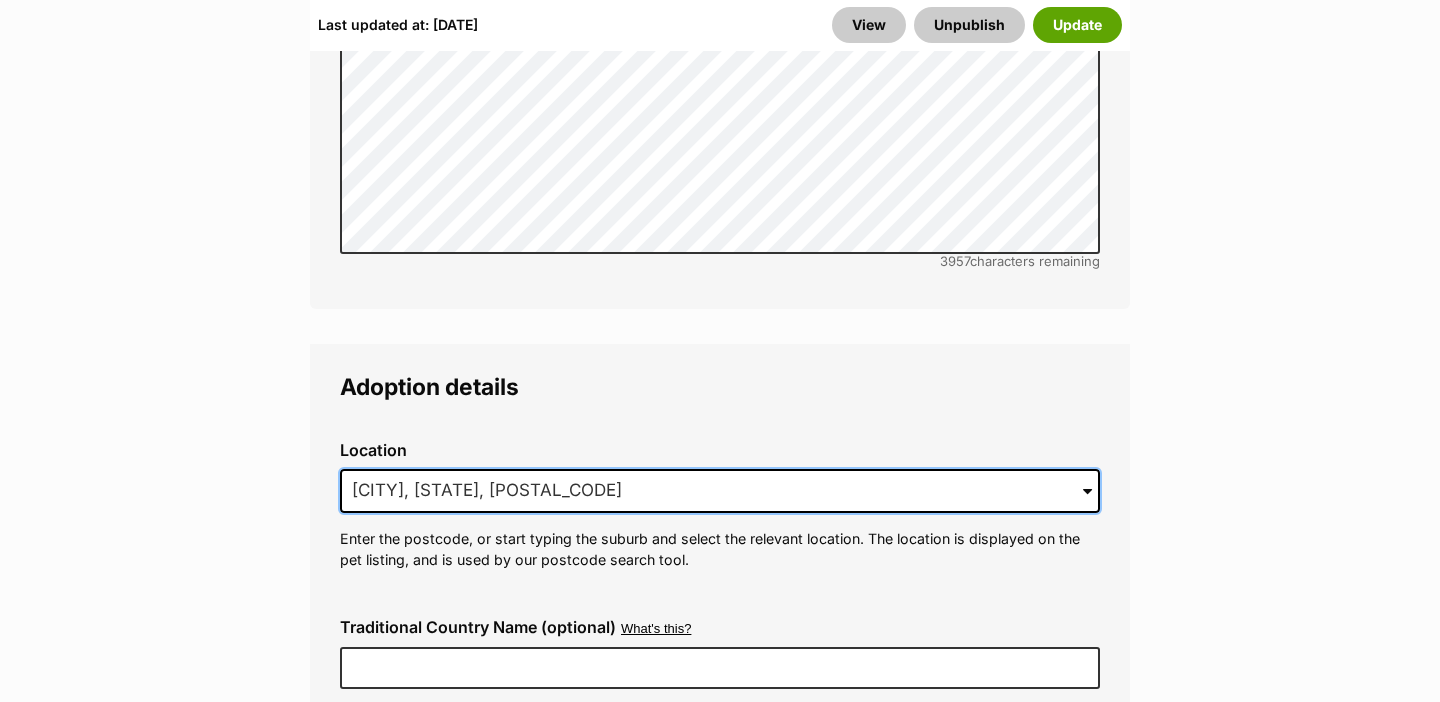 drag, startPoint x: 523, startPoint y: 499, endPoint x: 211, endPoint y: 490, distance: 312.1298 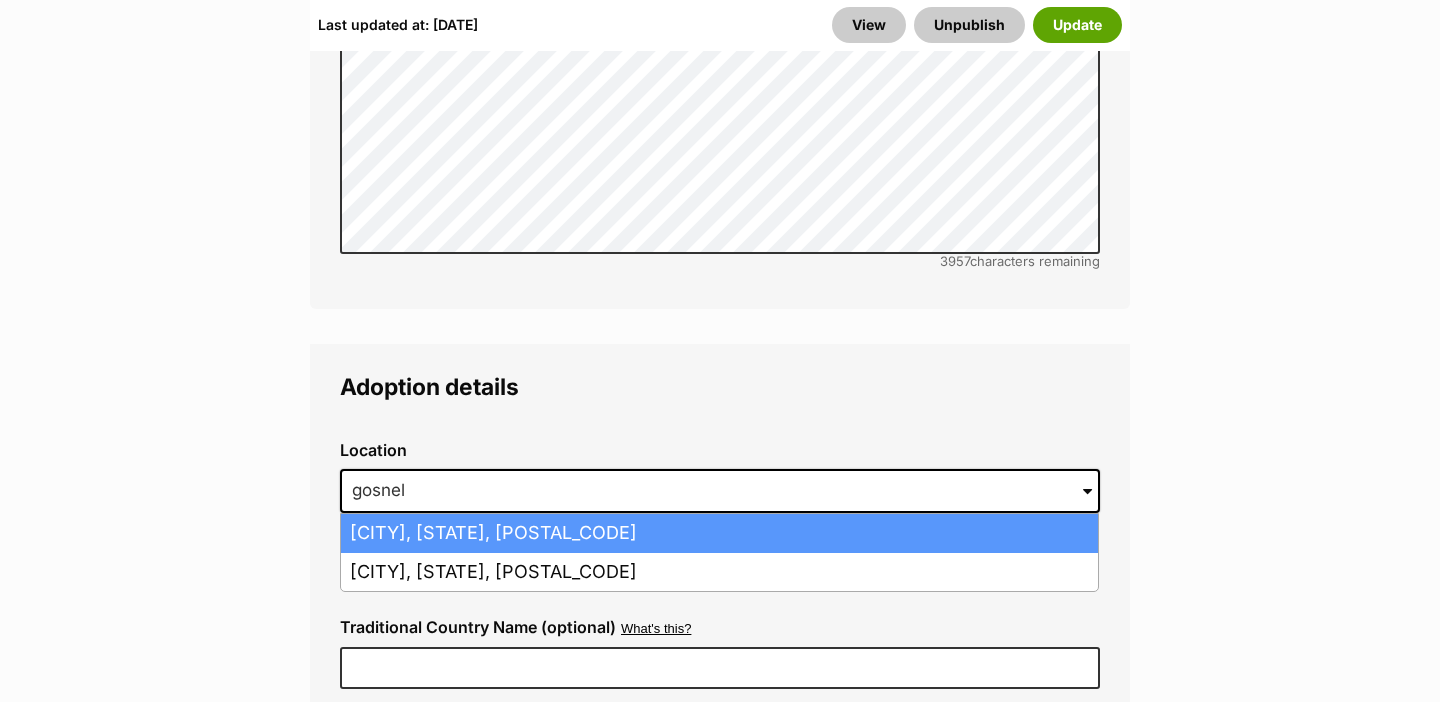 click on "Gosnells, Western Australia, 6110" at bounding box center [719, 533] 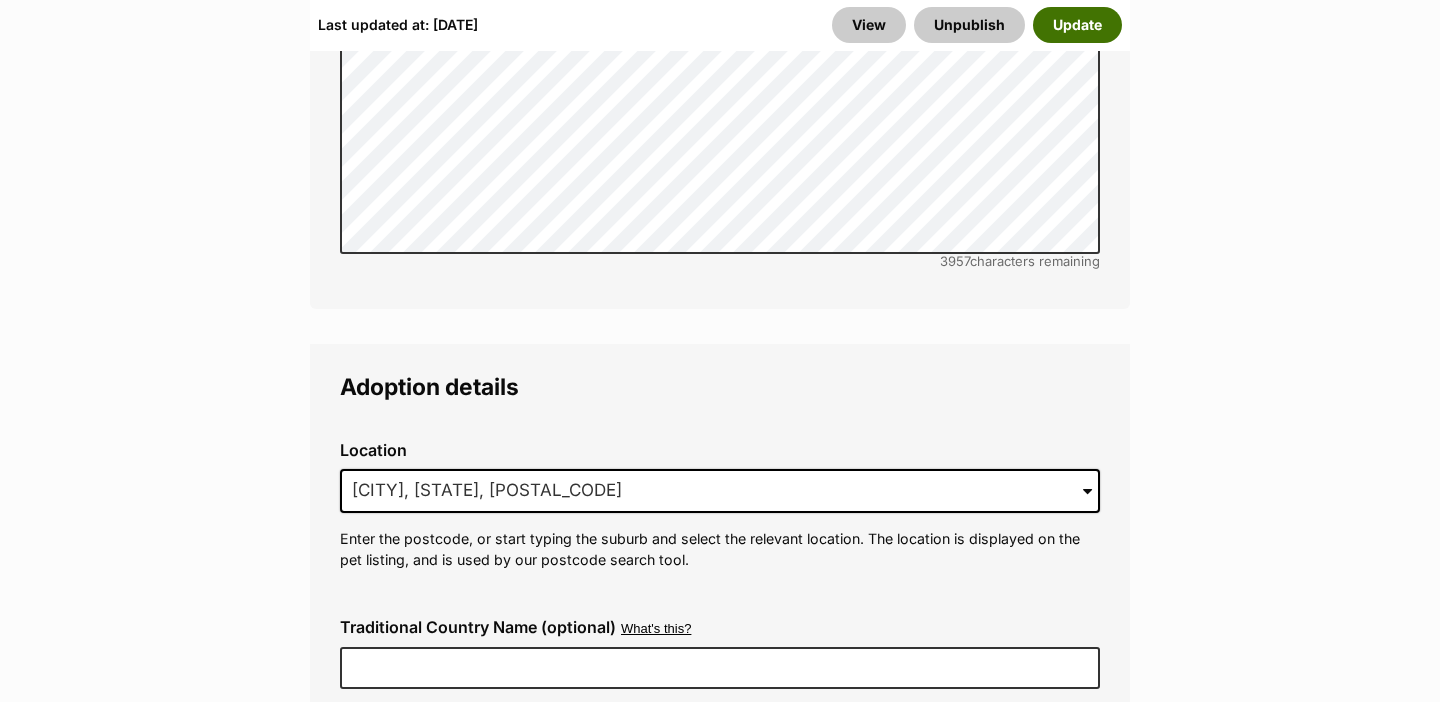 click on "Update" at bounding box center [1077, 25] 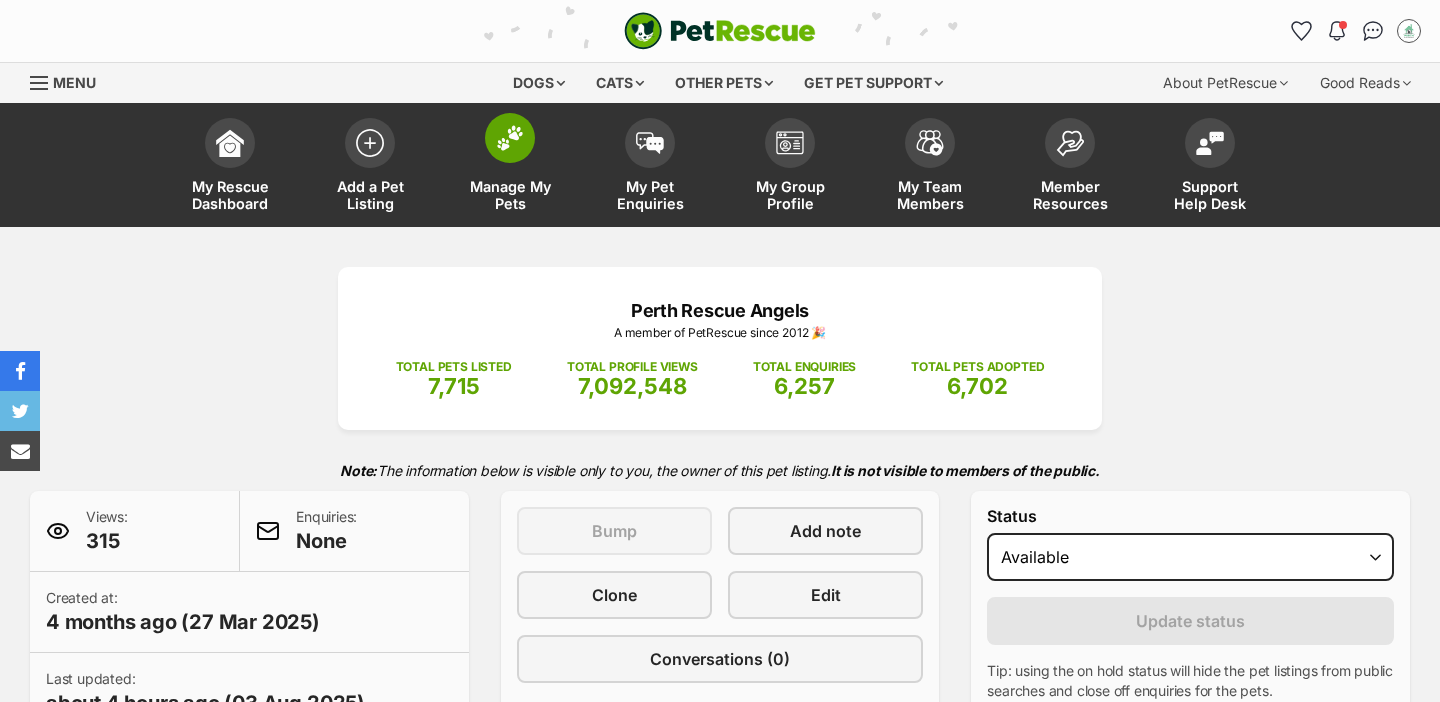 click on "Manage My Pets" at bounding box center [510, 195] 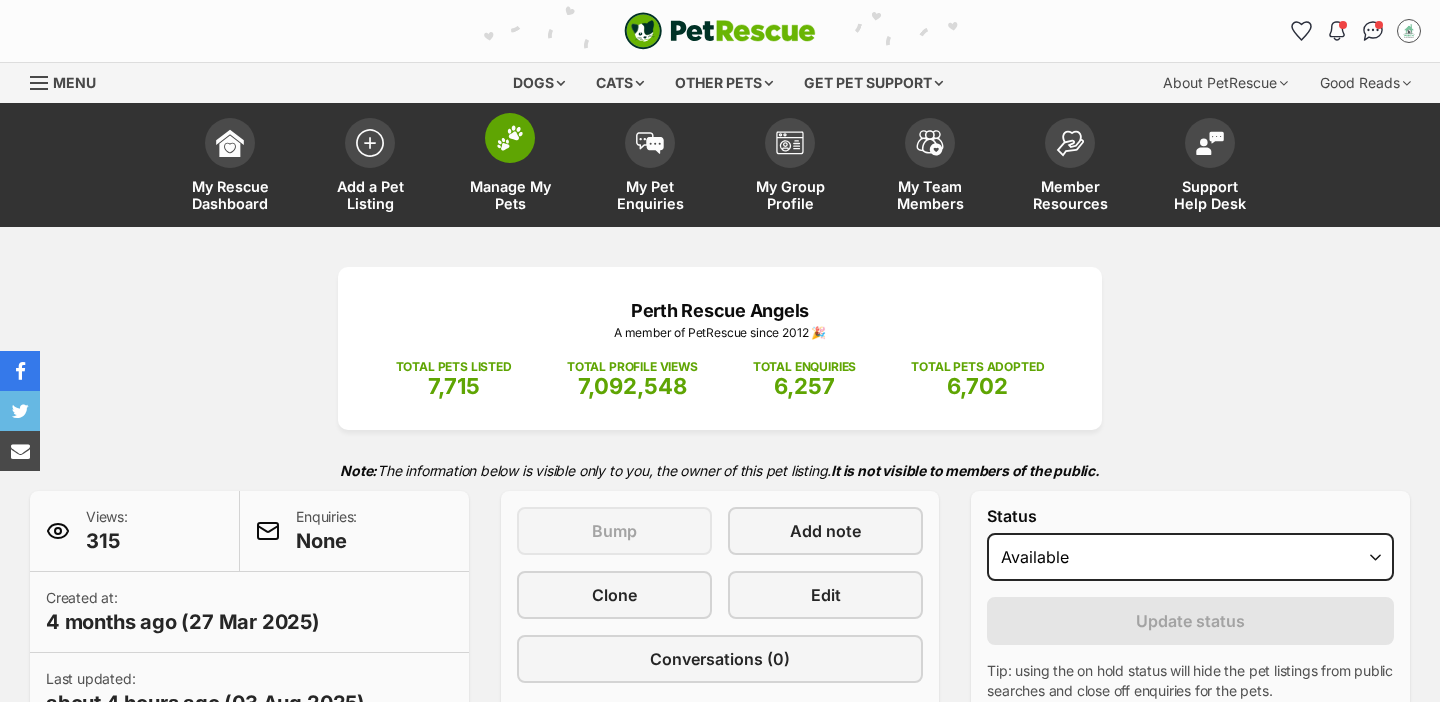 scroll, scrollTop: 0, scrollLeft: 0, axis: both 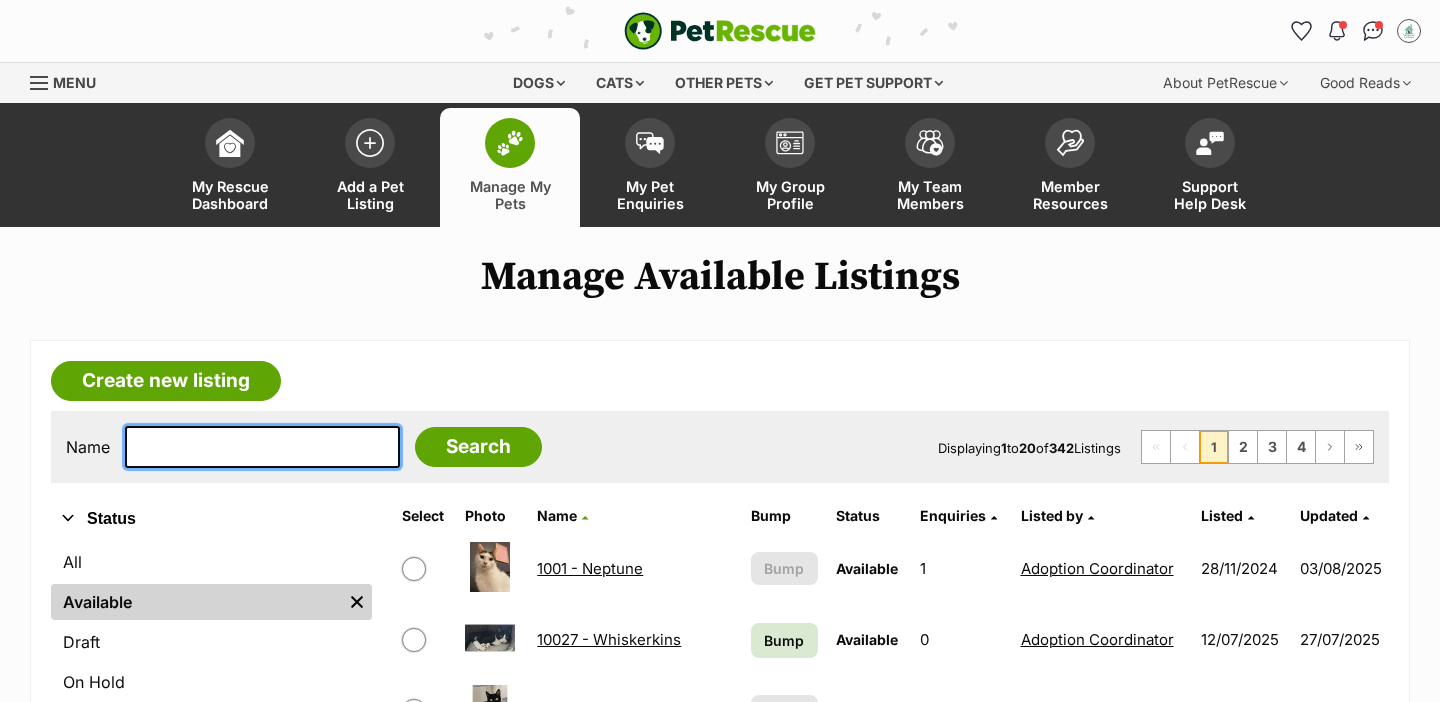 click at bounding box center [262, 447] 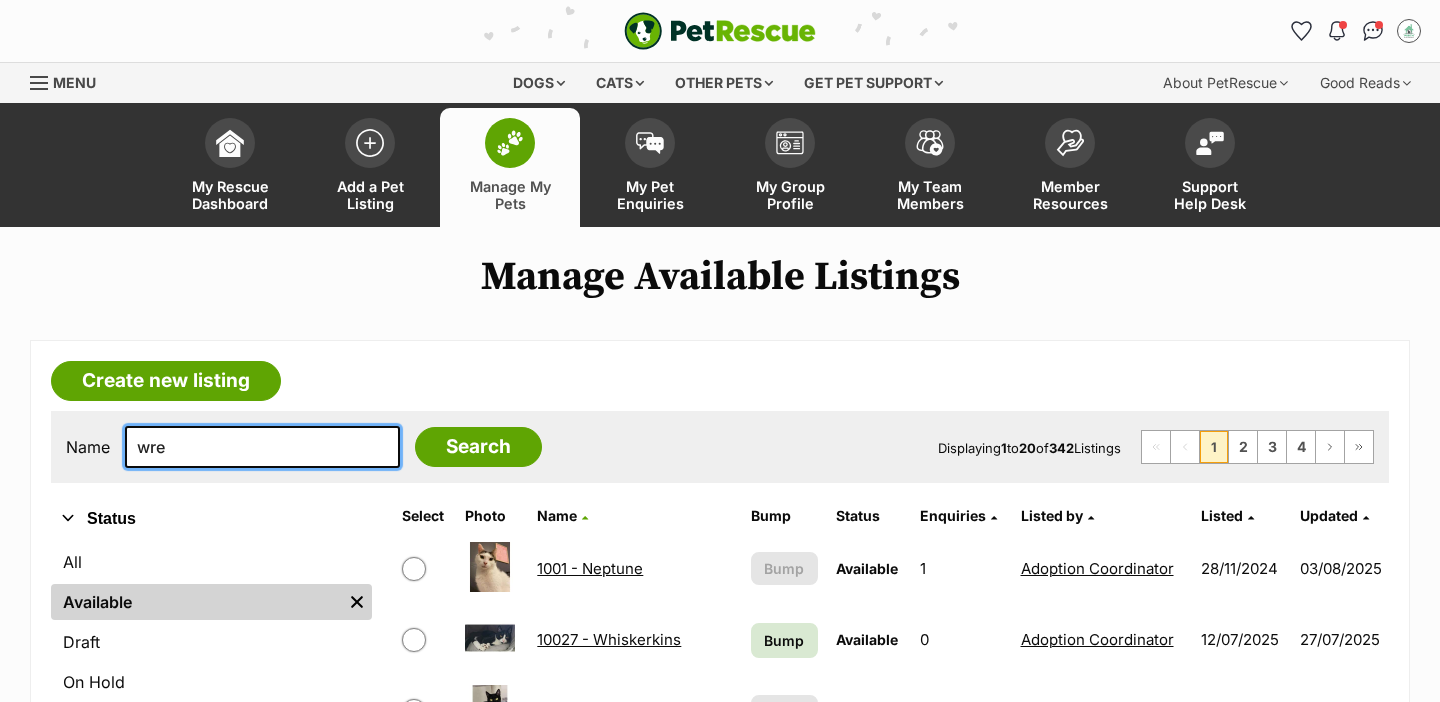 type on "wre" 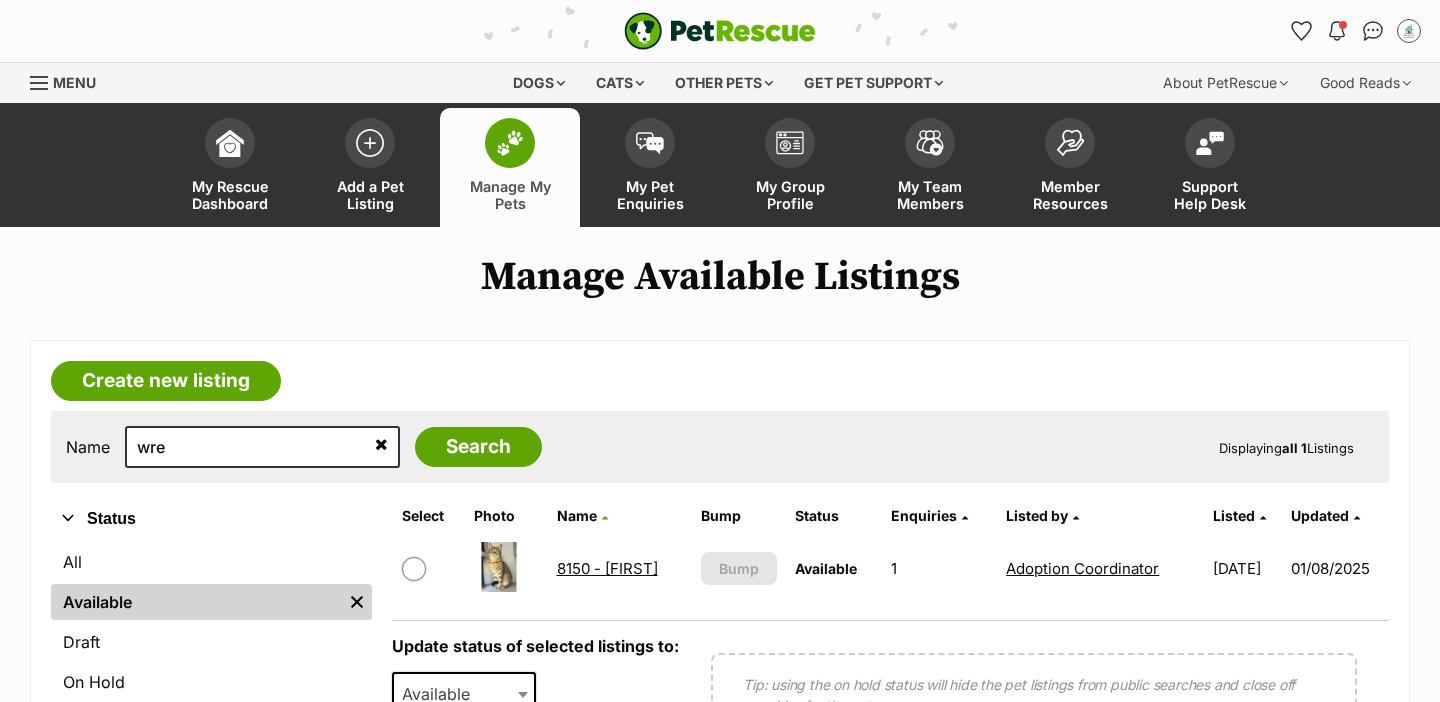 scroll, scrollTop: 0, scrollLeft: 0, axis: both 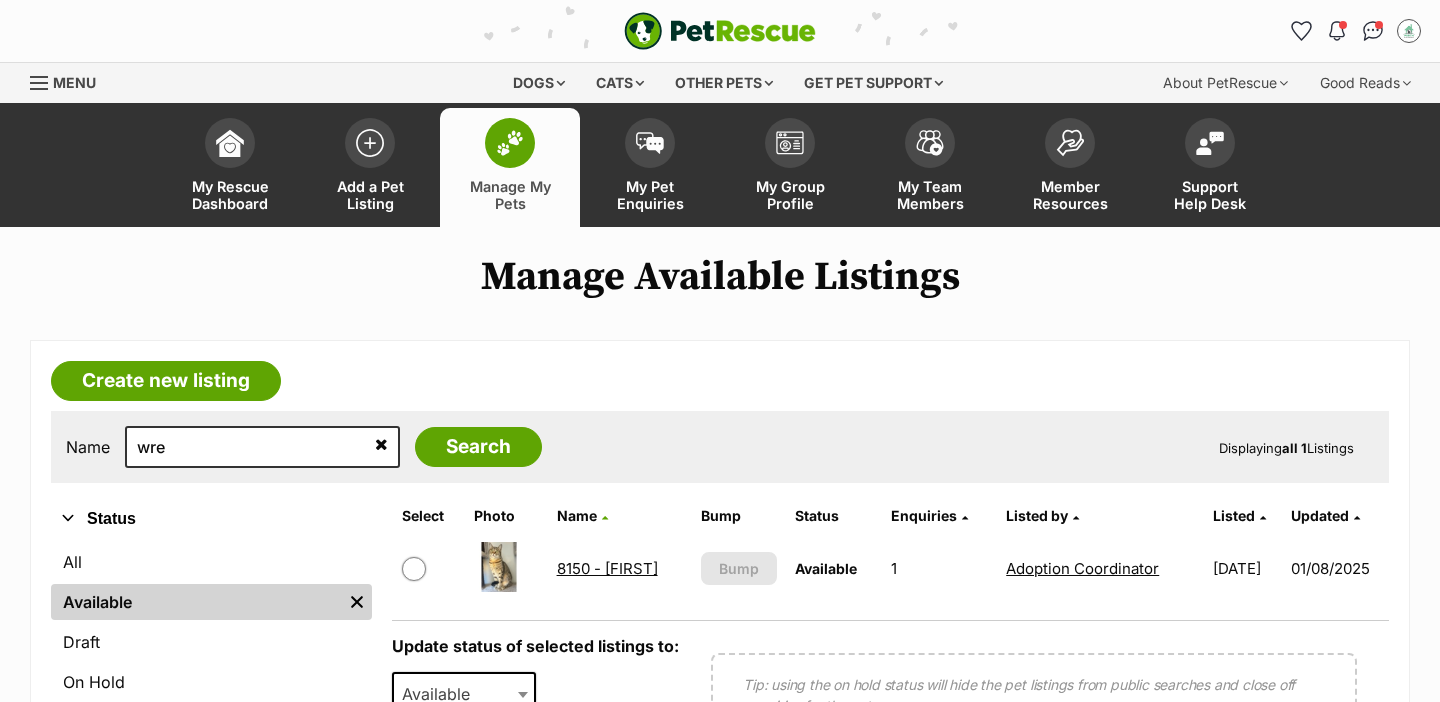 click on "8150 - [FIRST]" at bounding box center (607, 568) 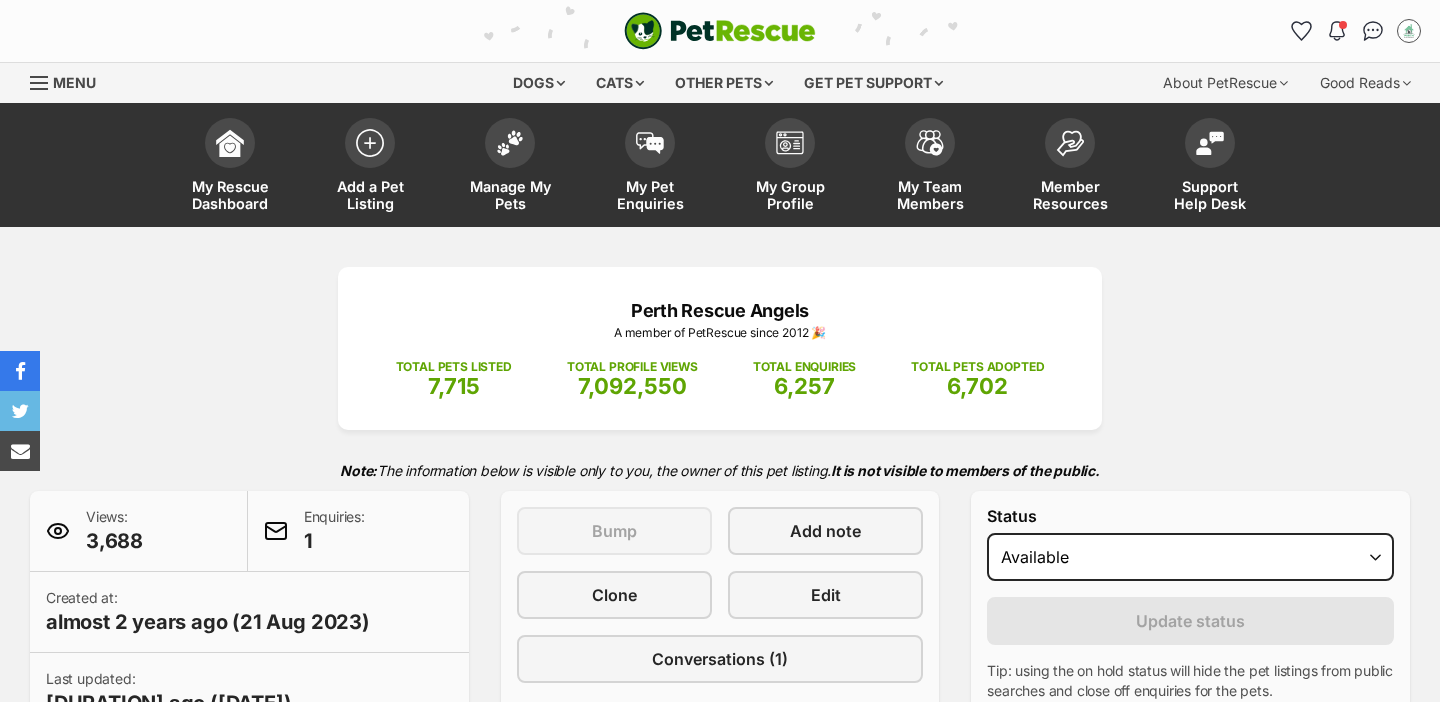 scroll, scrollTop: 0, scrollLeft: 0, axis: both 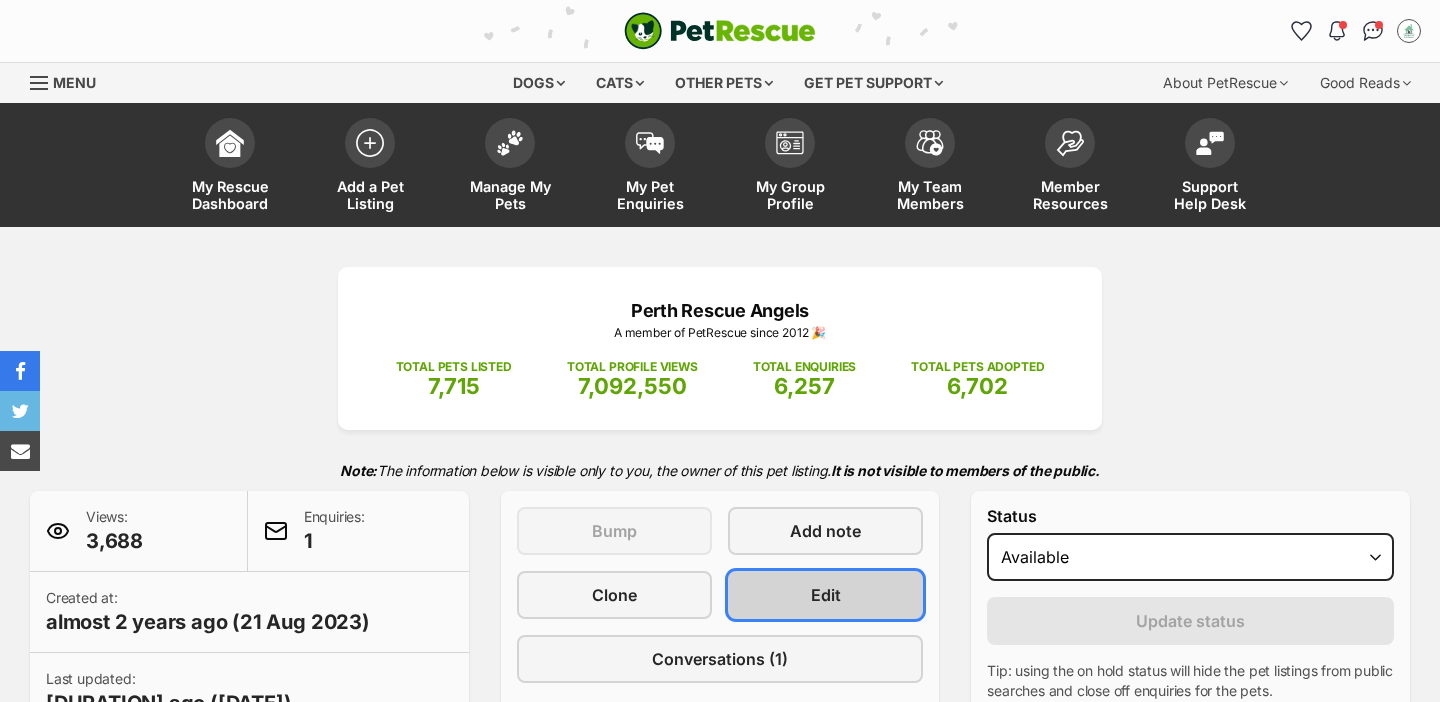 click on "Edit" at bounding box center (825, 595) 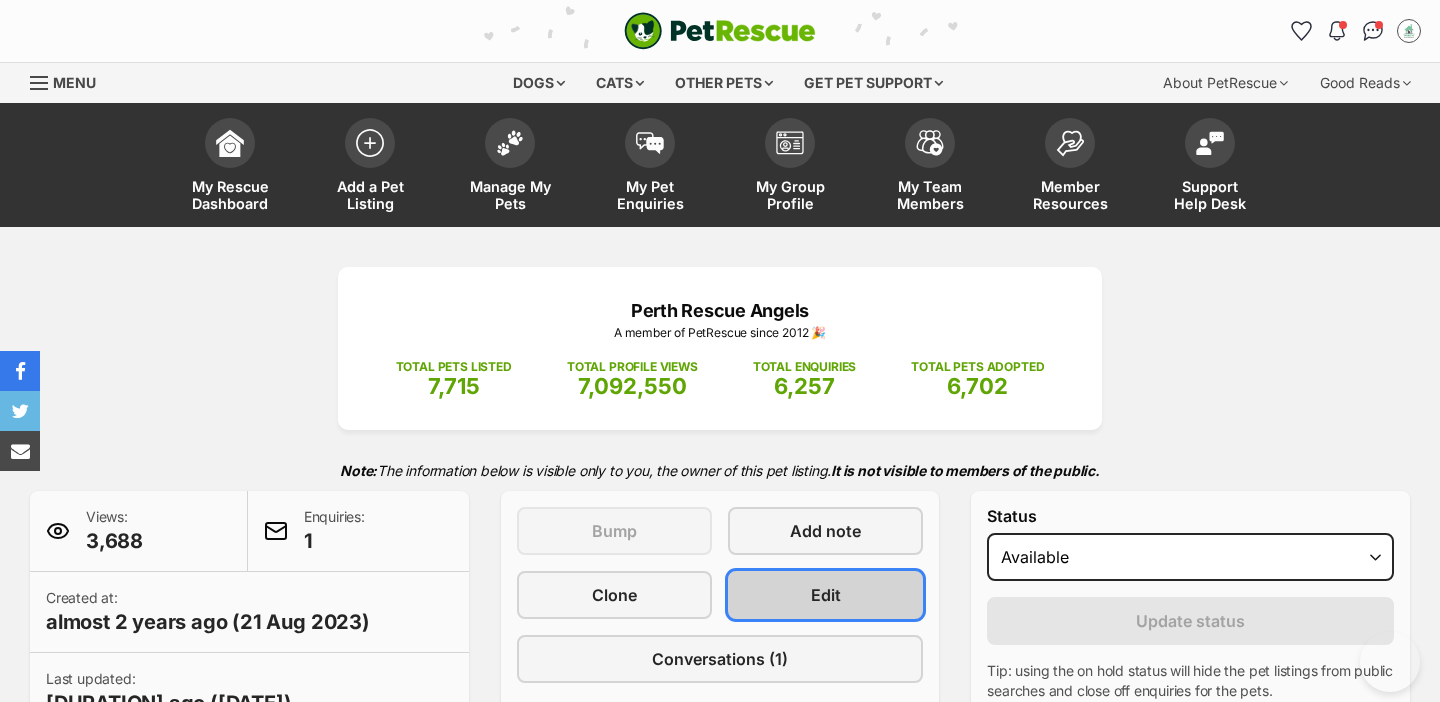 scroll, scrollTop: 0, scrollLeft: 0, axis: both 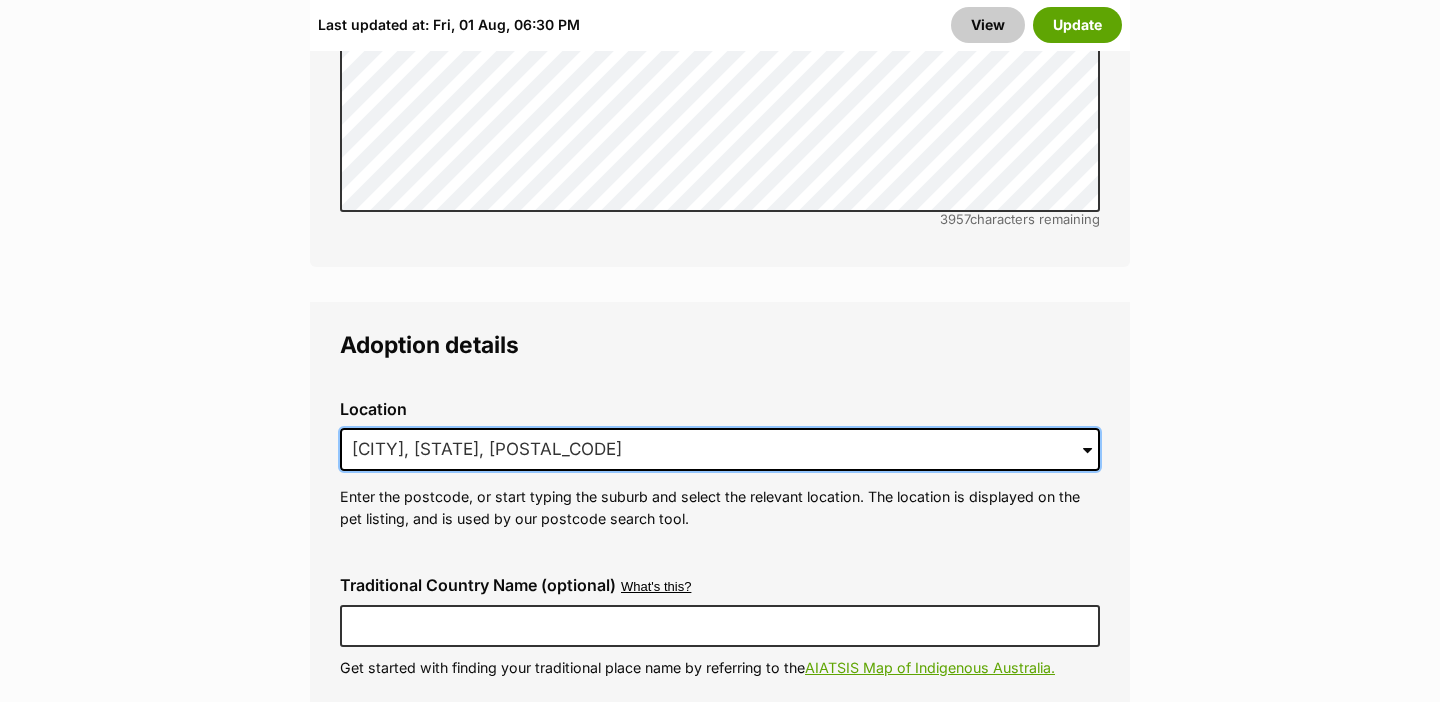 drag, startPoint x: 587, startPoint y: 466, endPoint x: 293, endPoint y: 430, distance: 296.1959 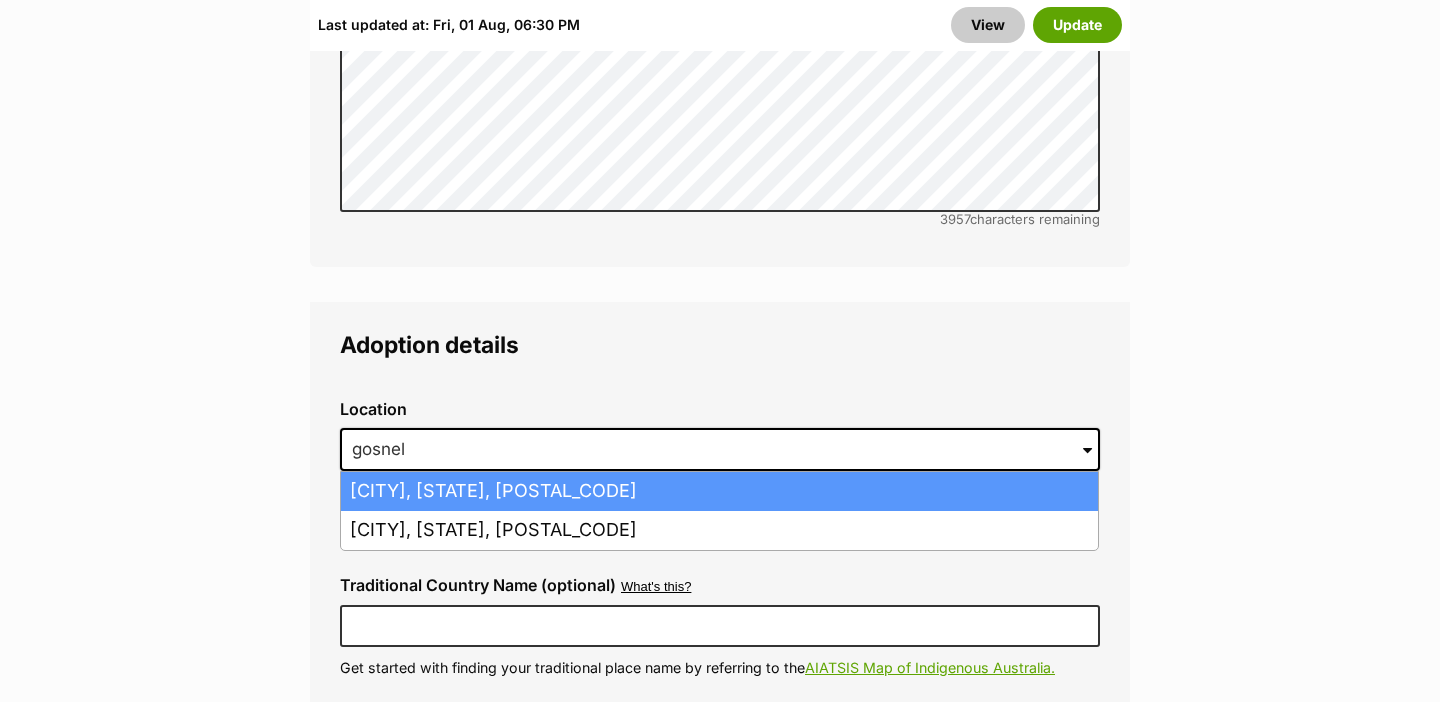 click on "Gosnells, Western Australia, 6110" at bounding box center (719, 491) 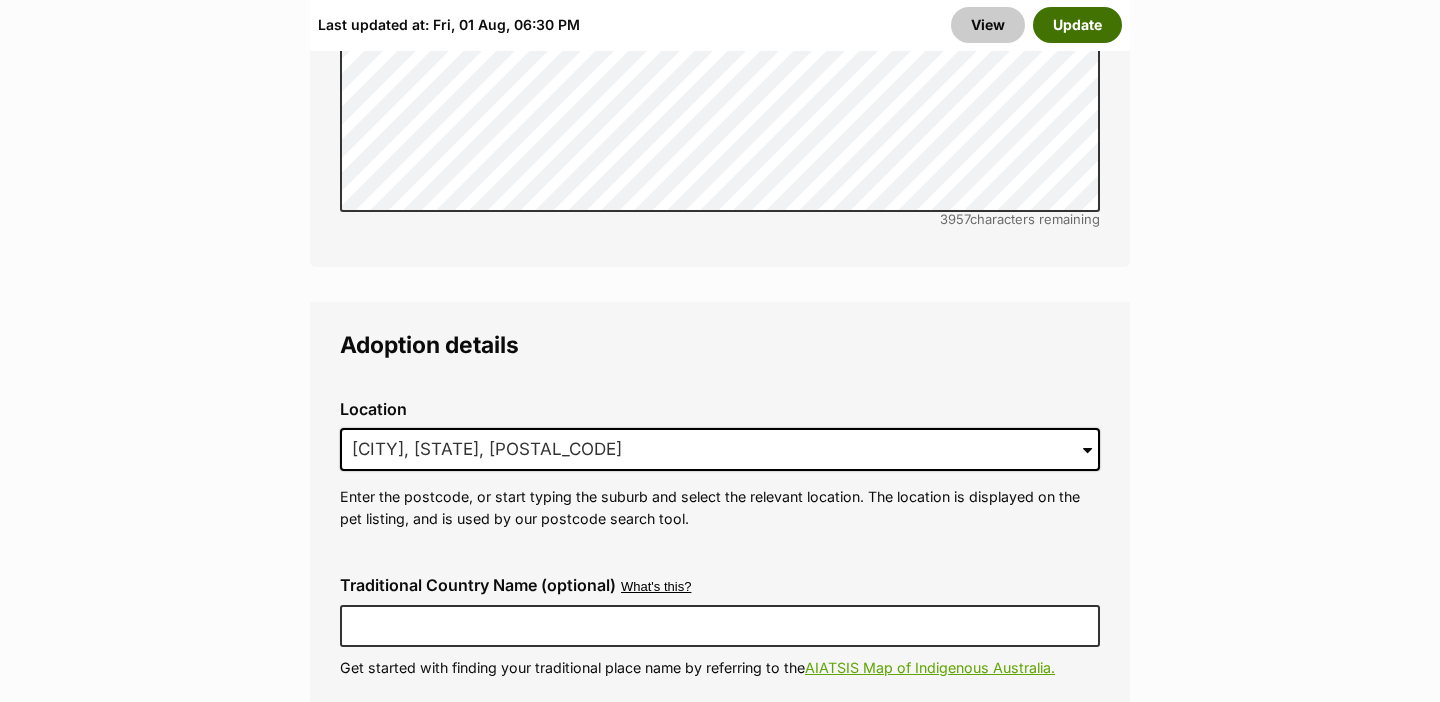 click on "Update" at bounding box center (1077, 25) 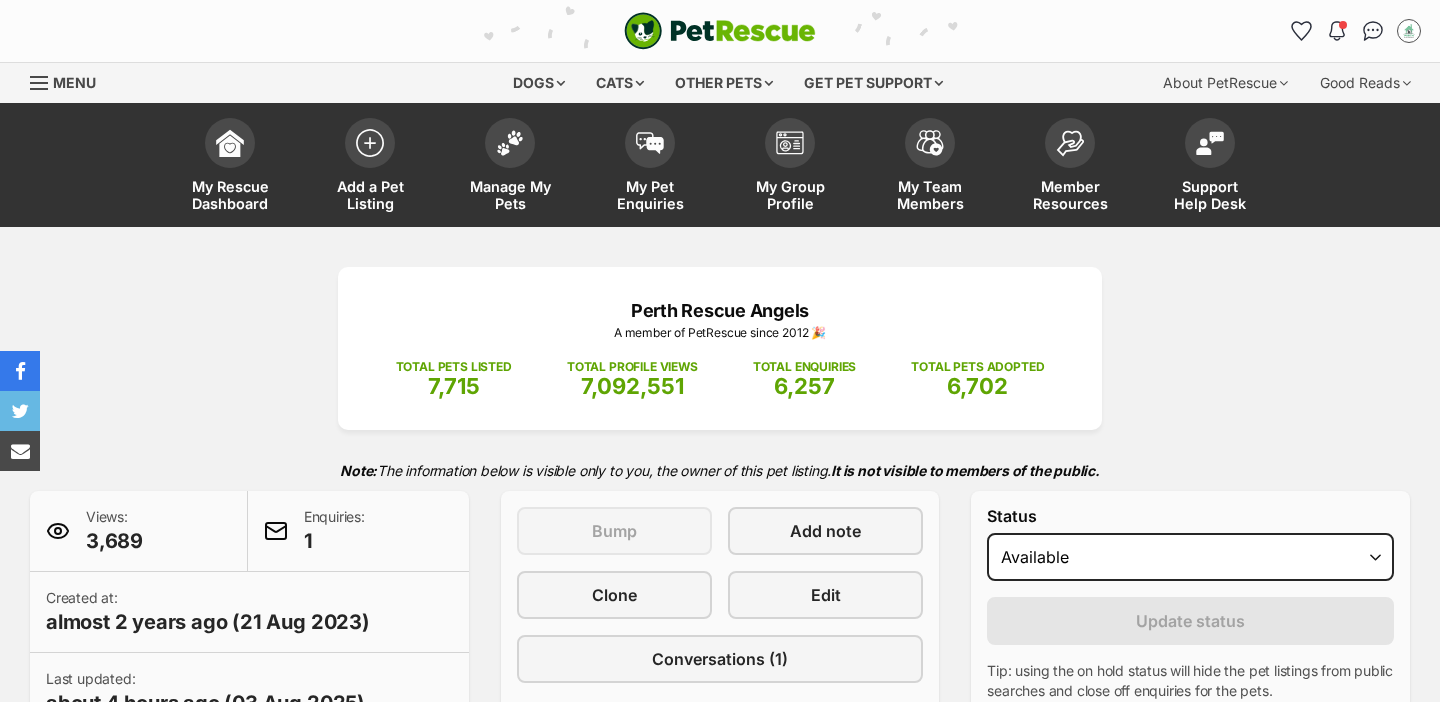 scroll, scrollTop: 0, scrollLeft: 0, axis: both 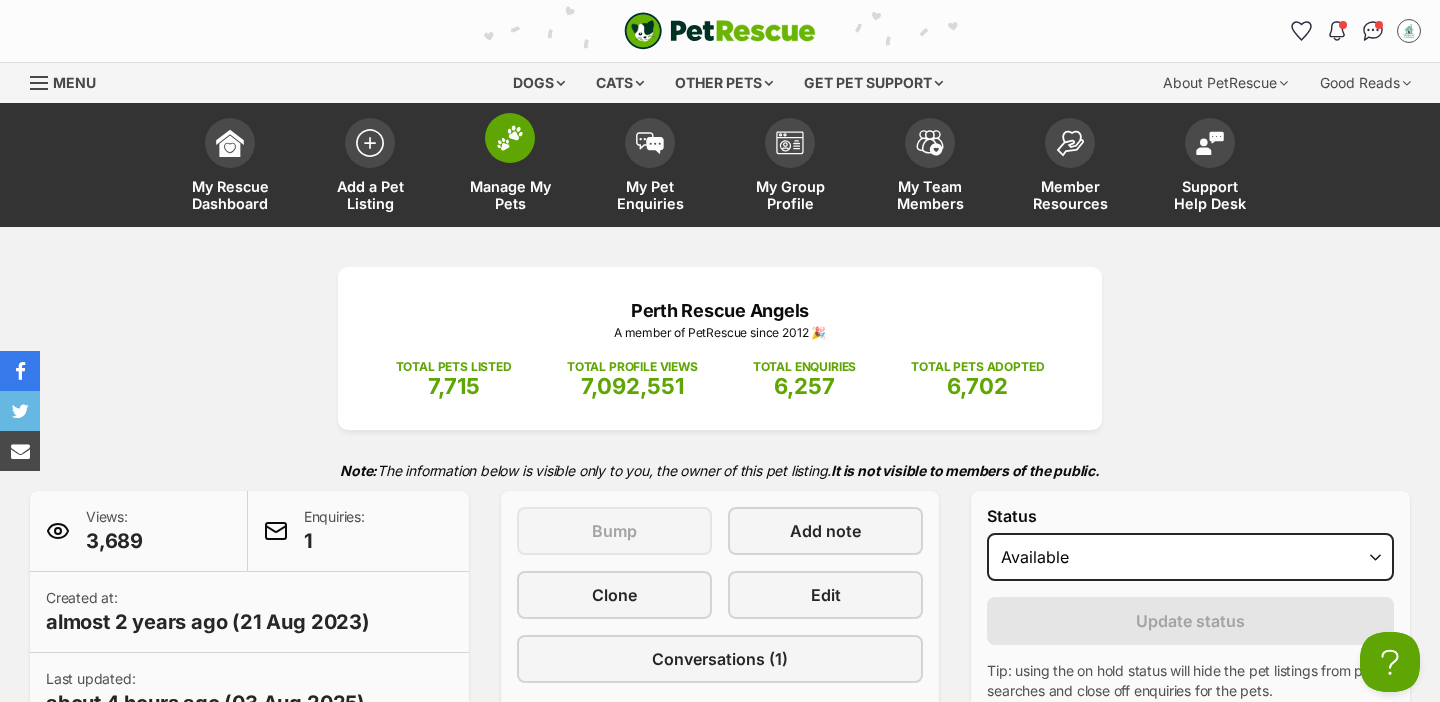 click on "Manage My Pets" at bounding box center [510, 195] 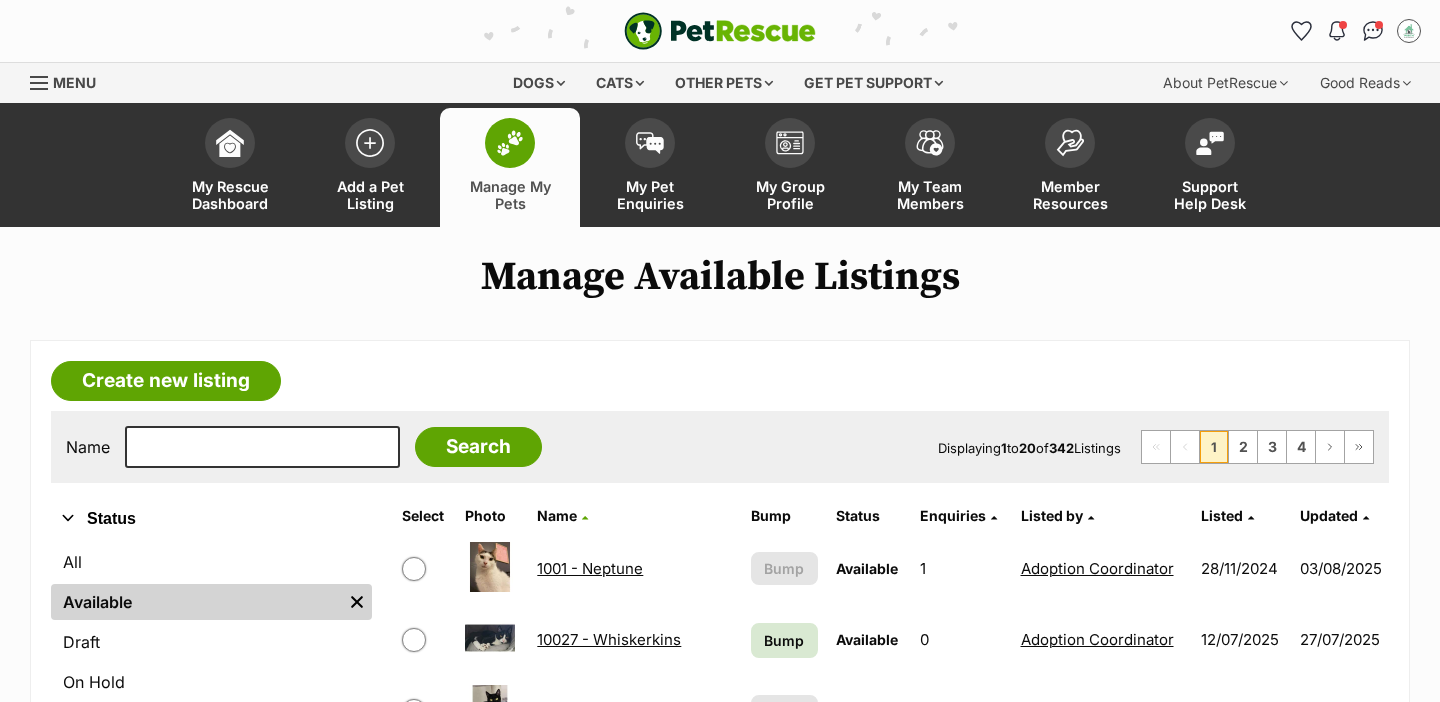 scroll, scrollTop: 0, scrollLeft: 0, axis: both 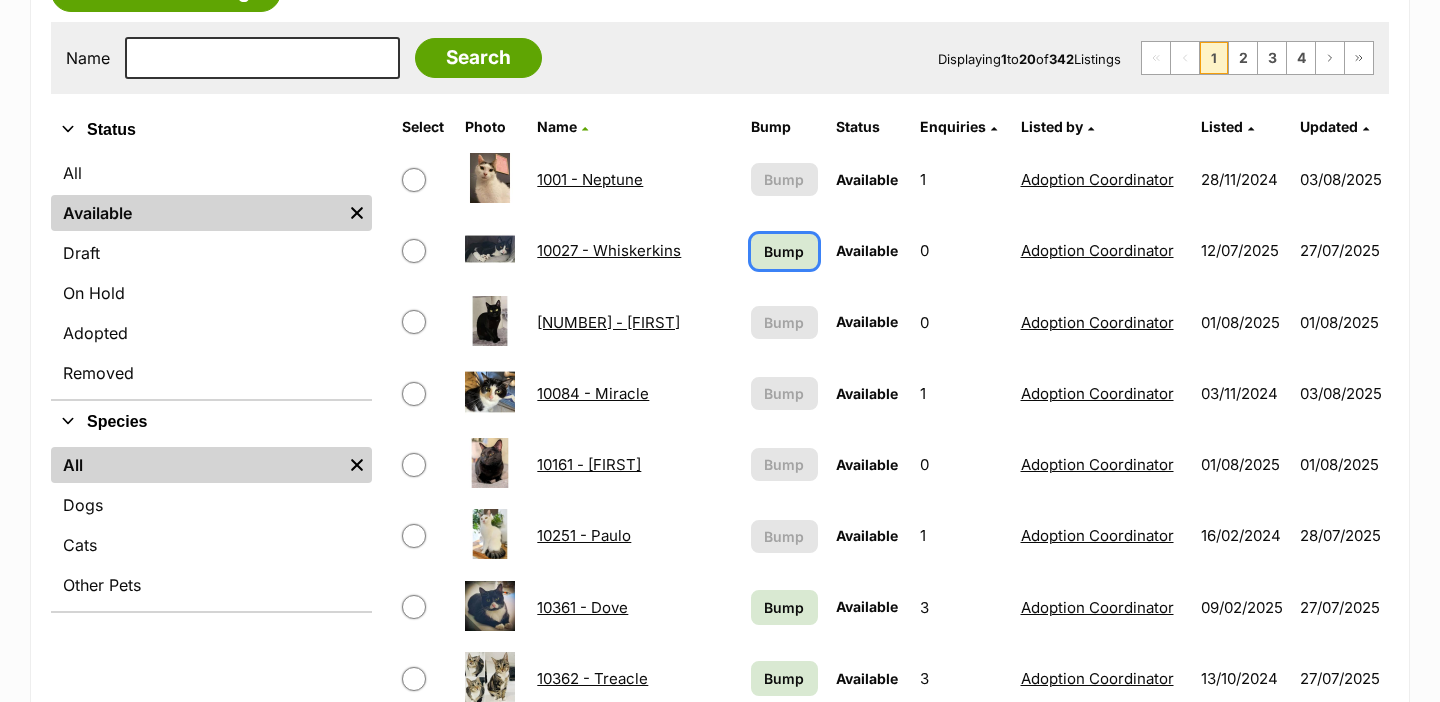 click on "Bump" at bounding box center (784, 251) 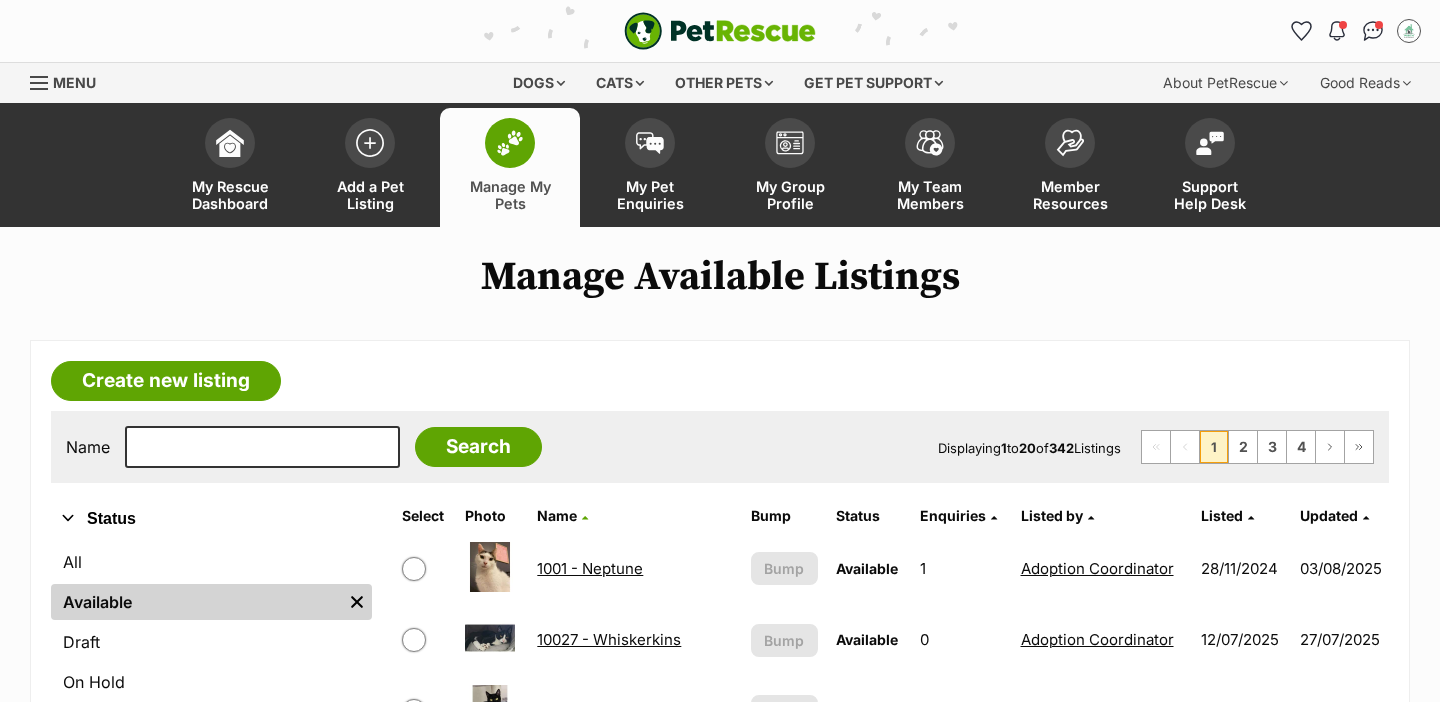 scroll, scrollTop: 0, scrollLeft: 0, axis: both 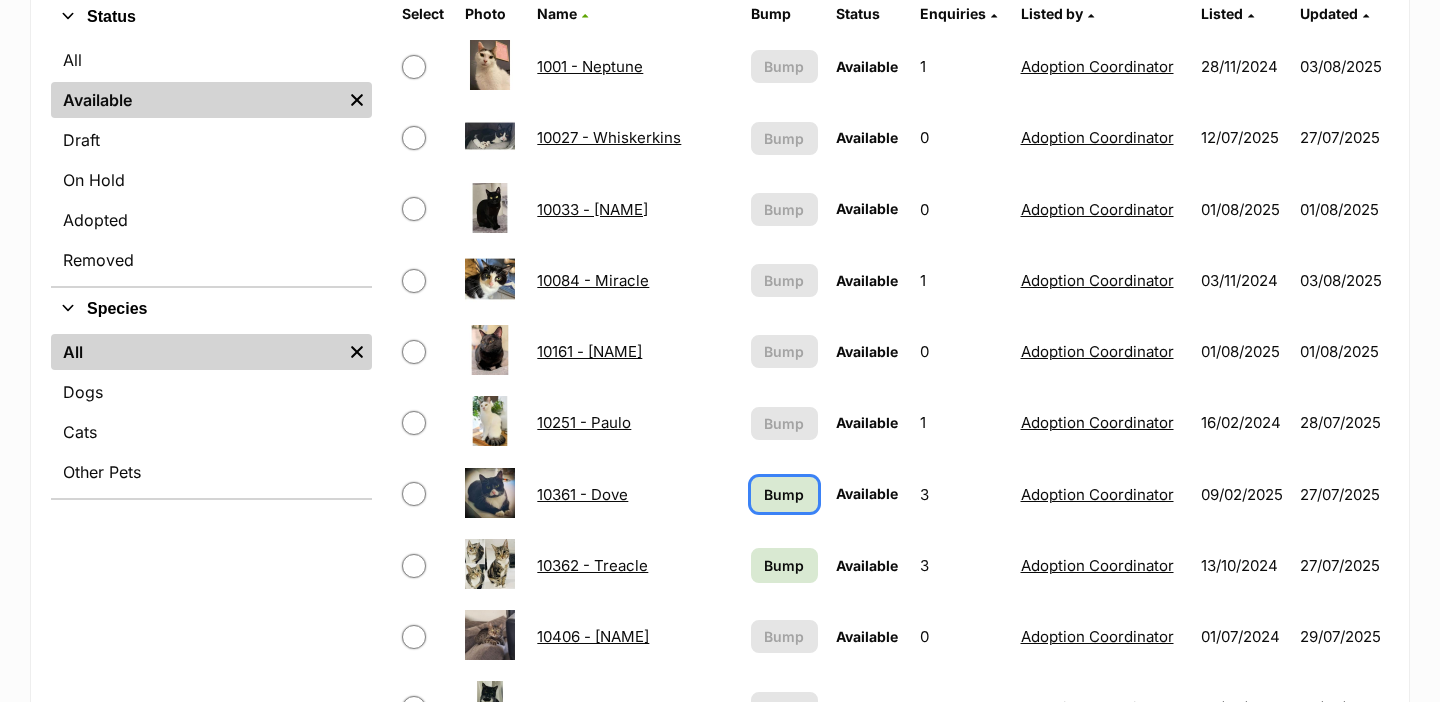 click on "Bump" at bounding box center (784, 494) 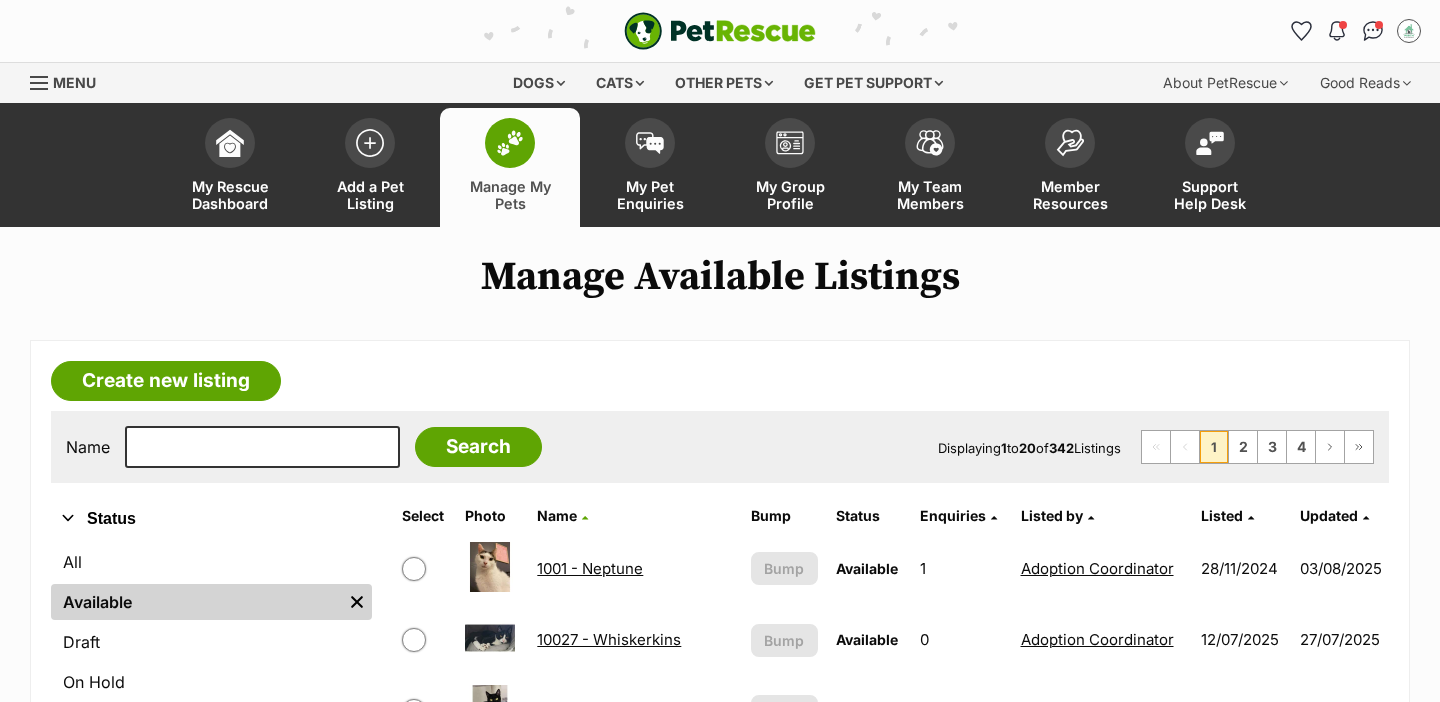scroll, scrollTop: 0, scrollLeft: 0, axis: both 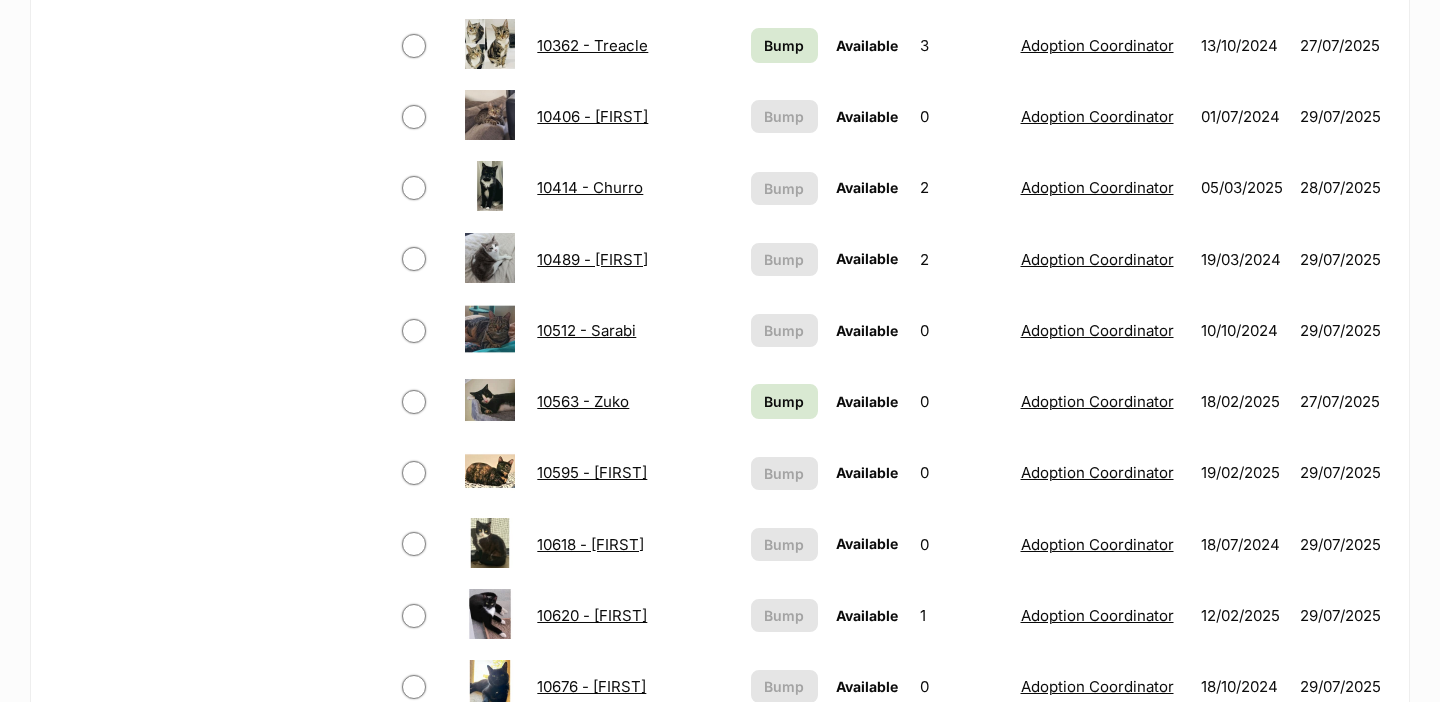 click on "Bump" at bounding box center (784, 45) 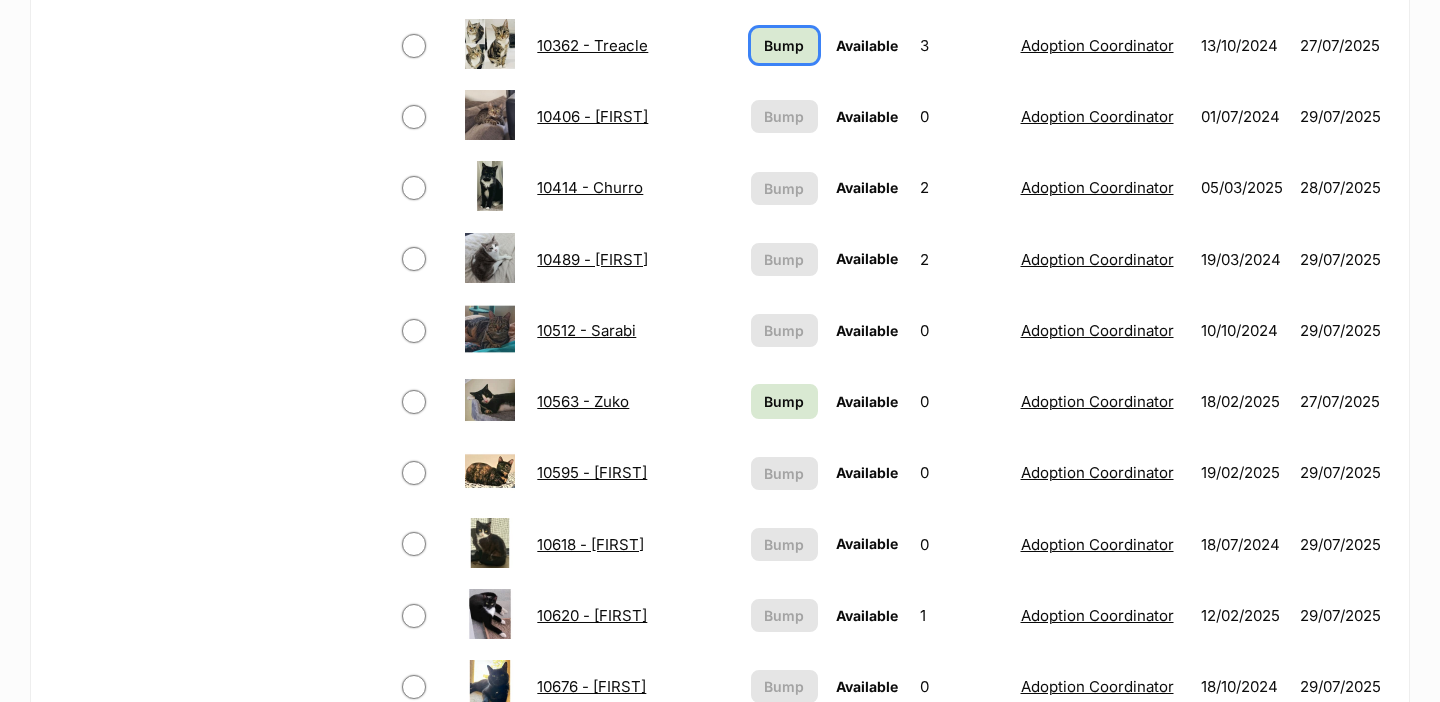 click on "Bump" at bounding box center (784, 45) 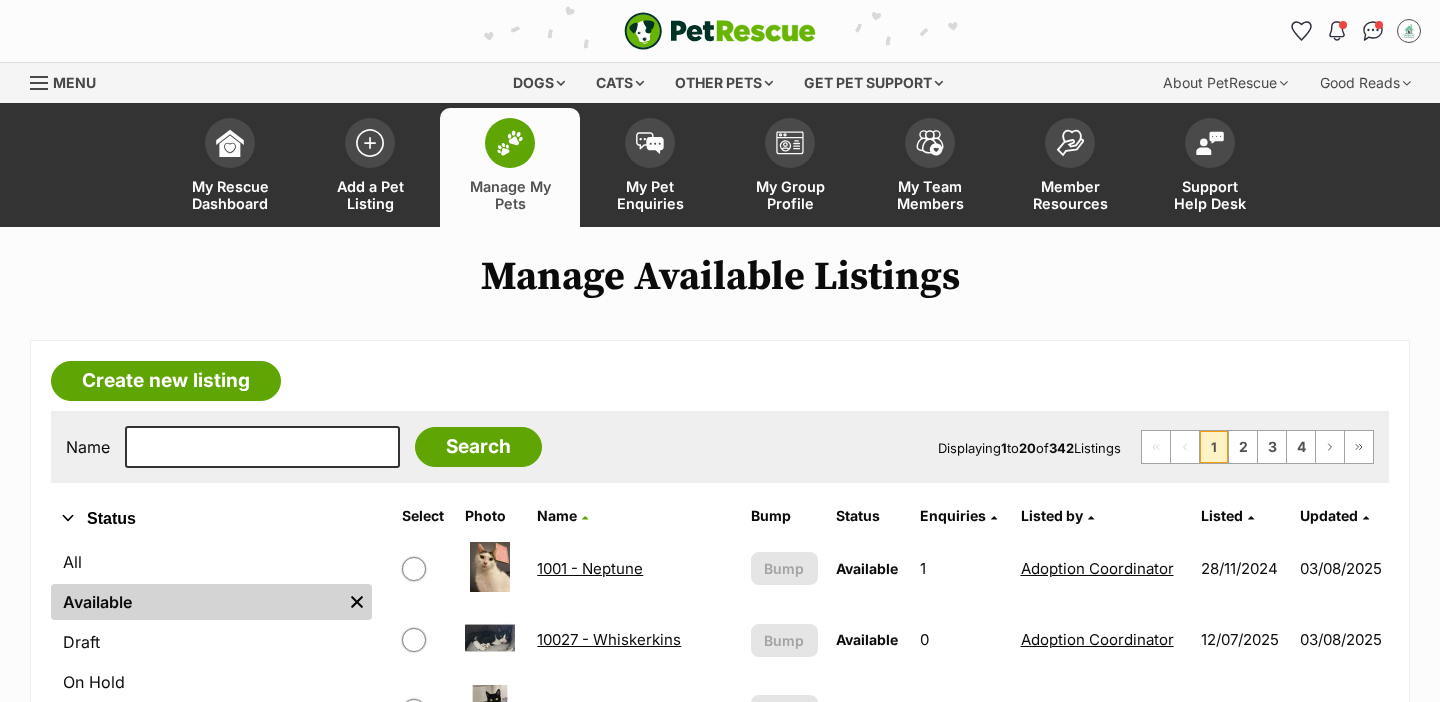 scroll, scrollTop: 0, scrollLeft: 0, axis: both 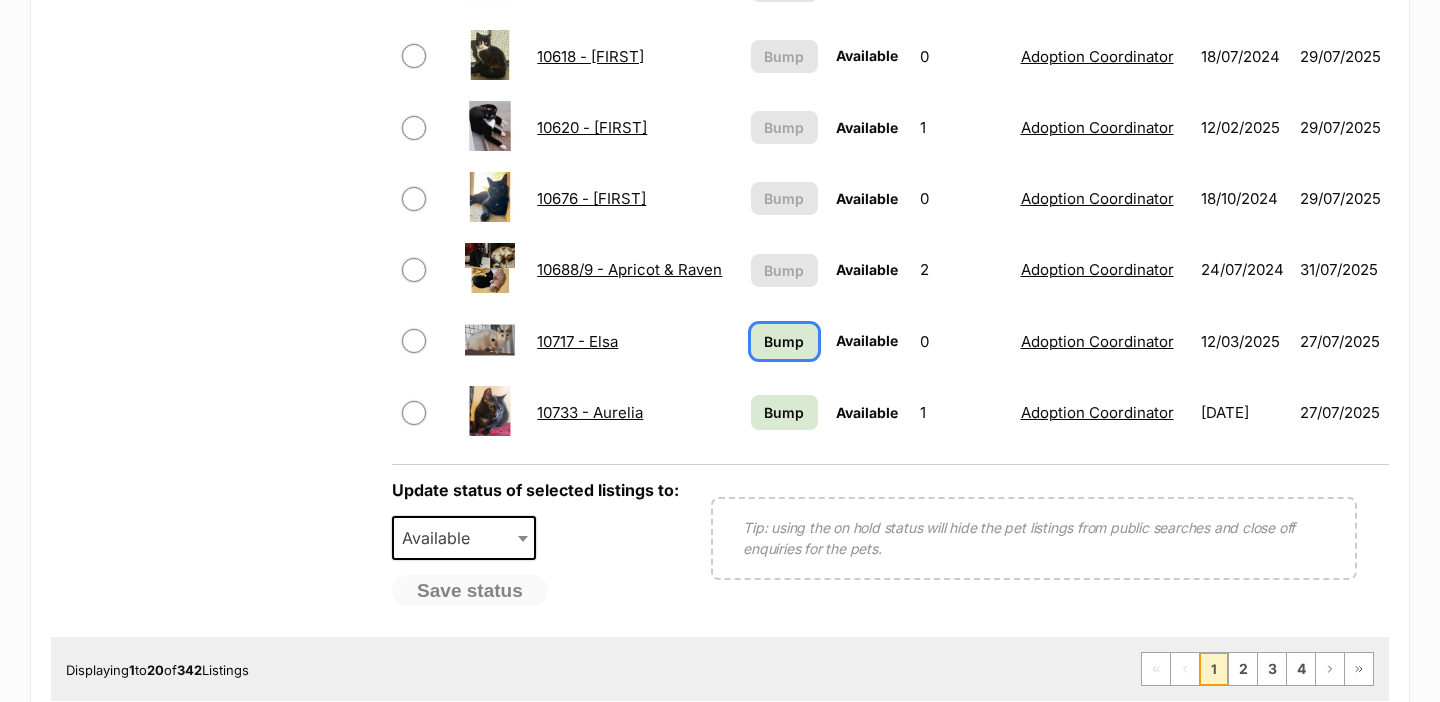 click on "Bump" at bounding box center [784, 341] 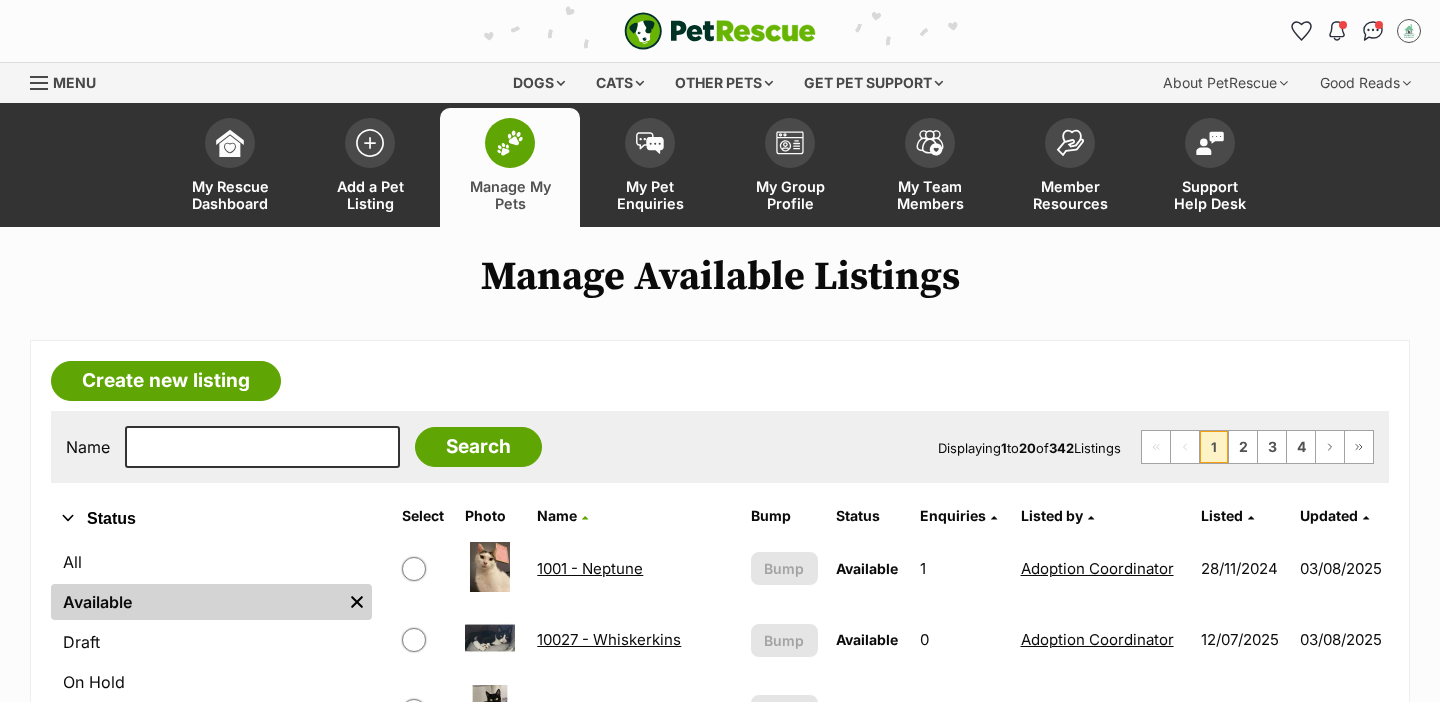 scroll, scrollTop: 0, scrollLeft: 0, axis: both 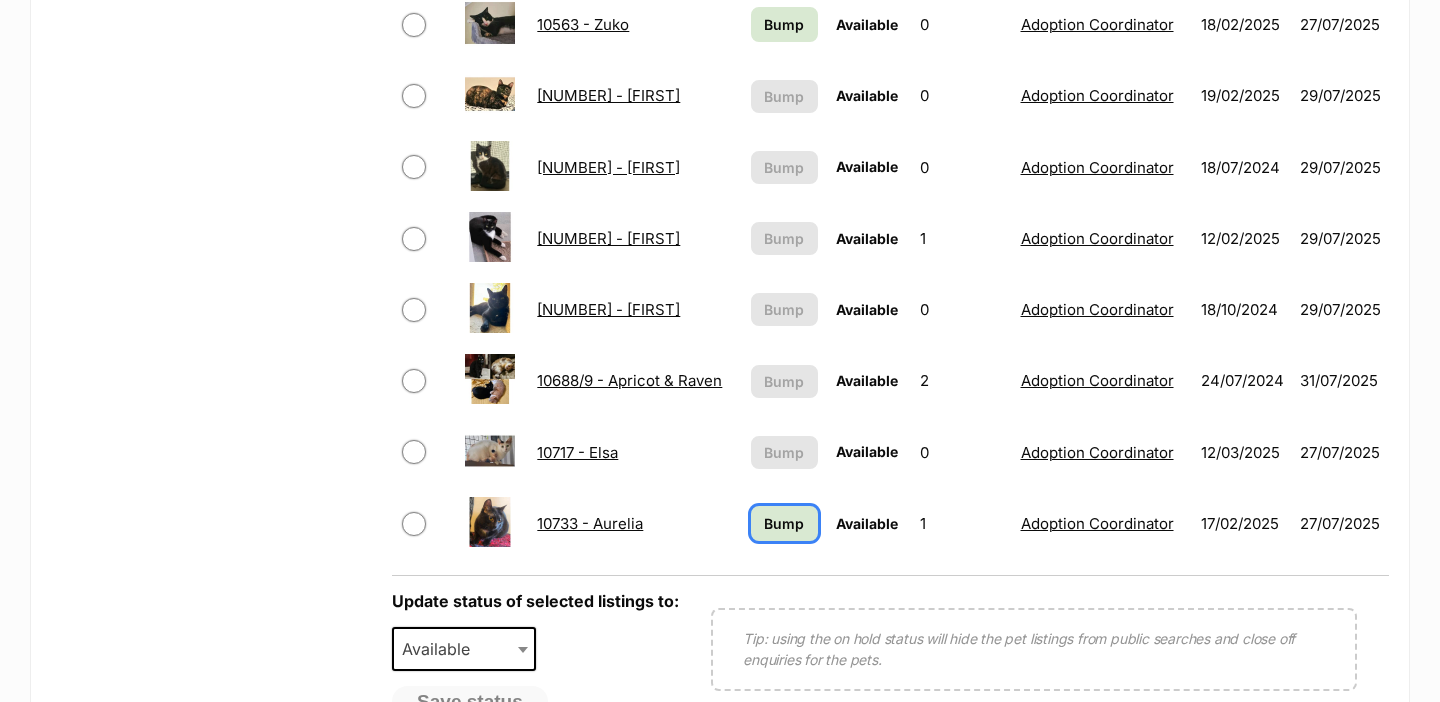 click on "Bump" at bounding box center [784, 523] 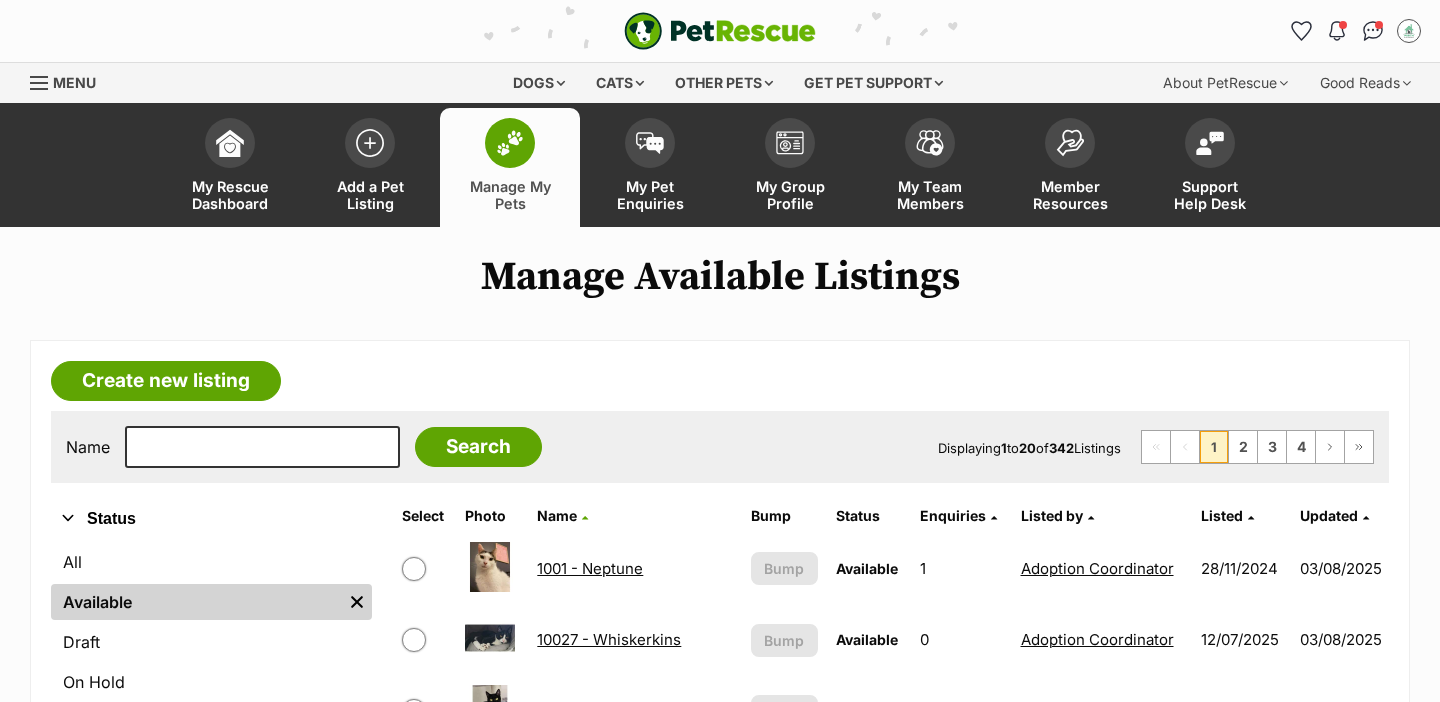 scroll, scrollTop: 0, scrollLeft: 0, axis: both 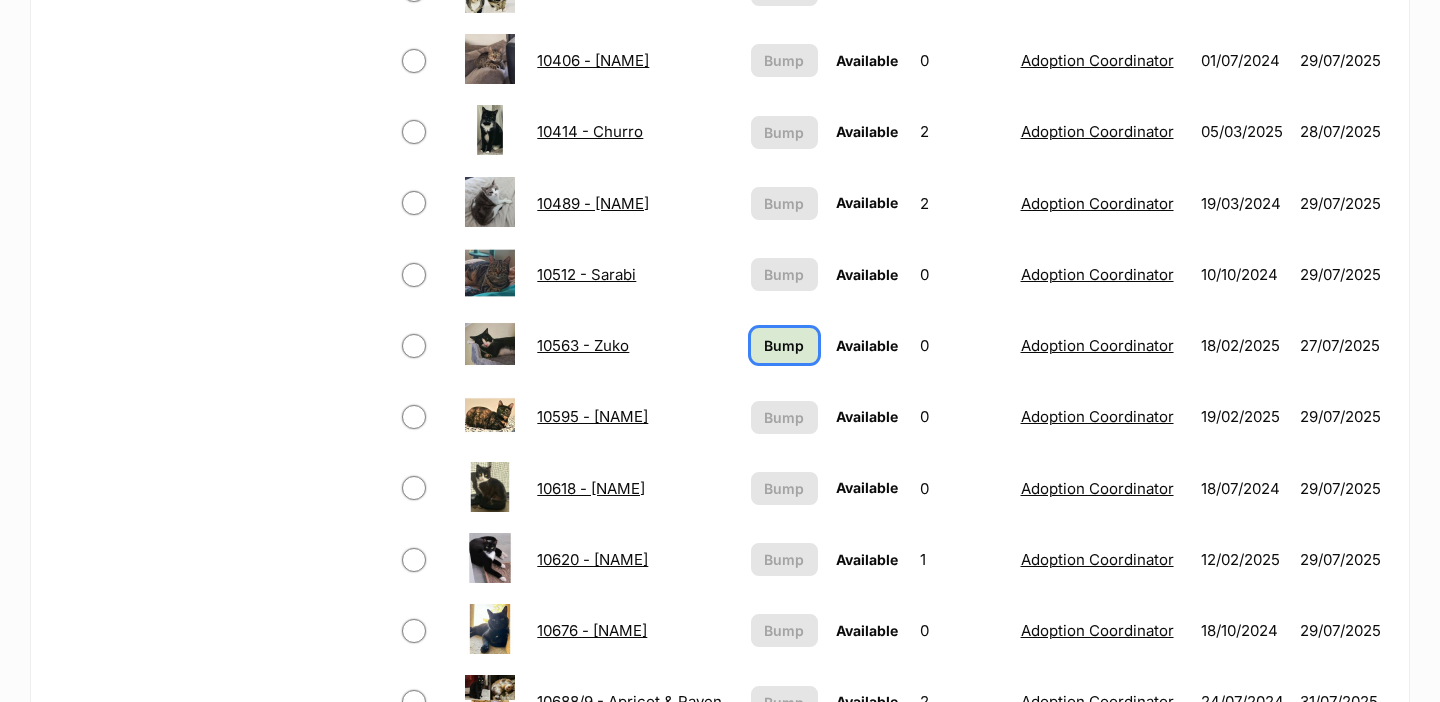 click on "Bump" at bounding box center (784, 345) 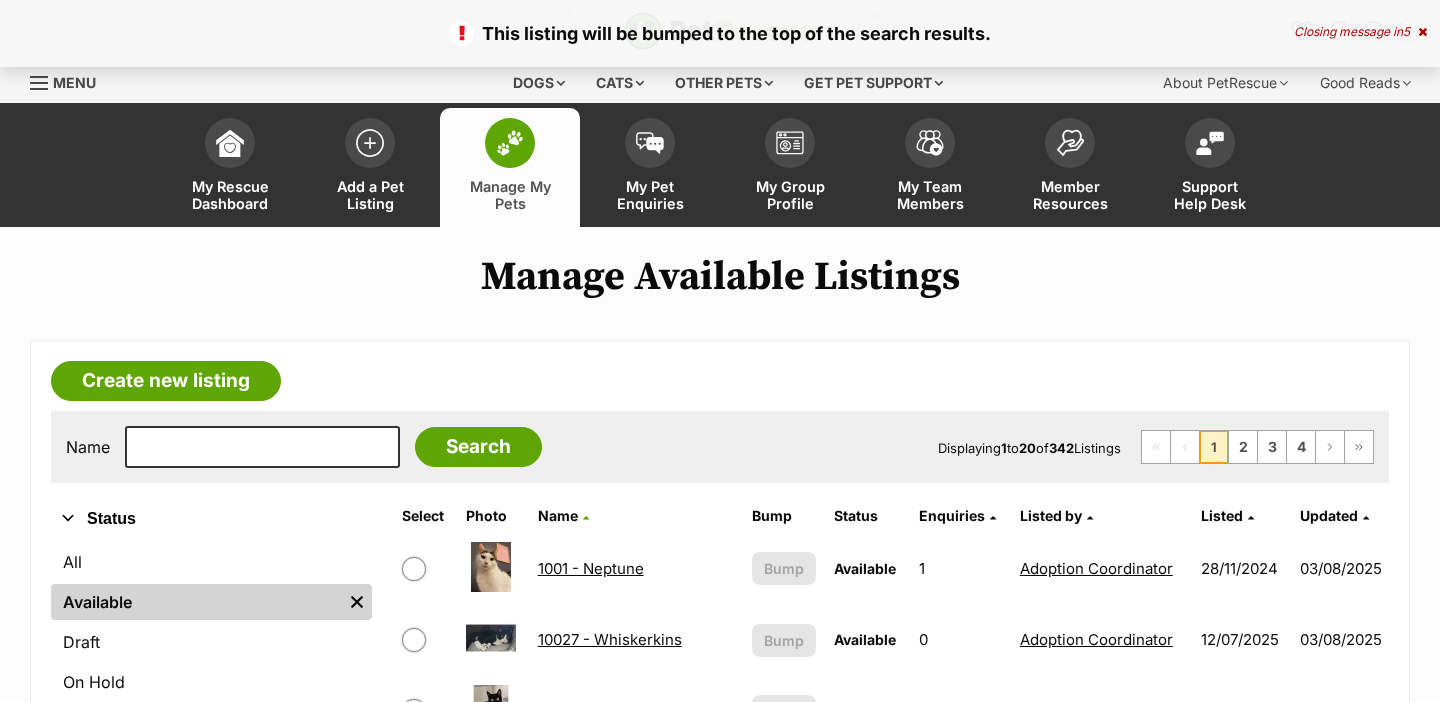 scroll, scrollTop: 0, scrollLeft: 0, axis: both 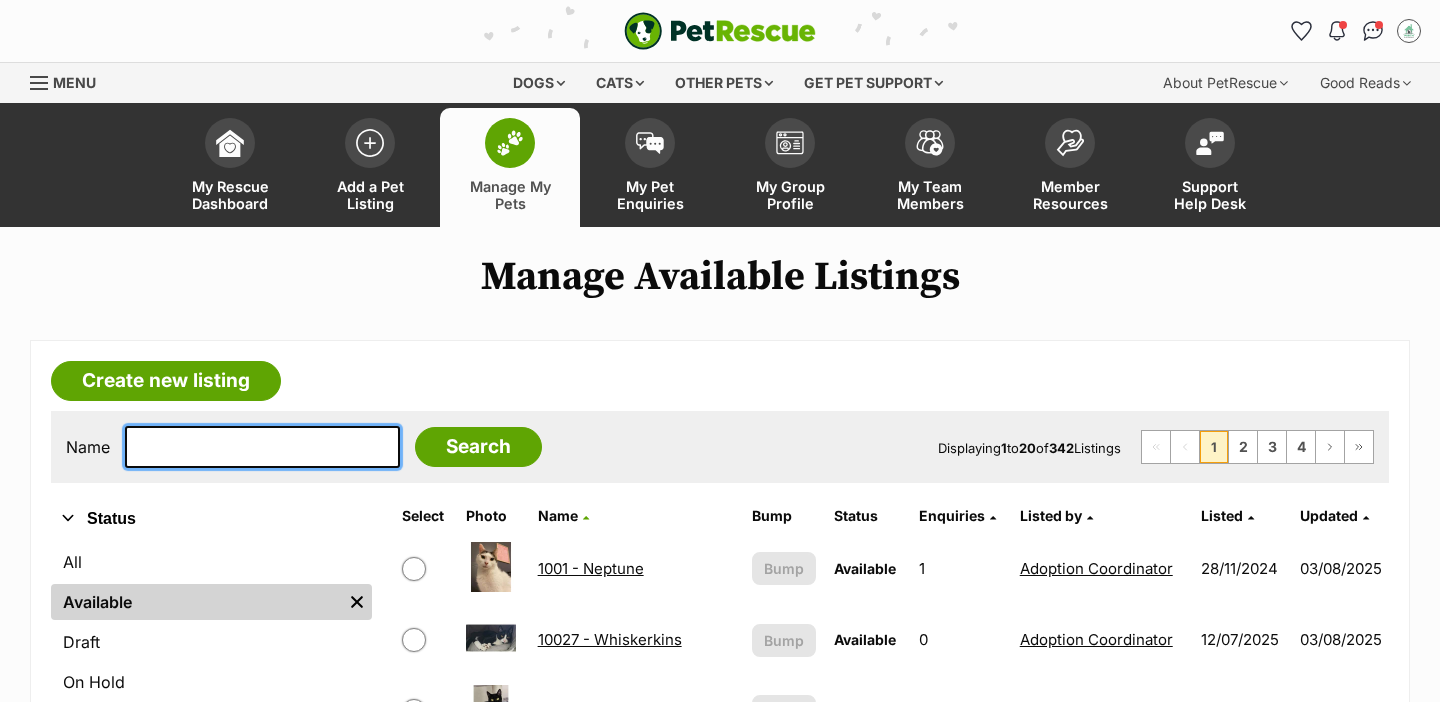 click at bounding box center [262, 447] 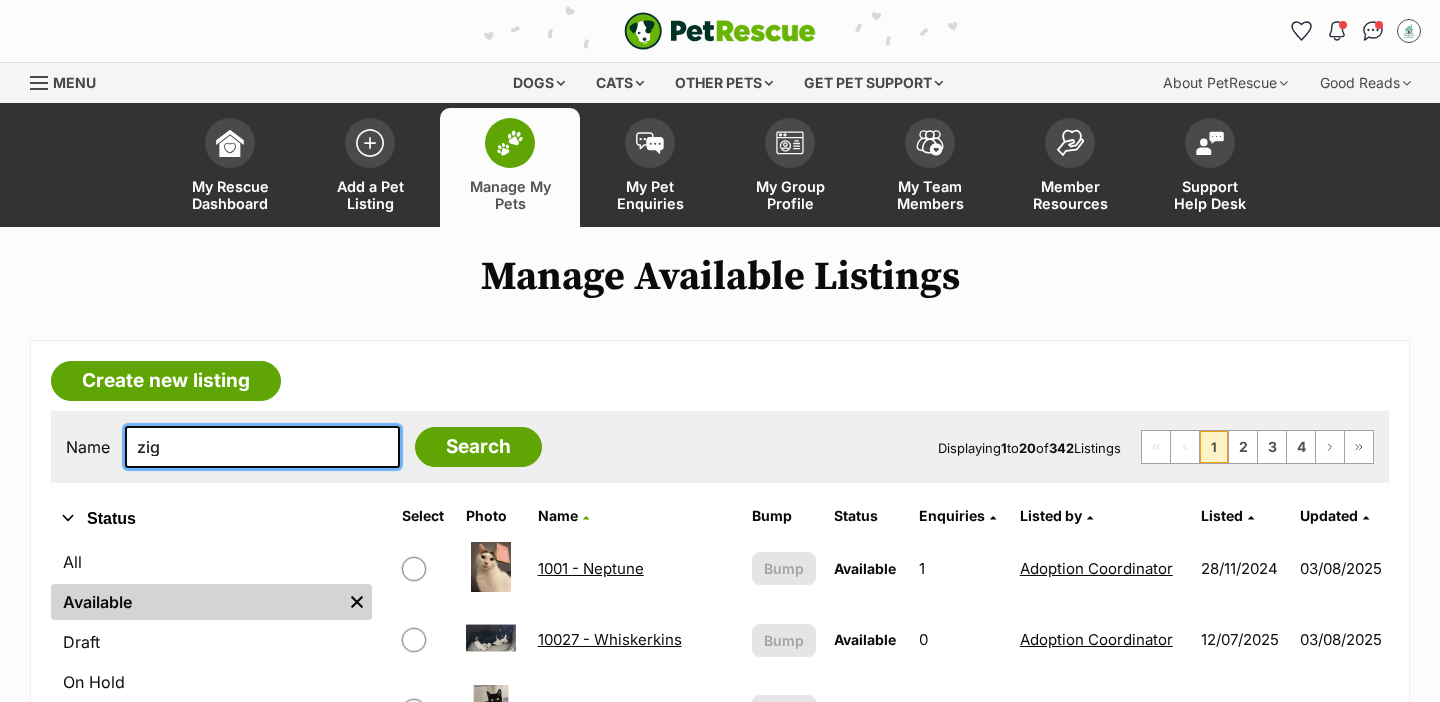 type on "zig" 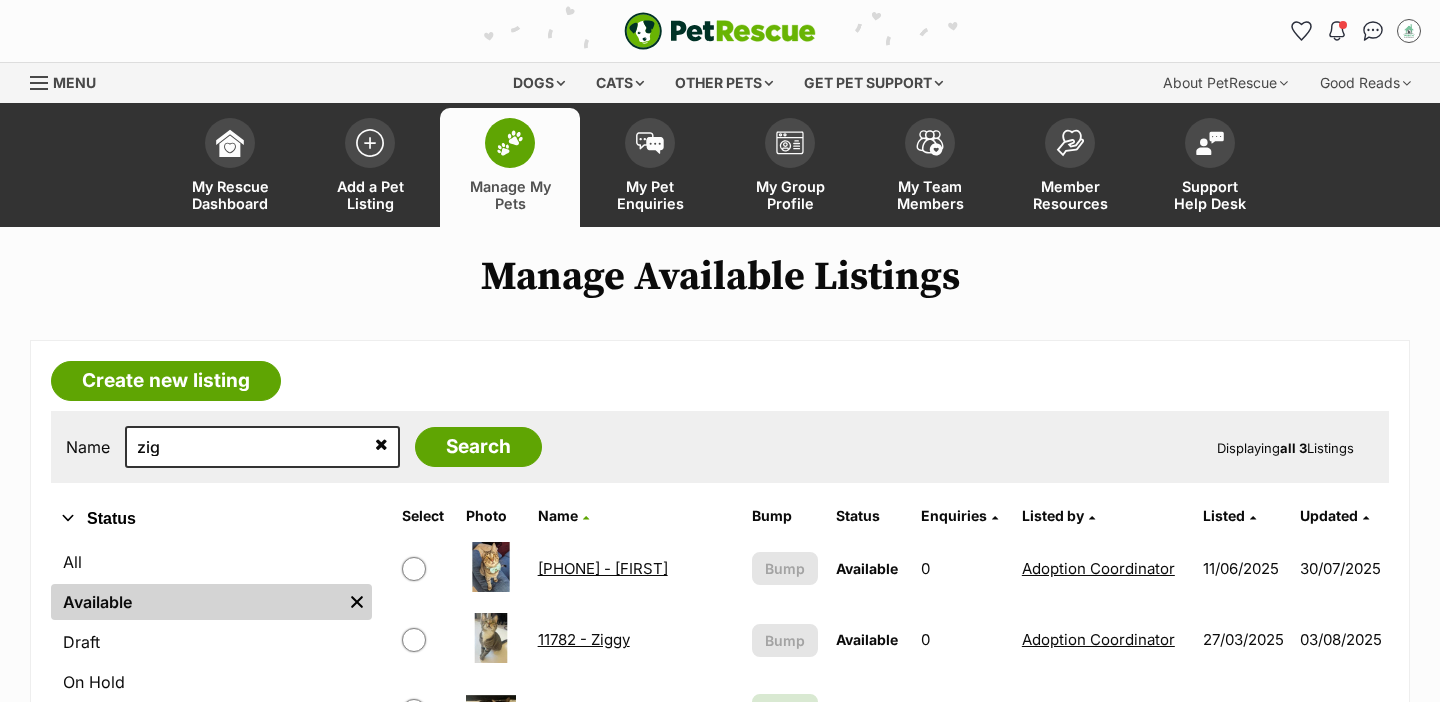 scroll, scrollTop: 0, scrollLeft: 0, axis: both 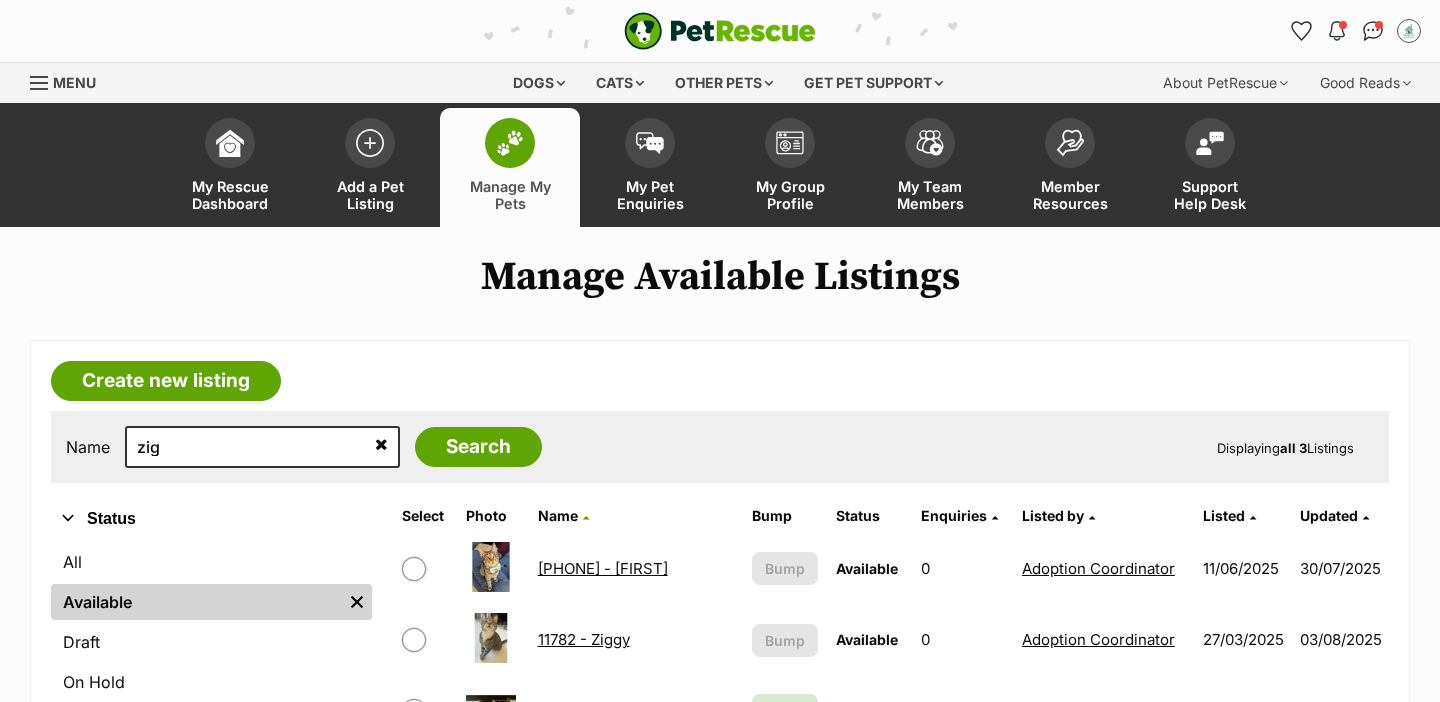 click on "[PHONE] - [FIRST]" at bounding box center [603, 568] 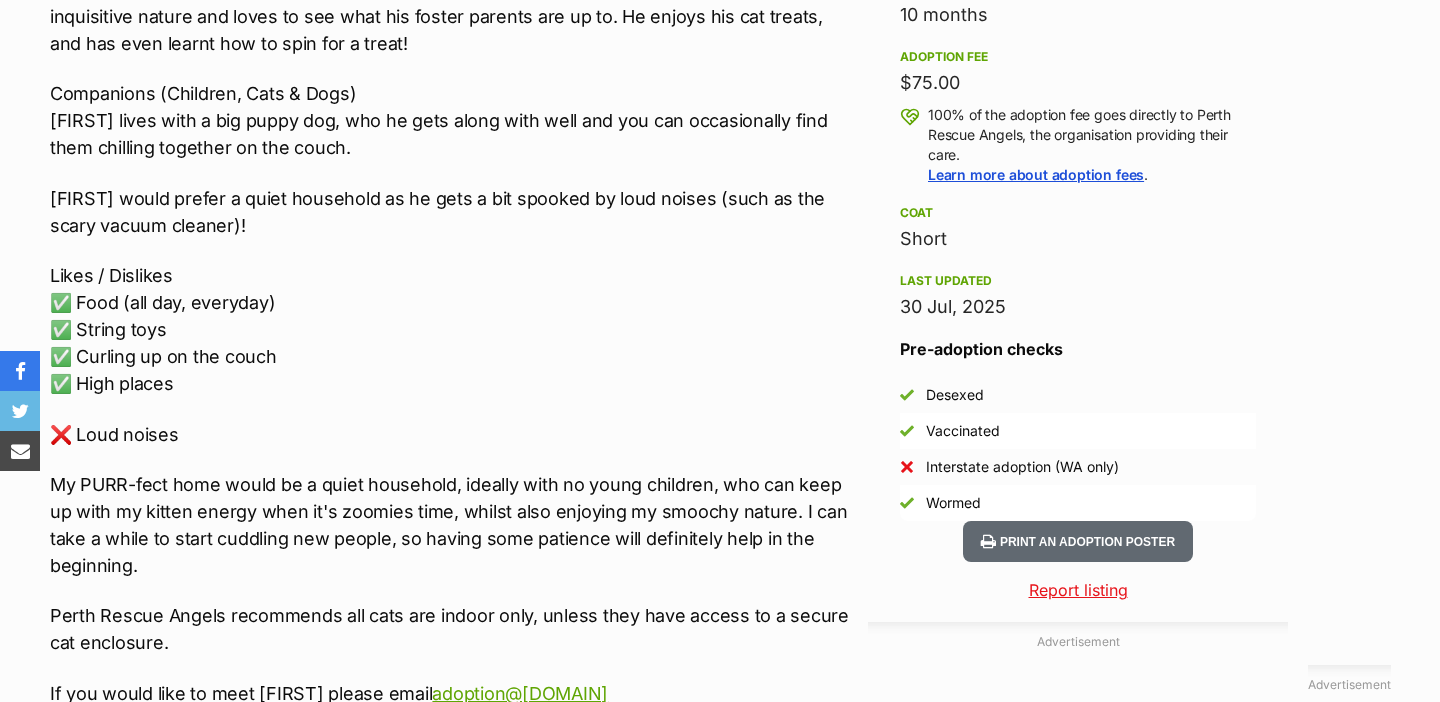 scroll, scrollTop: 1876, scrollLeft: 0, axis: vertical 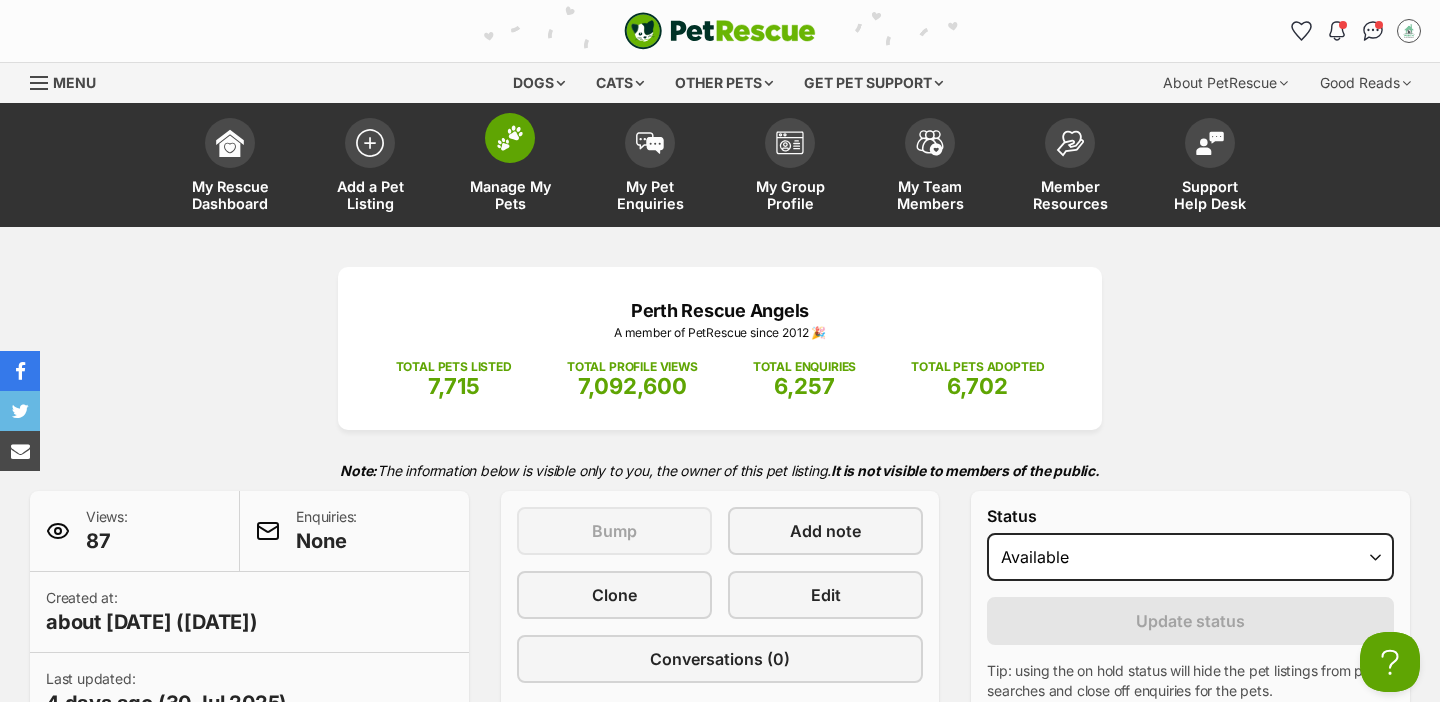 click on "Manage My Pets" at bounding box center [510, 167] 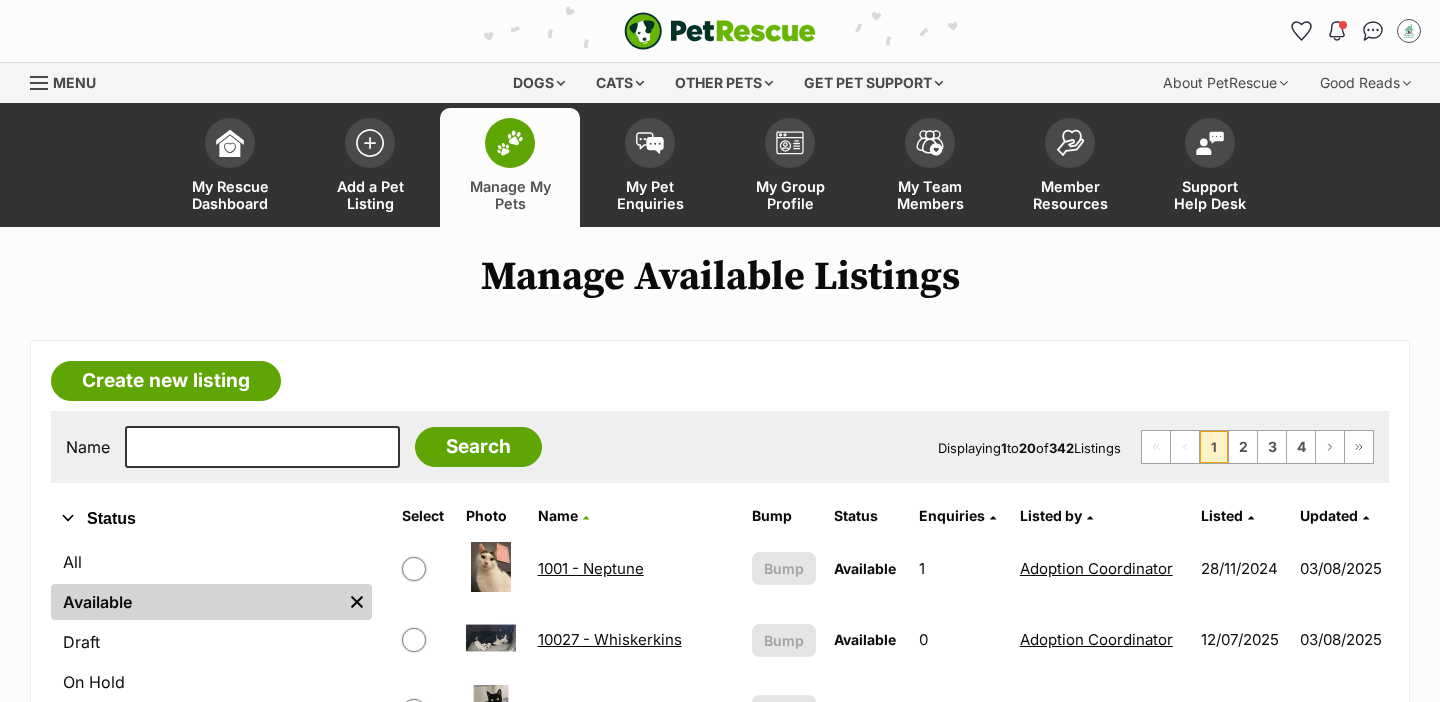 click on "2" at bounding box center [1243, 2179] 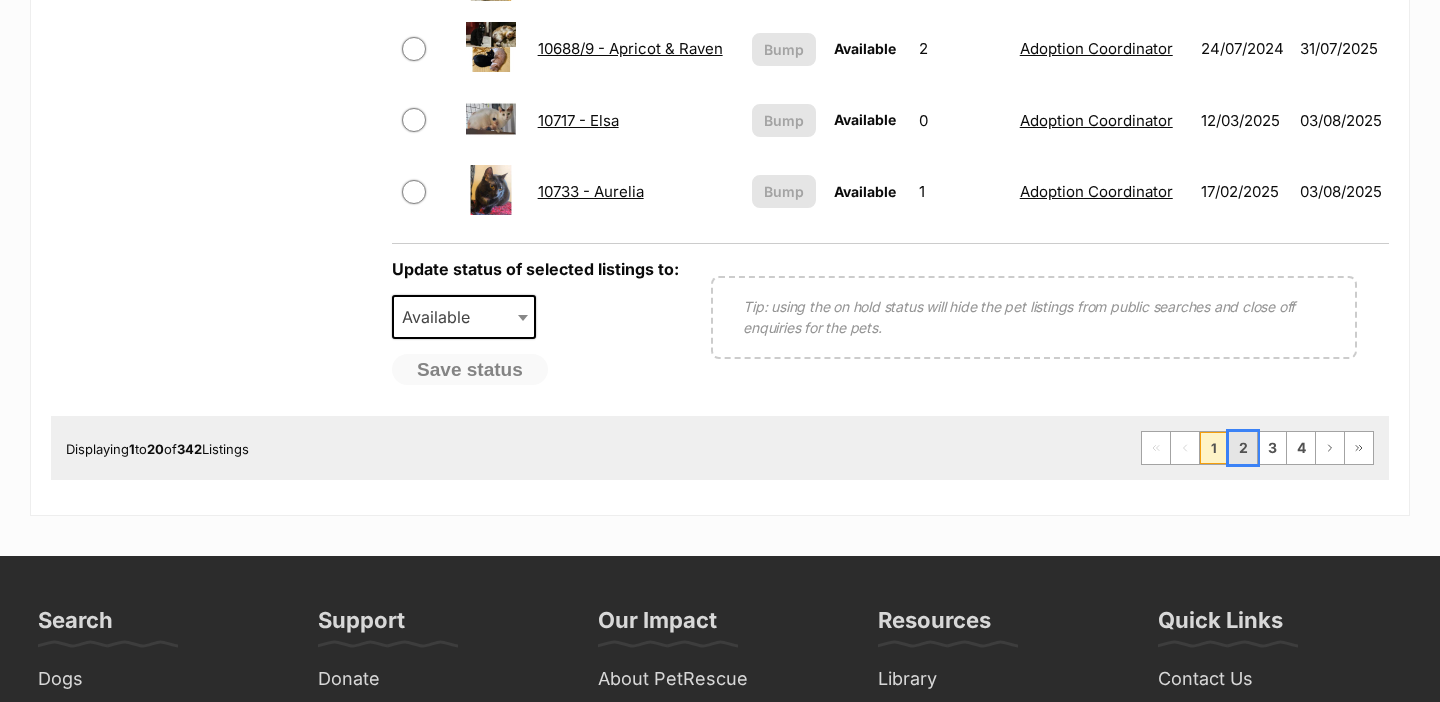 click on "2" at bounding box center (1243, 448) 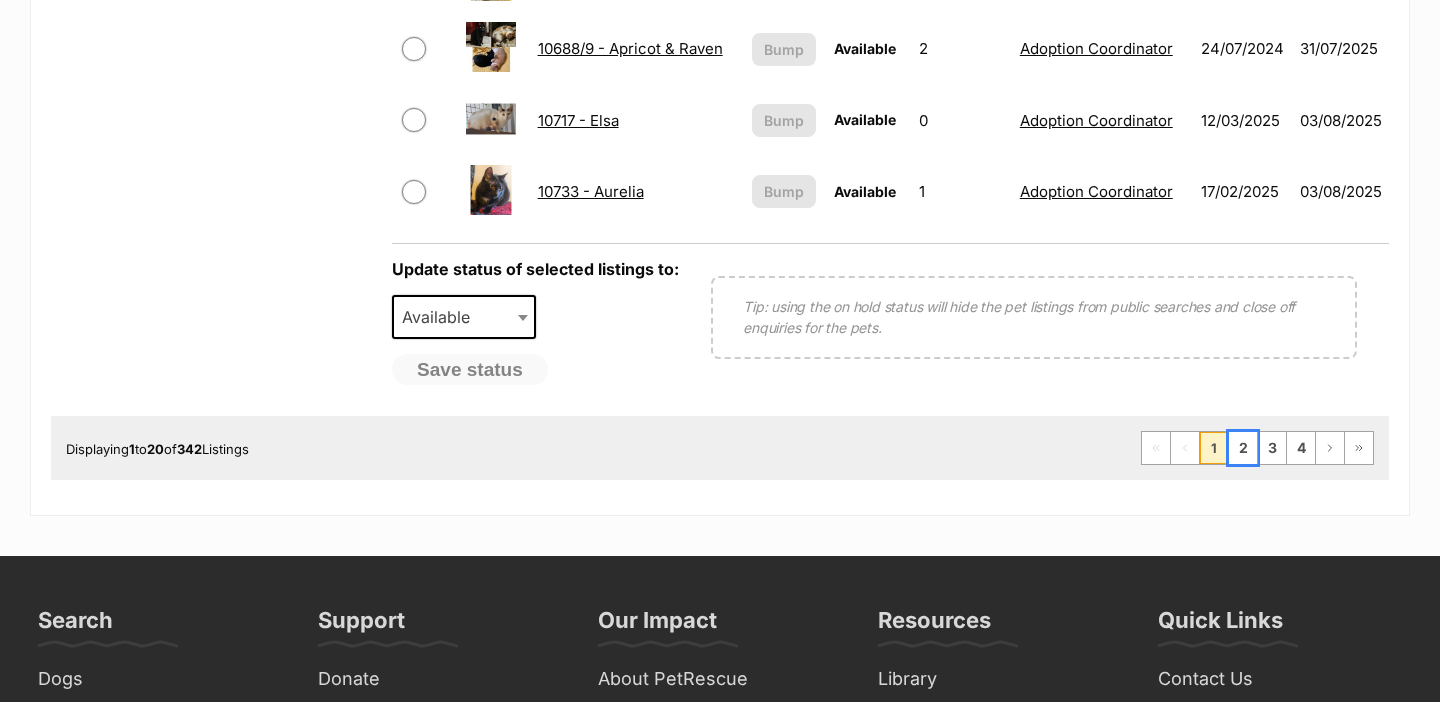 scroll, scrollTop: 1731, scrollLeft: 0, axis: vertical 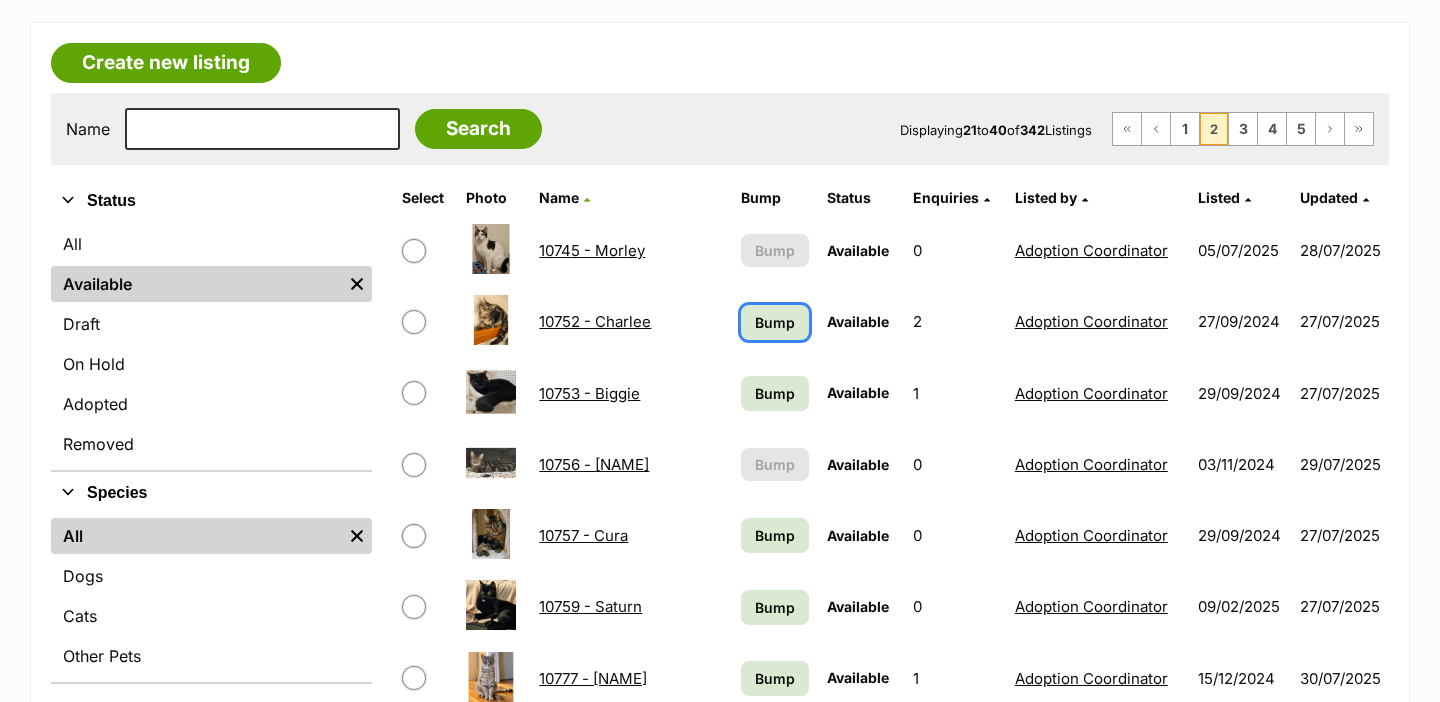 click on "Bump" at bounding box center (775, 322) 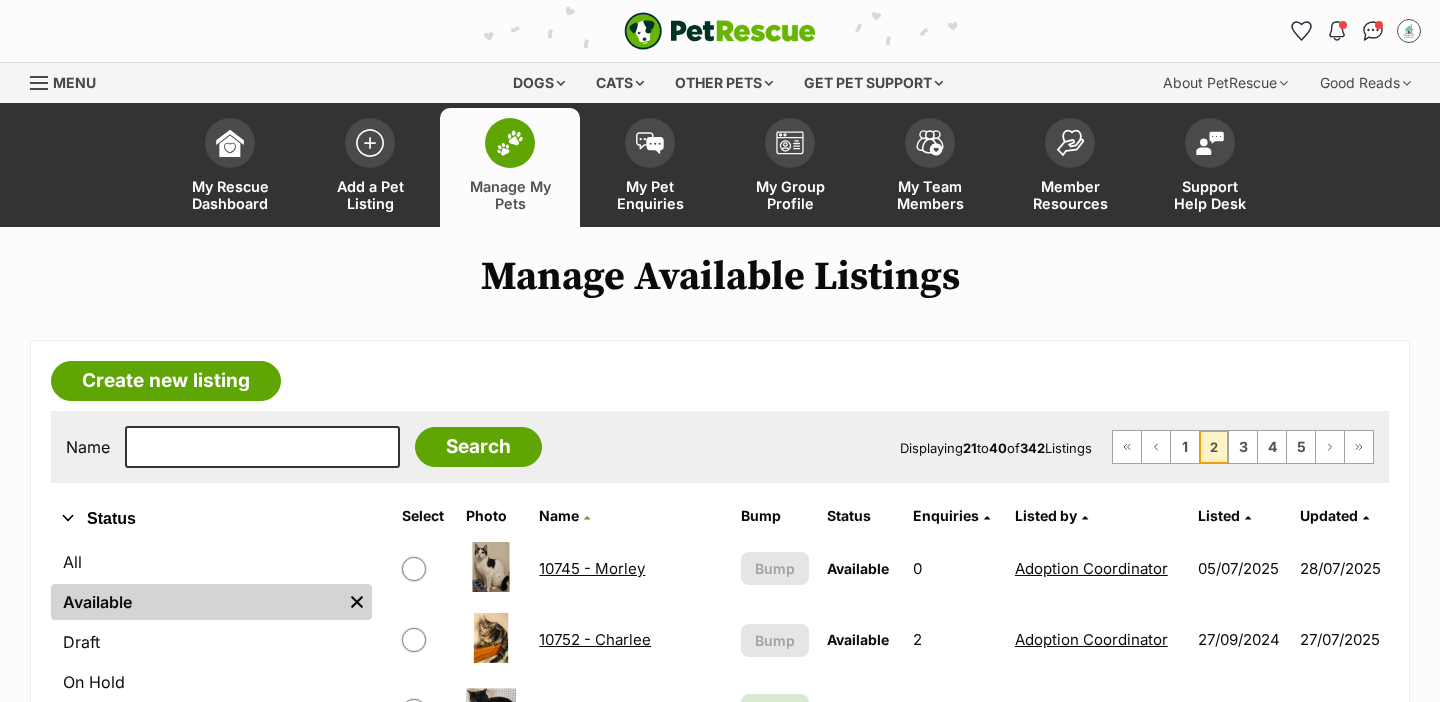 scroll, scrollTop: 0, scrollLeft: 0, axis: both 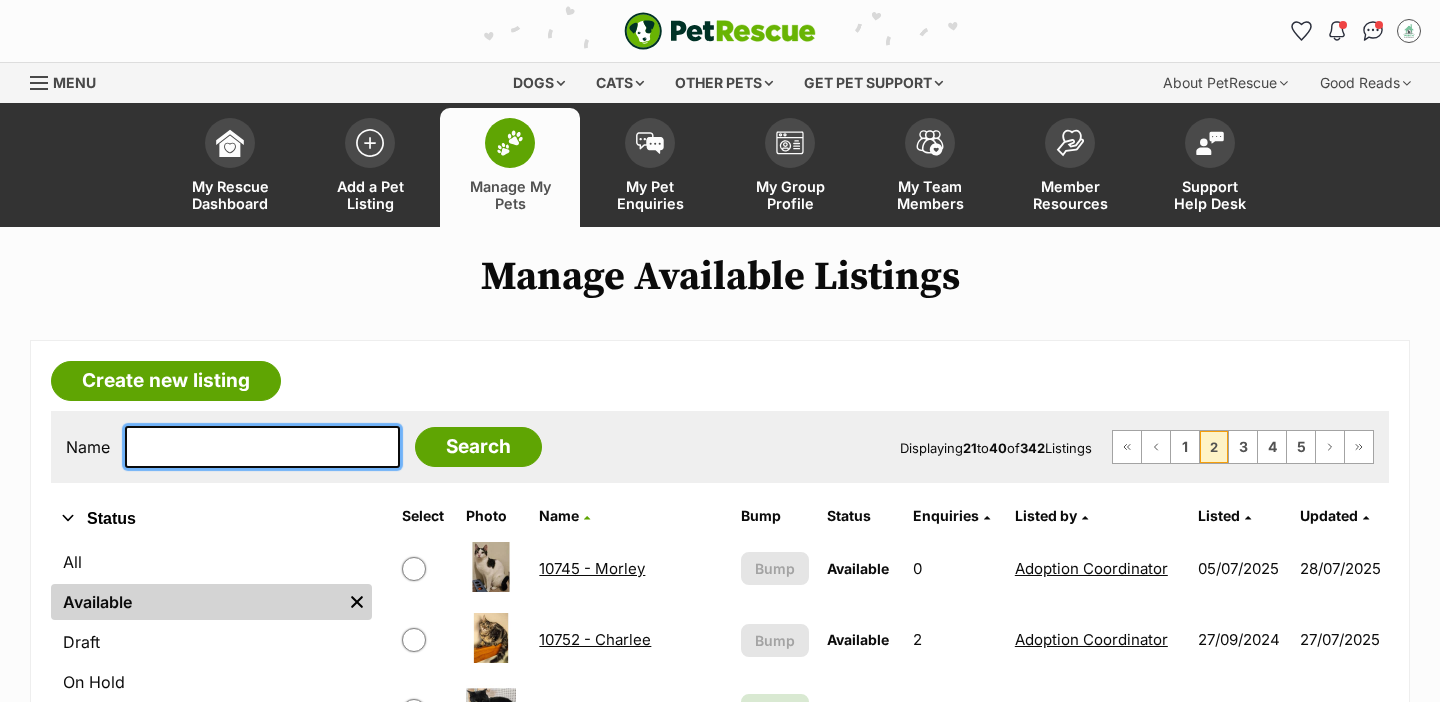 click at bounding box center [262, 447] 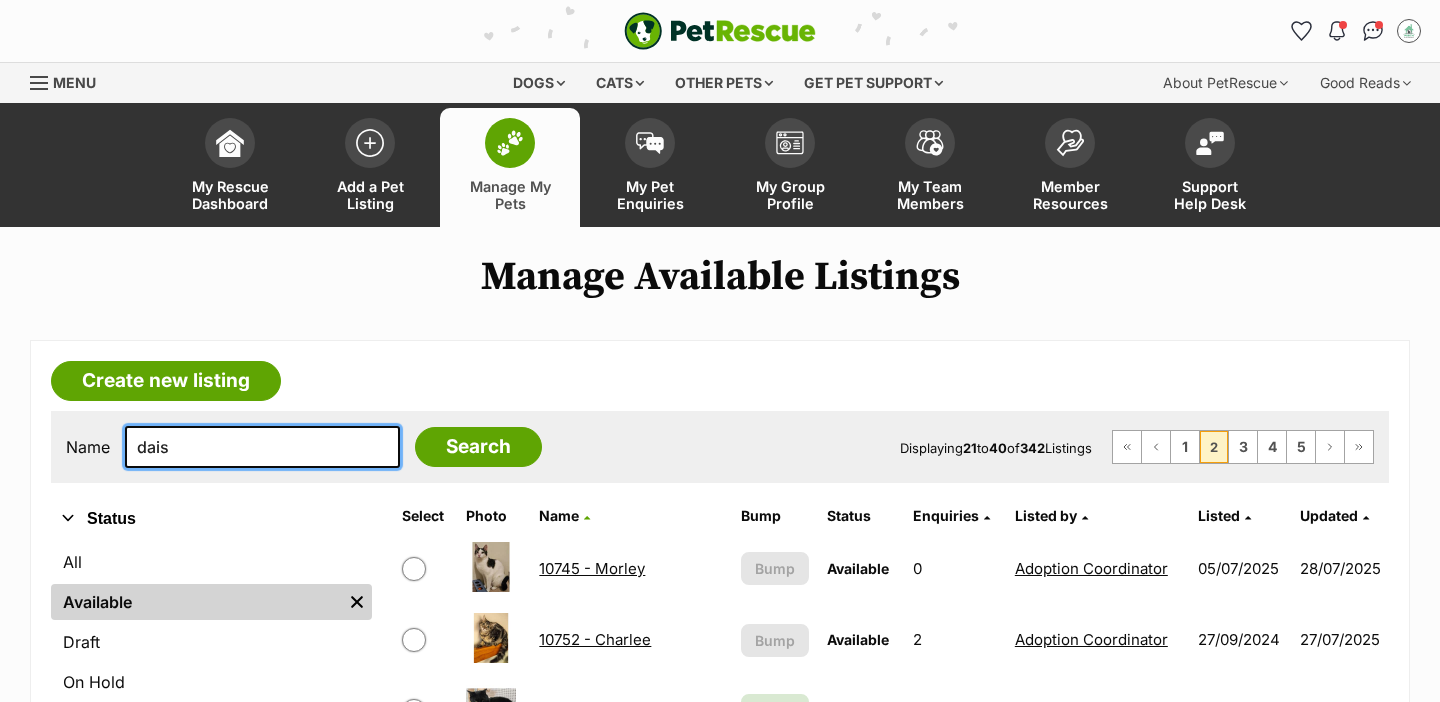 type on "dais" 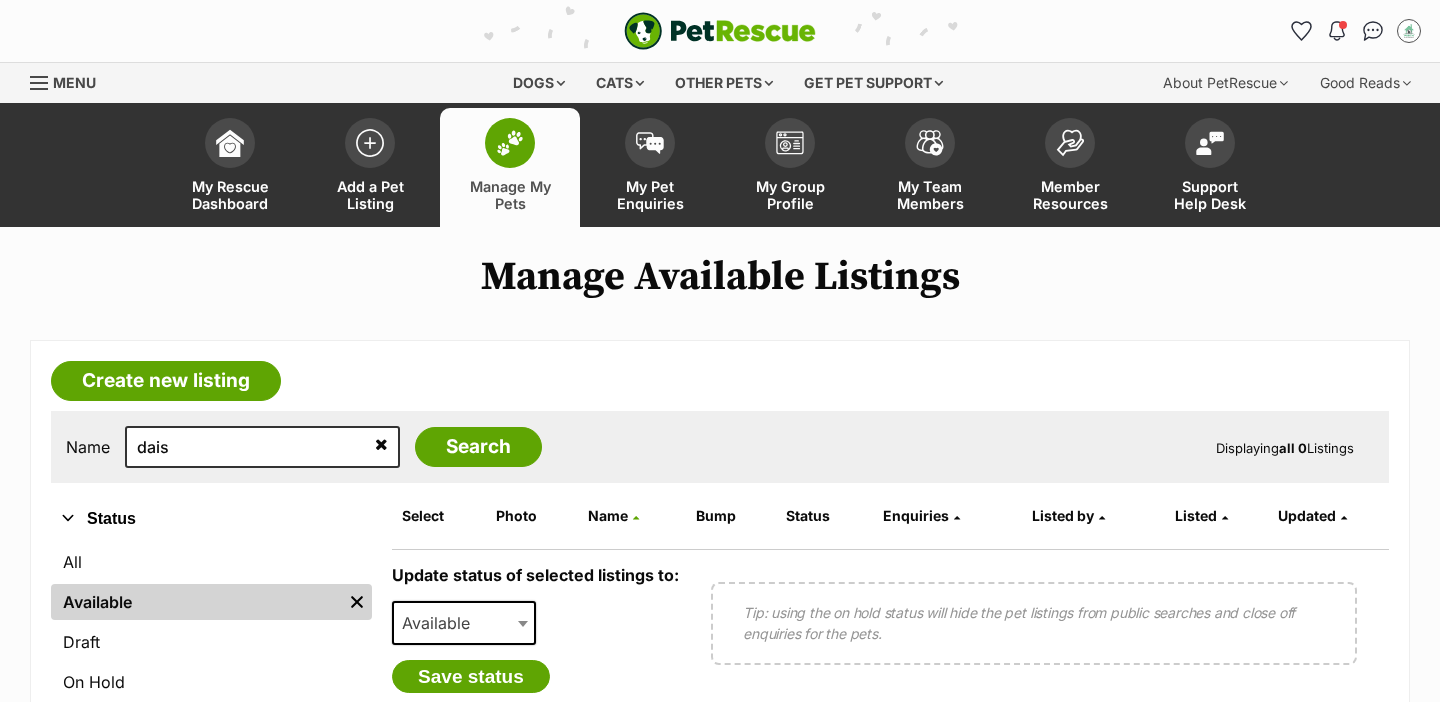 scroll, scrollTop: 0, scrollLeft: 0, axis: both 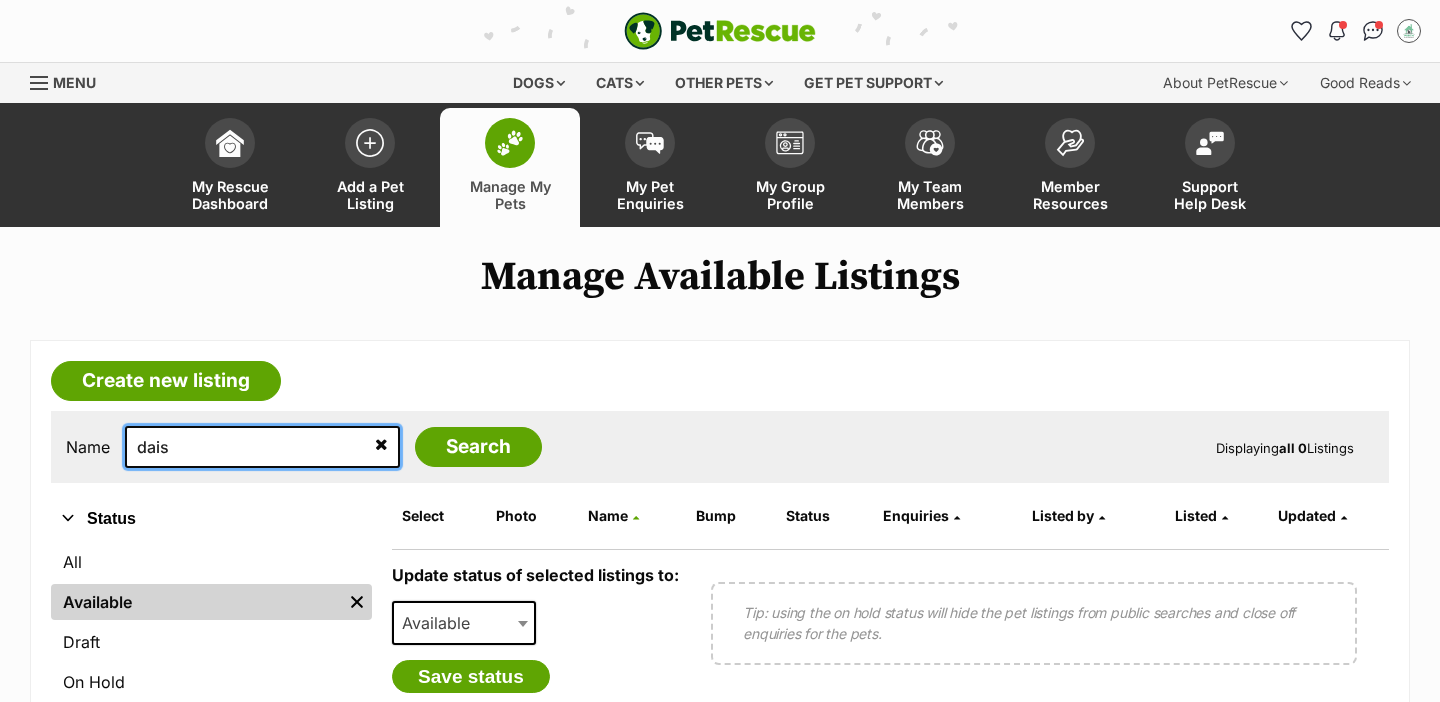 click on "dais" at bounding box center [262, 447] 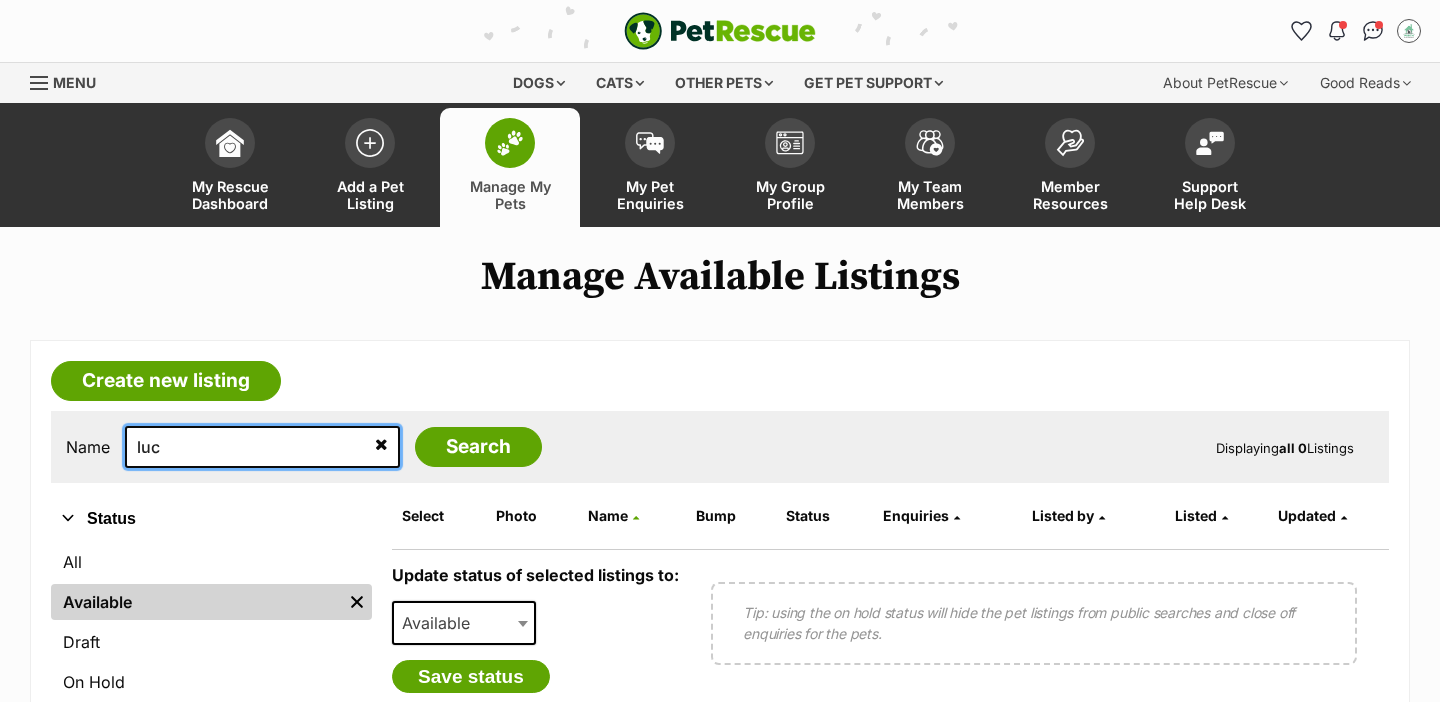 type on "luc" 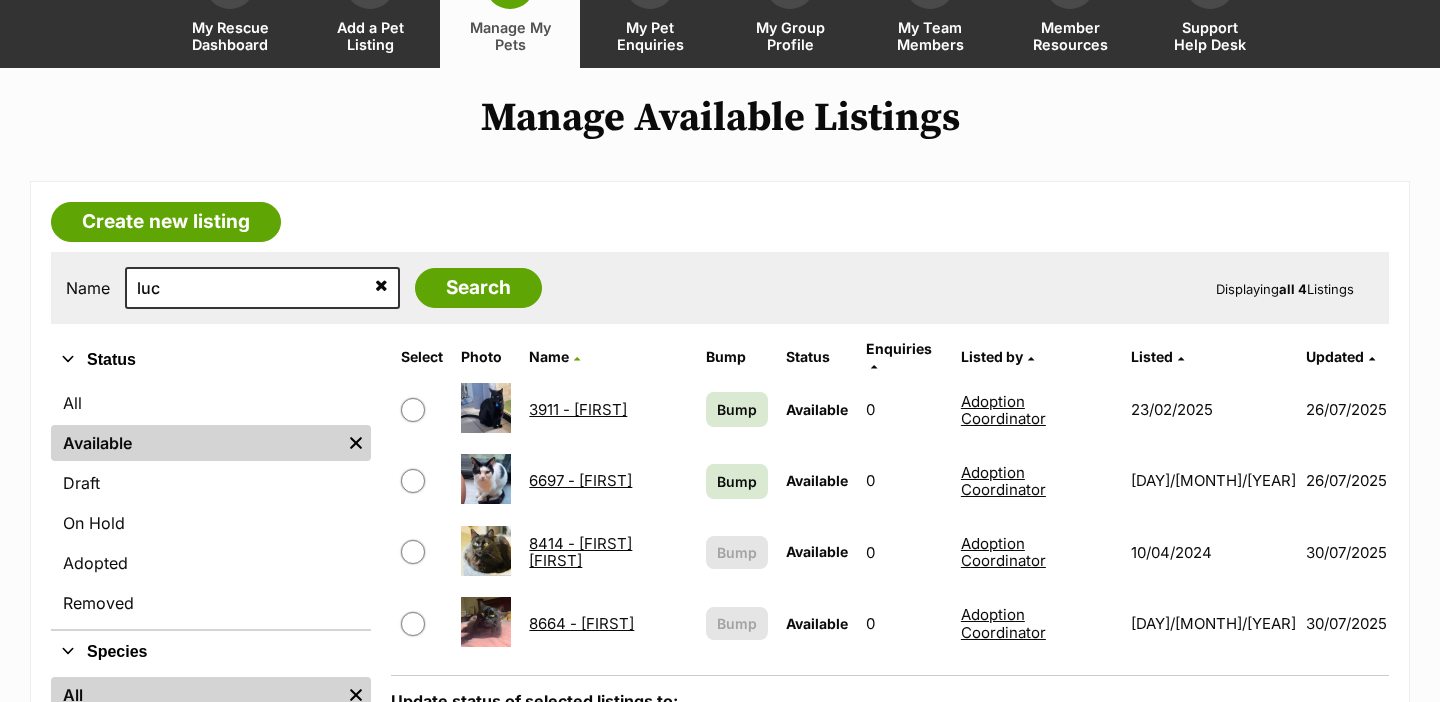 scroll, scrollTop: 159, scrollLeft: 0, axis: vertical 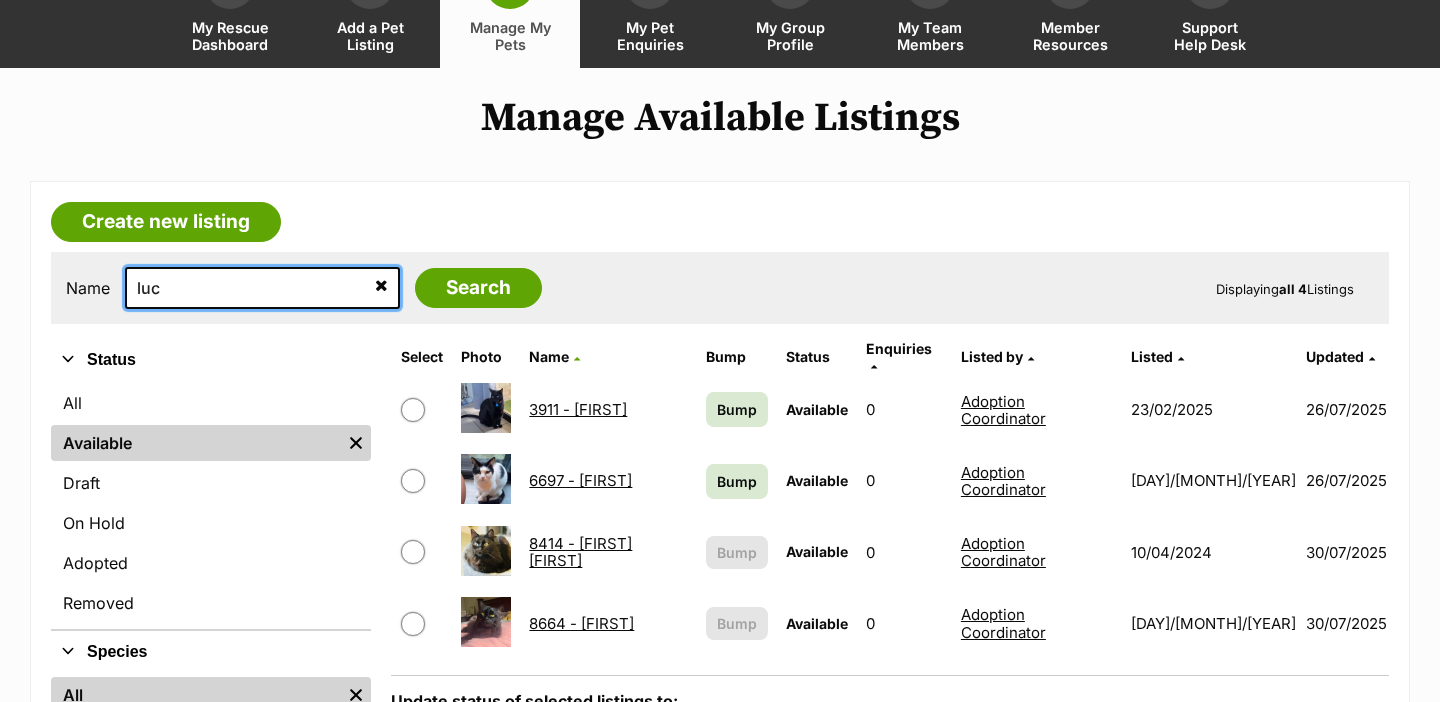 click on "luc" at bounding box center (262, 288) 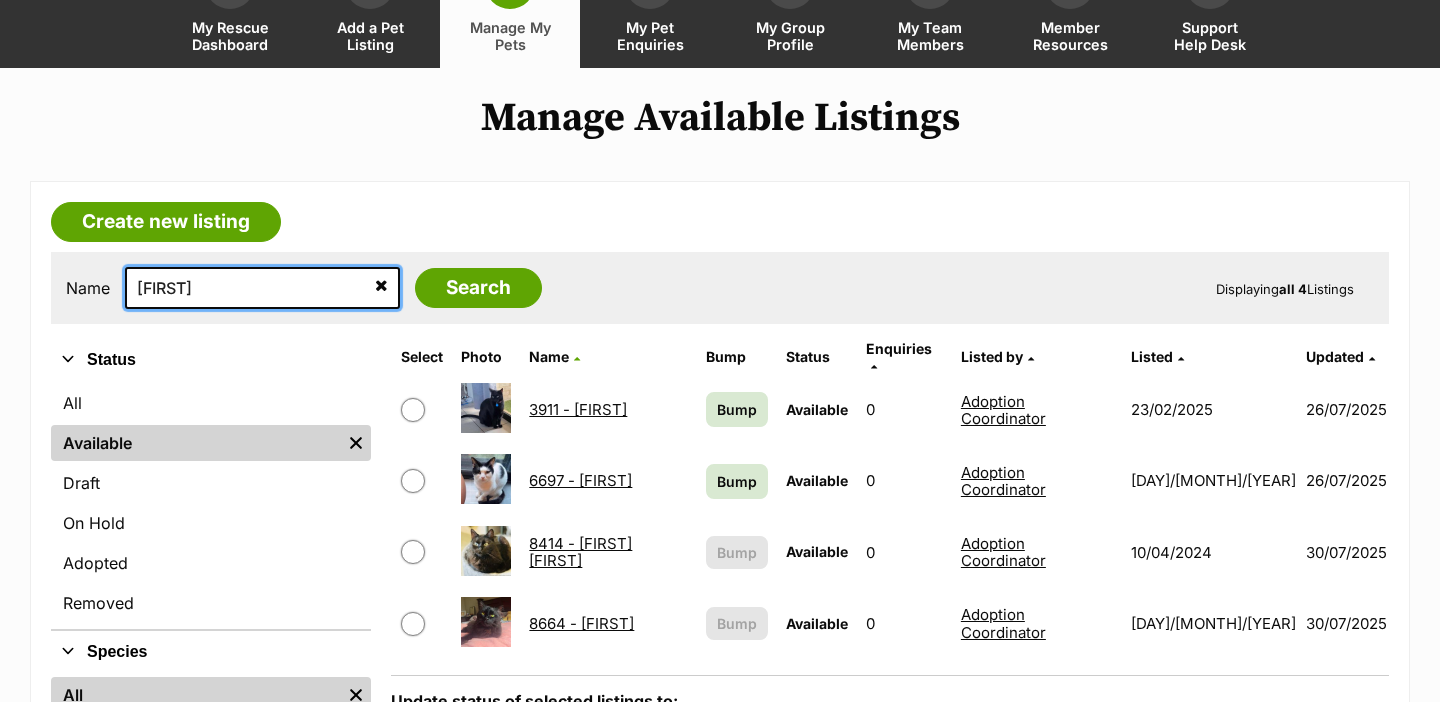 type on "alf" 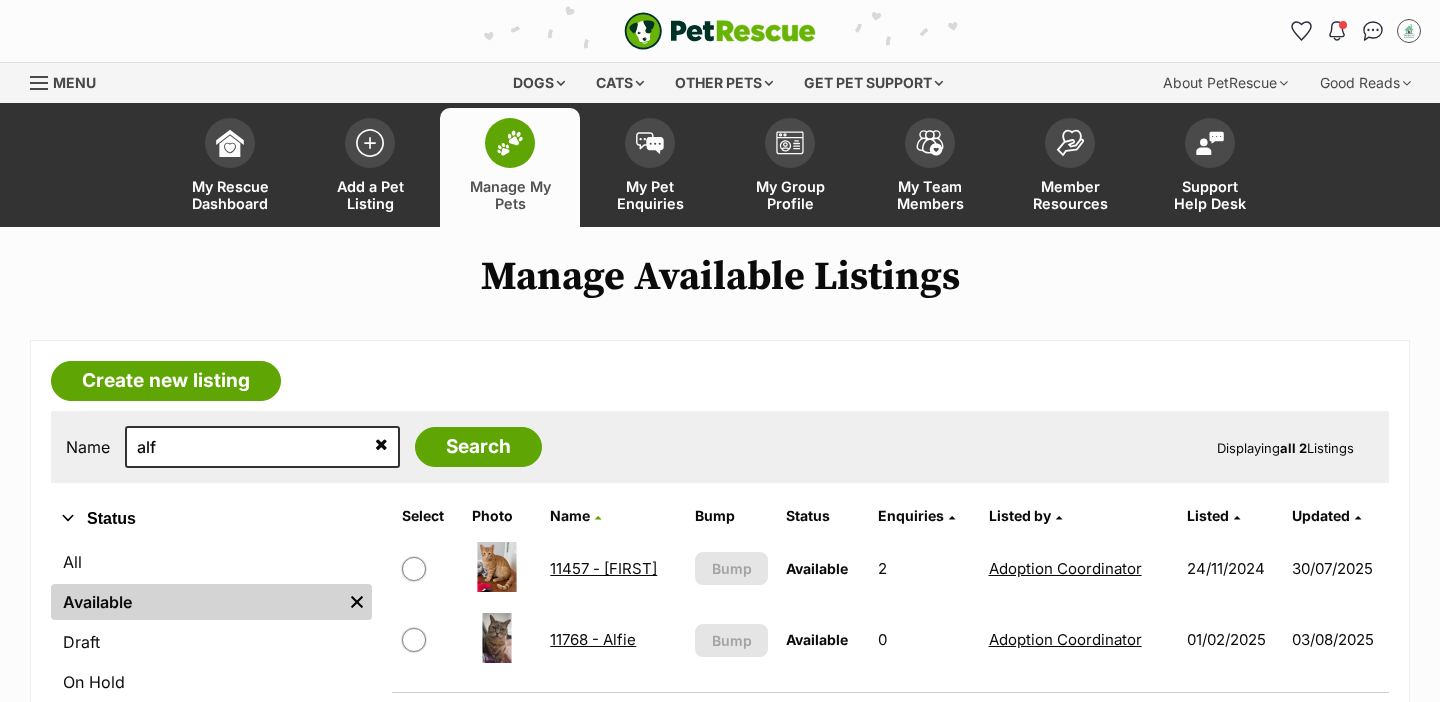 scroll, scrollTop: 0, scrollLeft: 0, axis: both 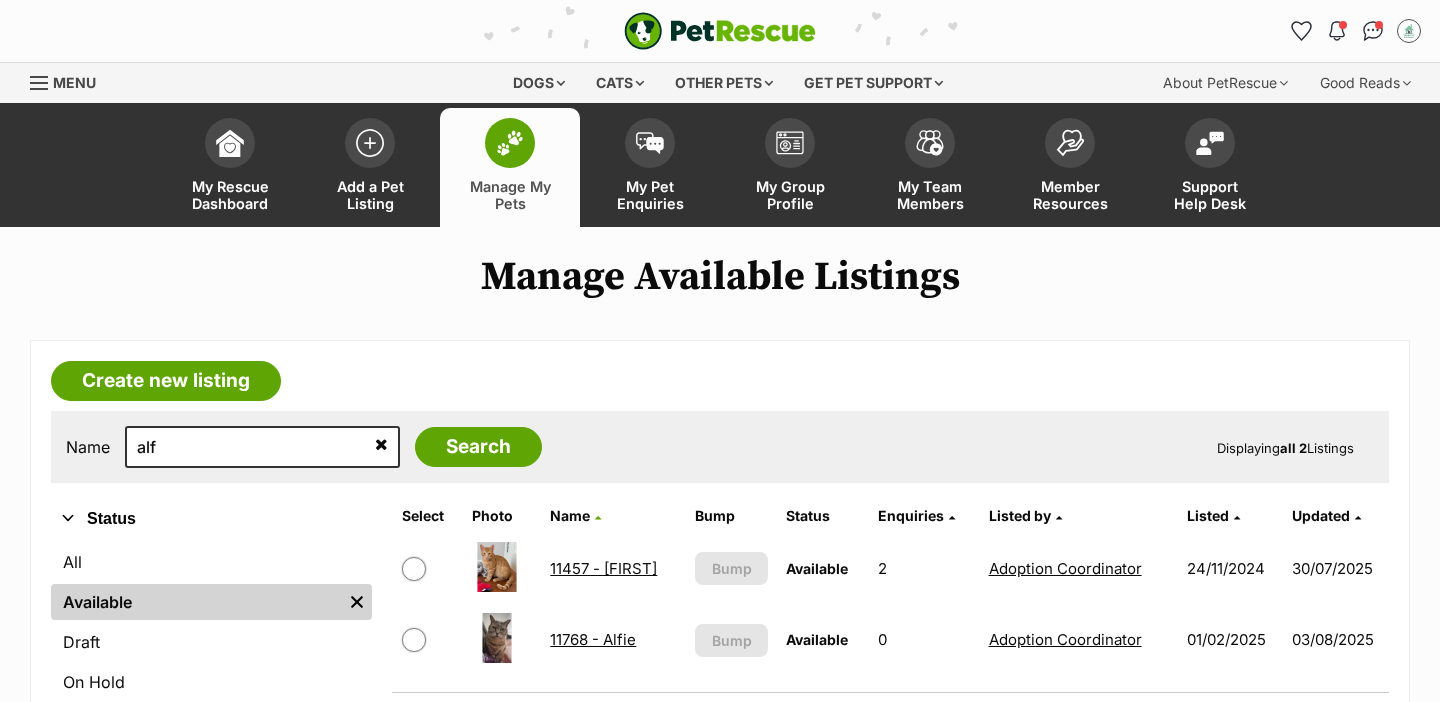 click on "11768 - Alfie" at bounding box center [593, 639] 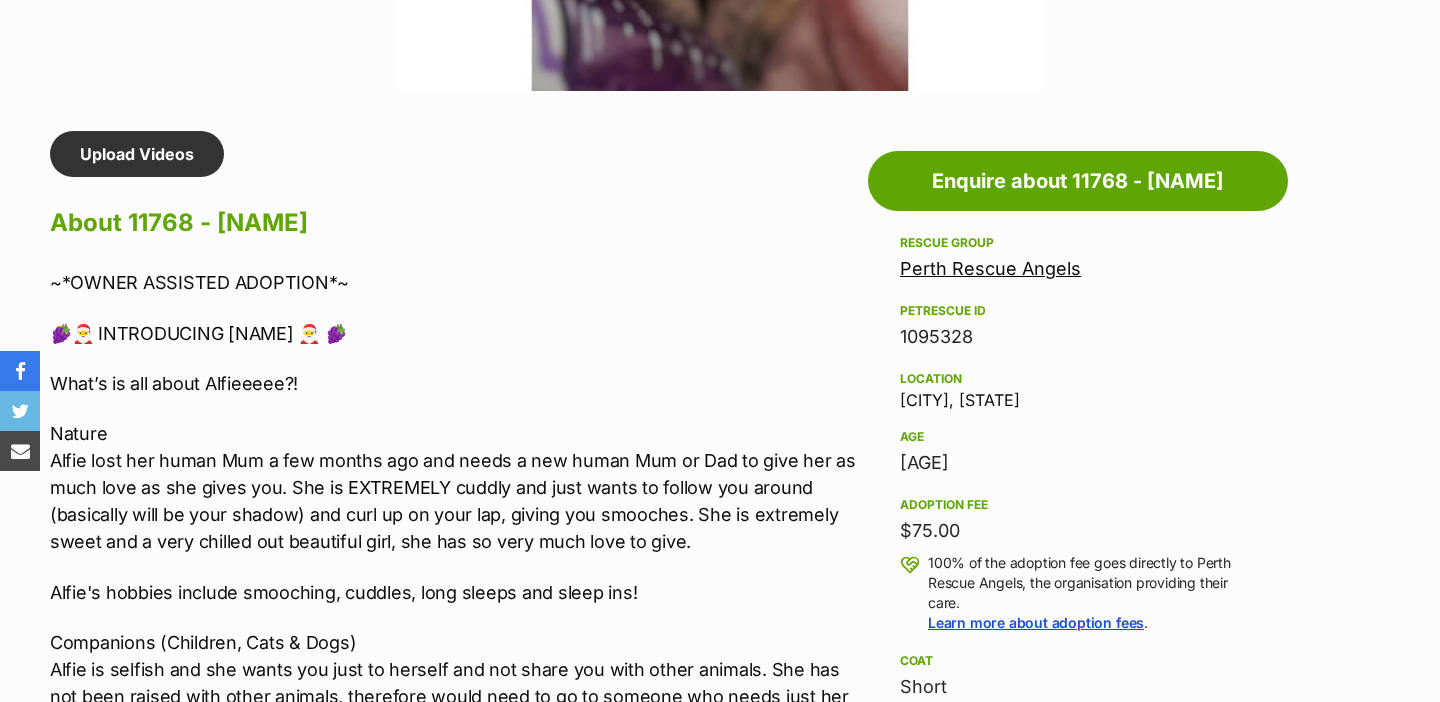 scroll, scrollTop: 1611, scrollLeft: 0, axis: vertical 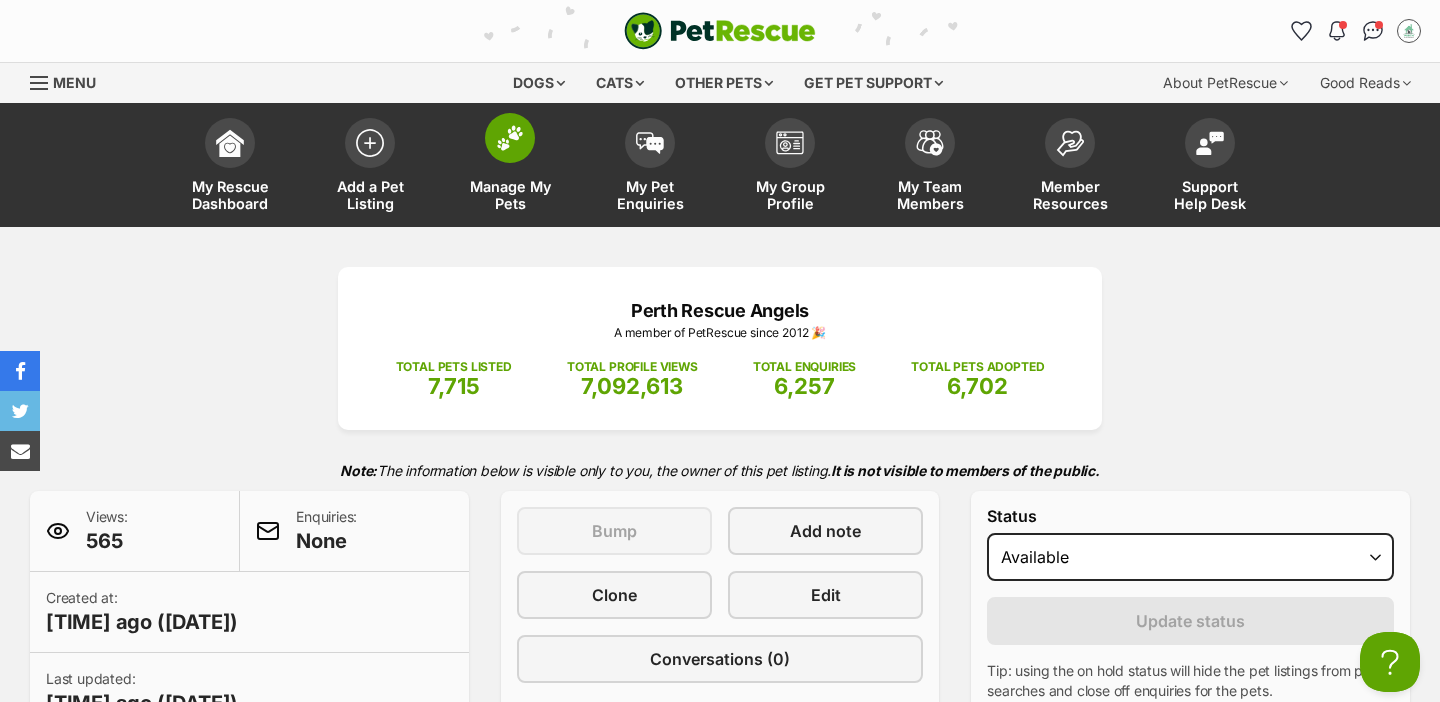 click at bounding box center (510, 138) 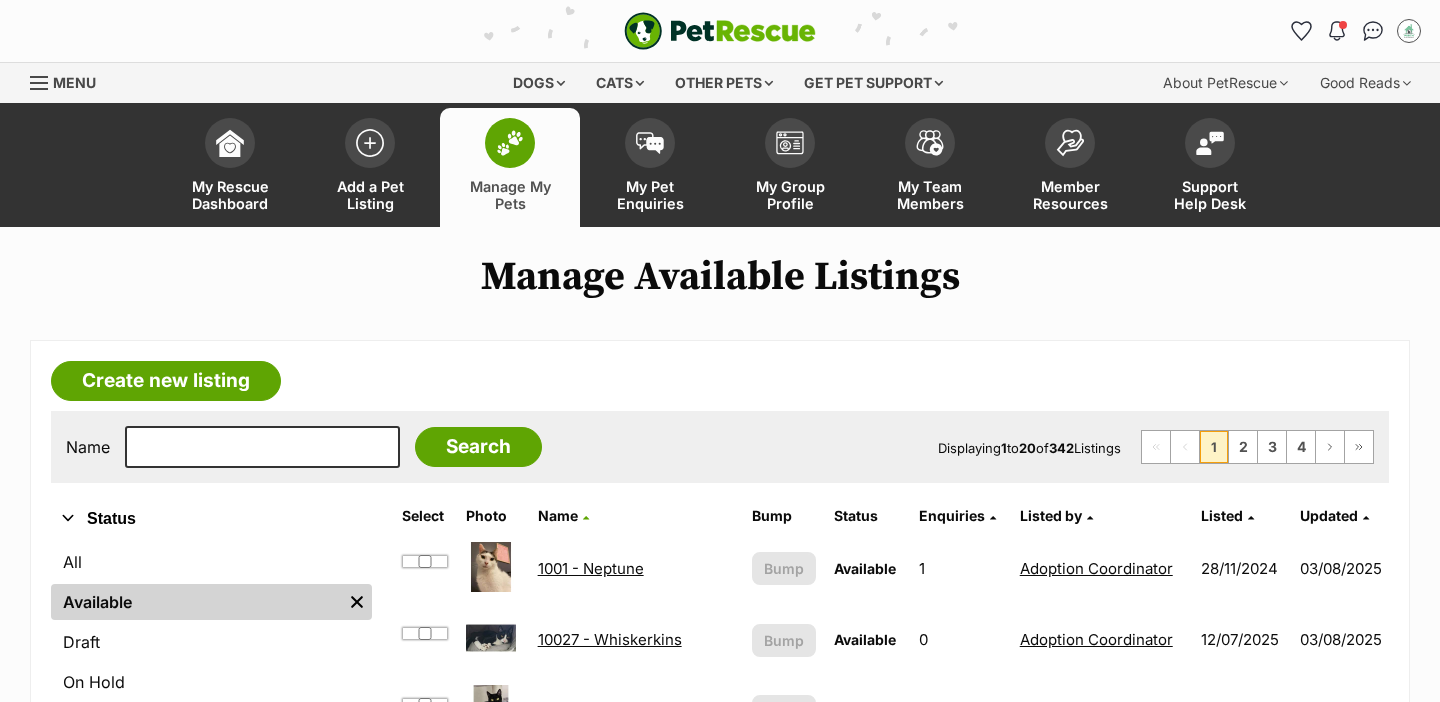 scroll, scrollTop: 0, scrollLeft: 0, axis: both 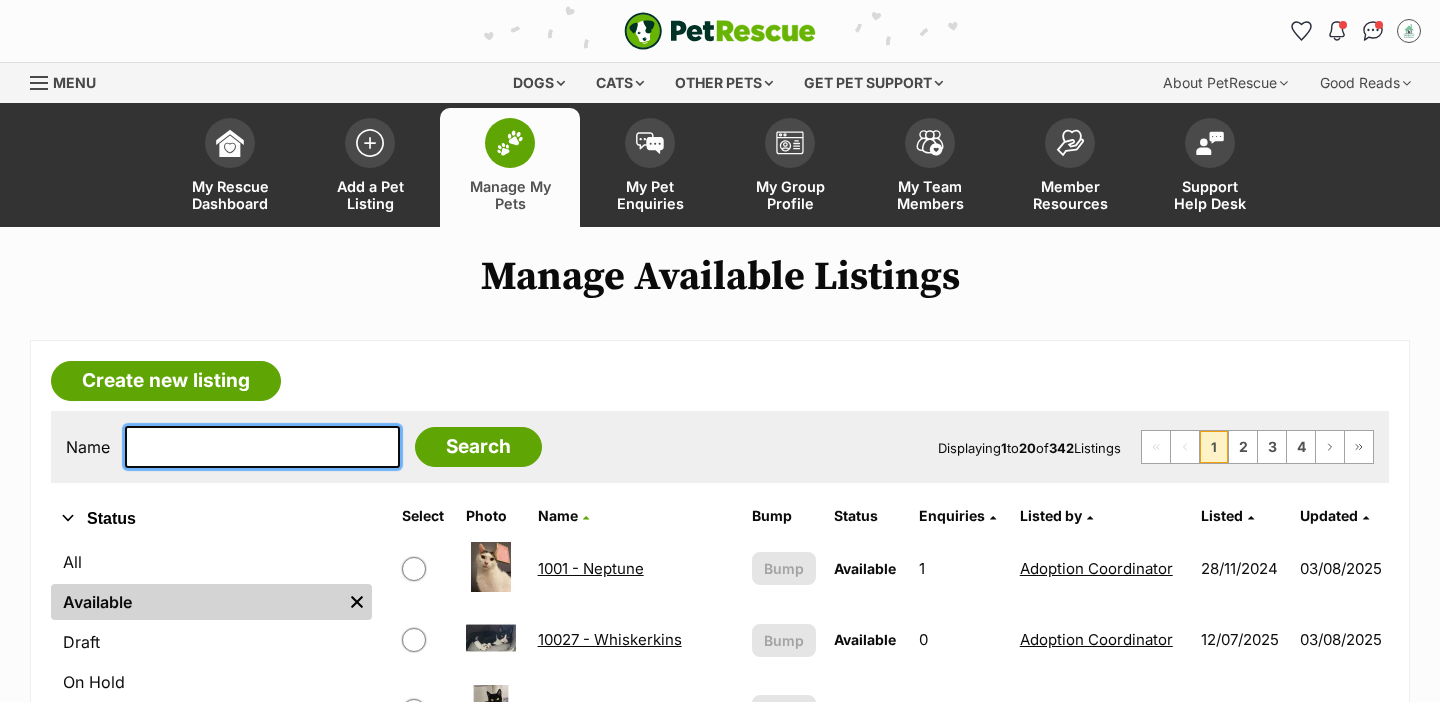 click at bounding box center [262, 447] 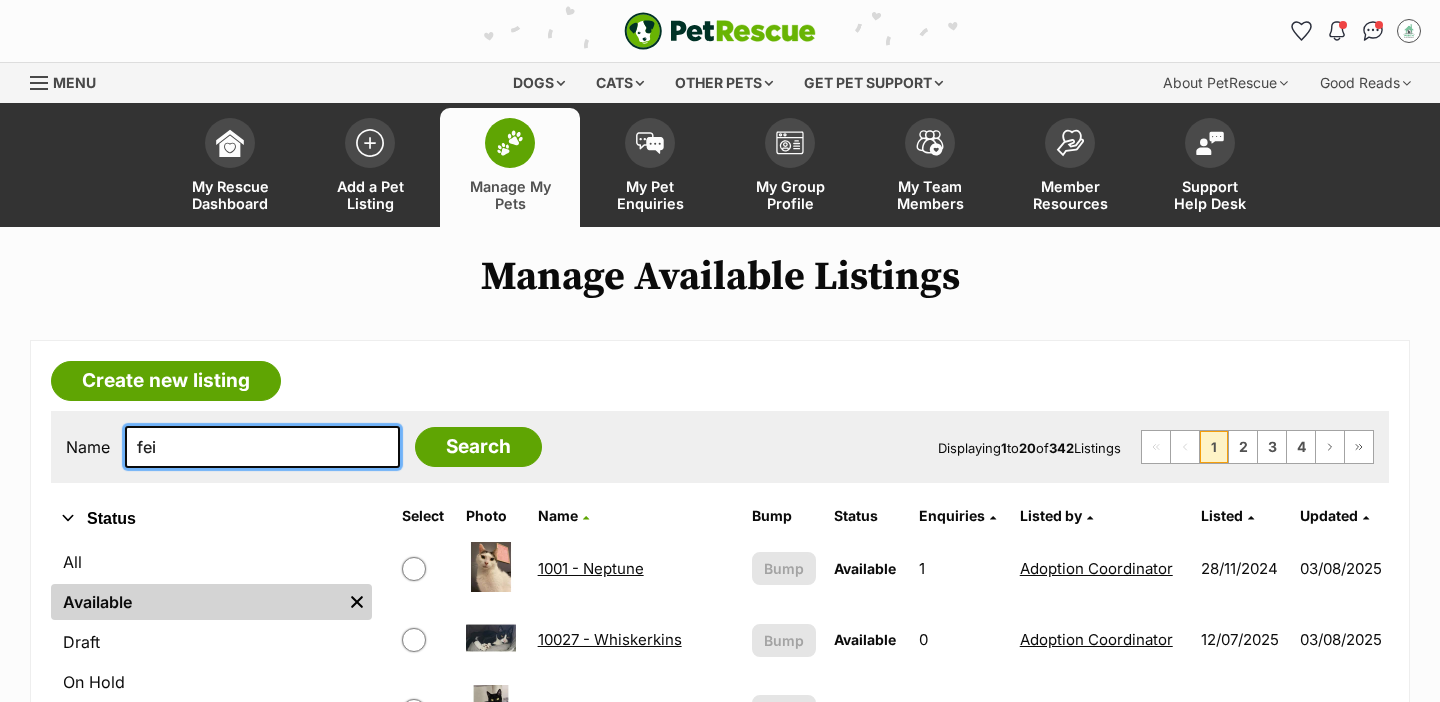 type on "fei" 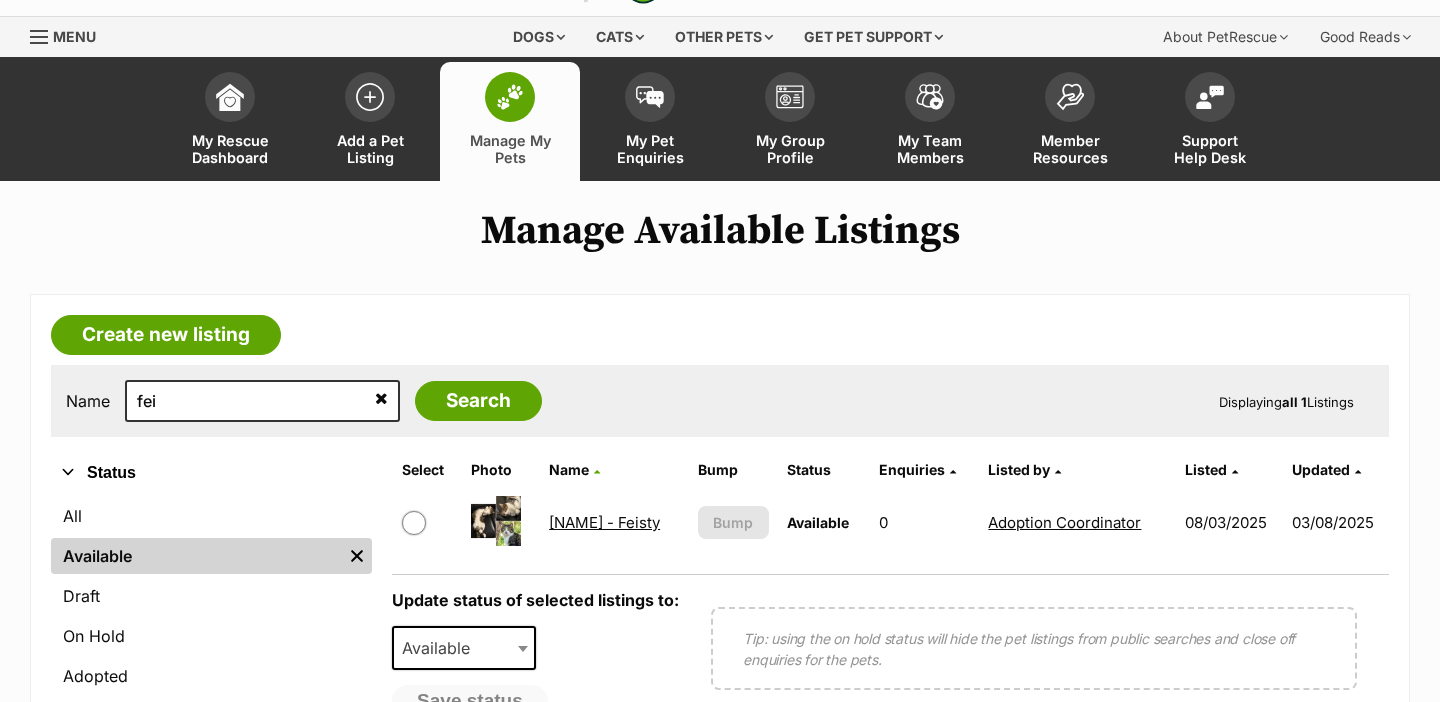 scroll, scrollTop: 46, scrollLeft: 0, axis: vertical 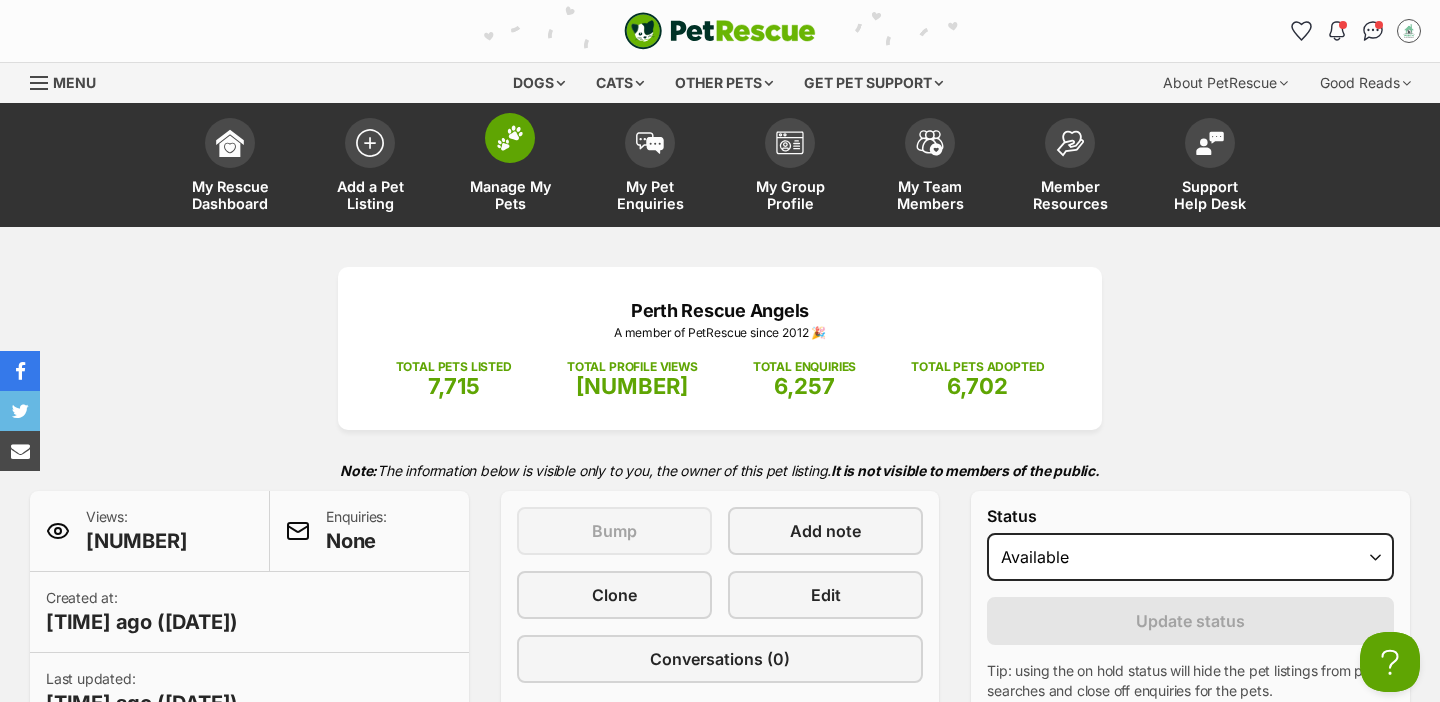 click on "Manage My Pets" at bounding box center (510, 167) 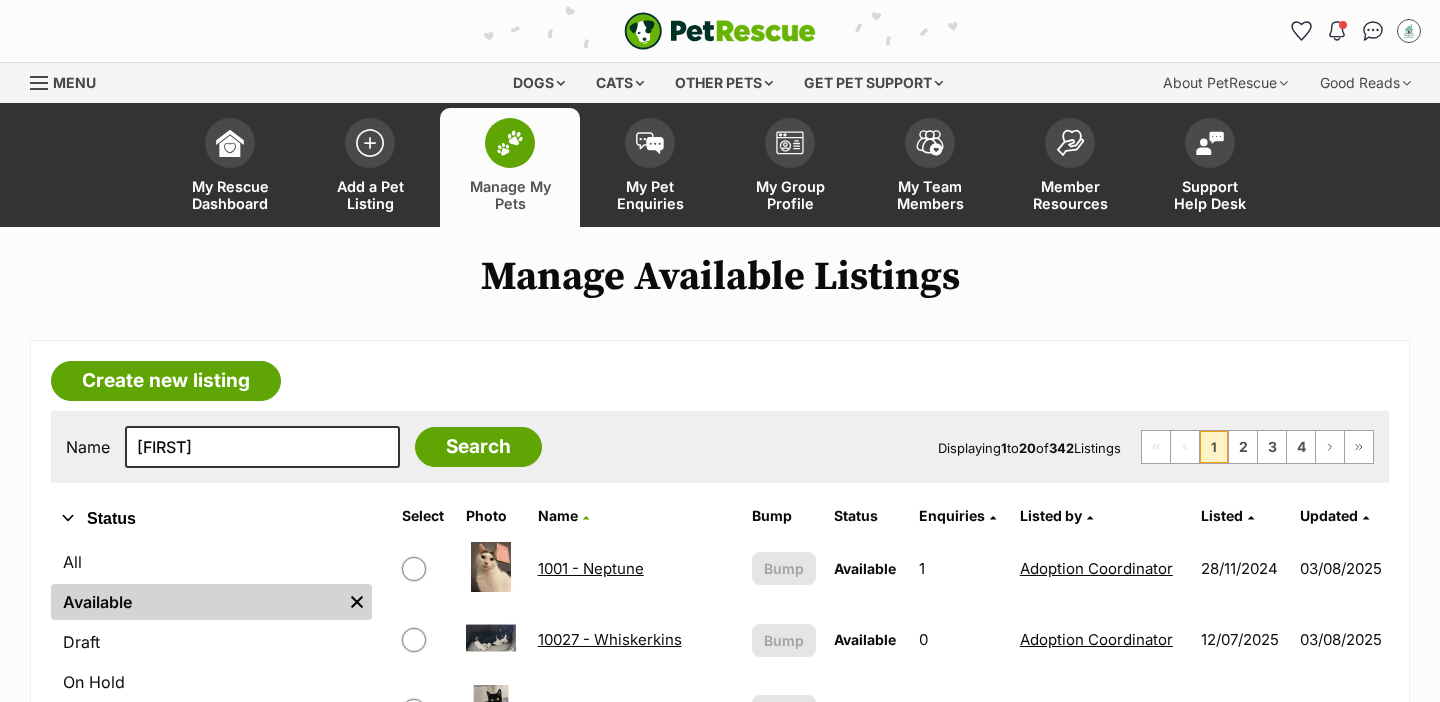 type on "[FIRST]" 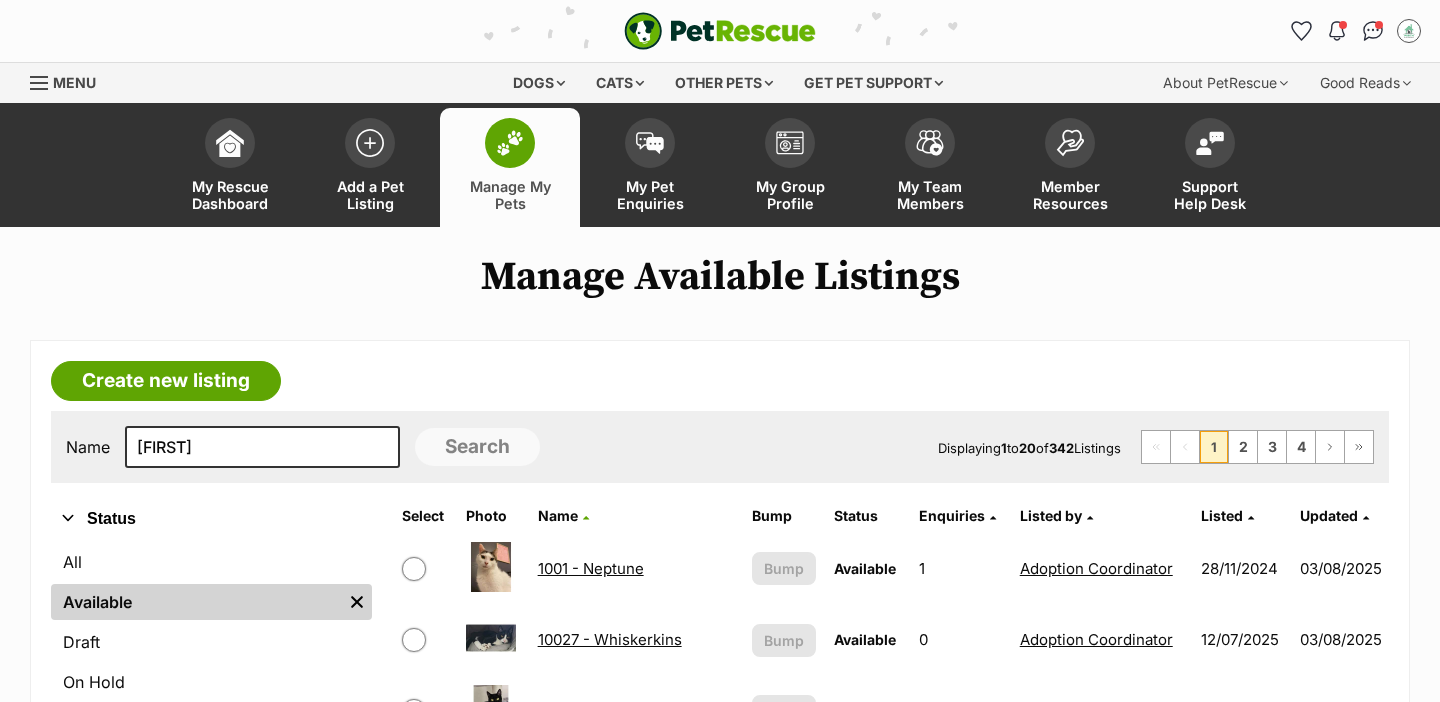 scroll, scrollTop: 0, scrollLeft: 0, axis: both 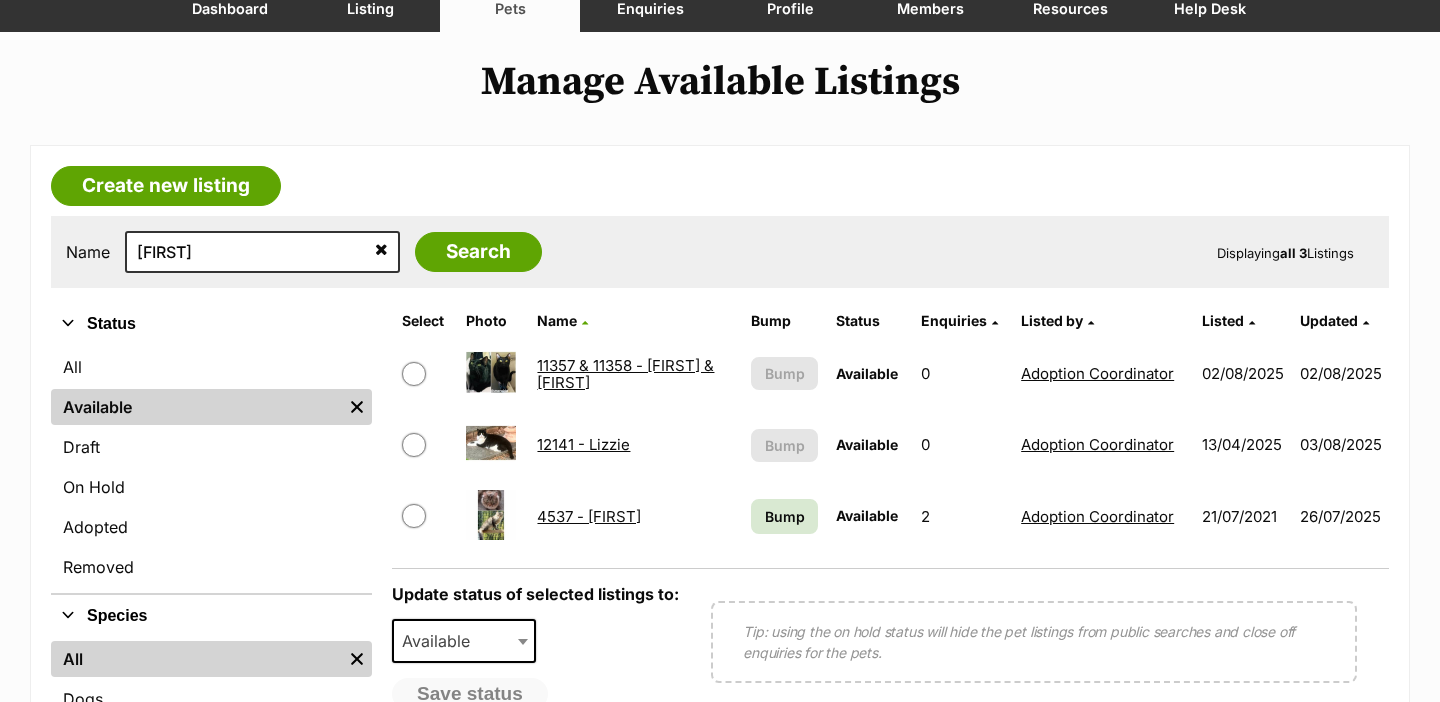 click on "12141 - Lizzie" at bounding box center (583, 444) 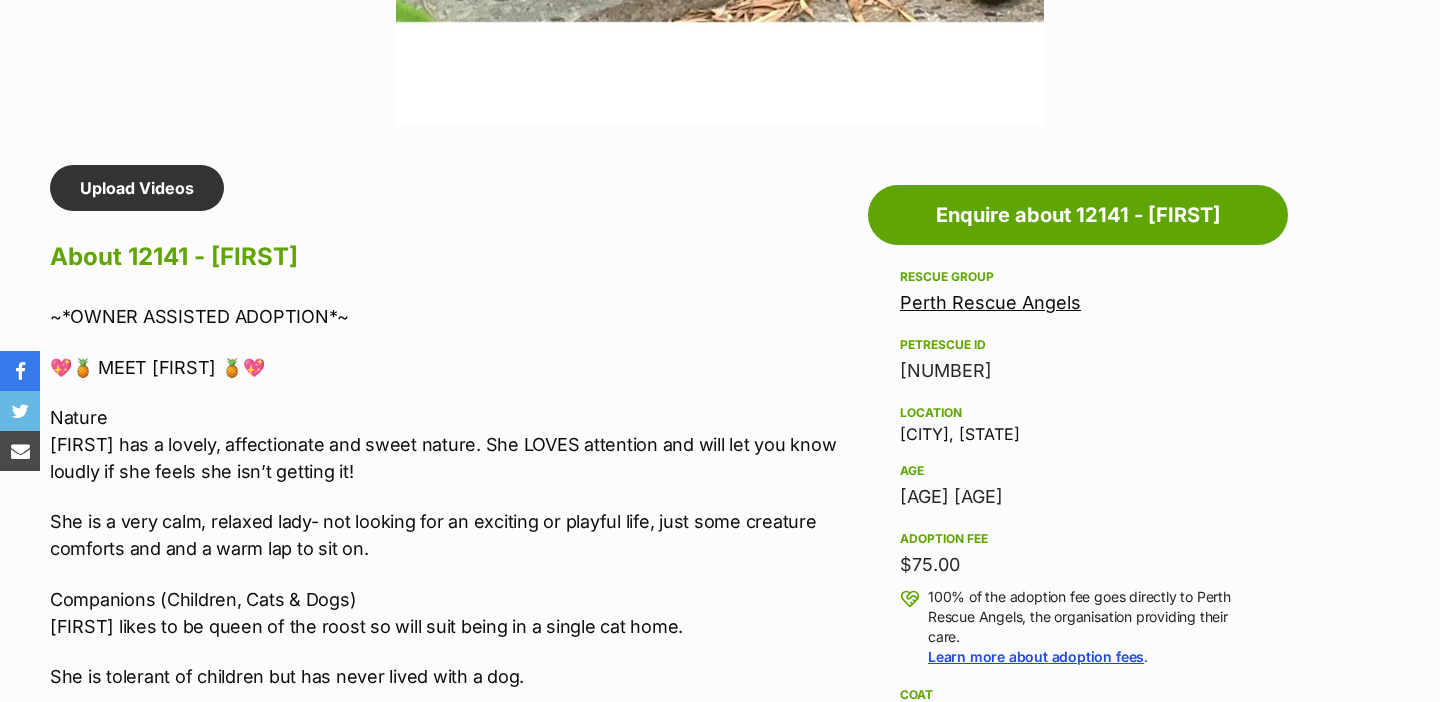 scroll, scrollTop: 1577, scrollLeft: 0, axis: vertical 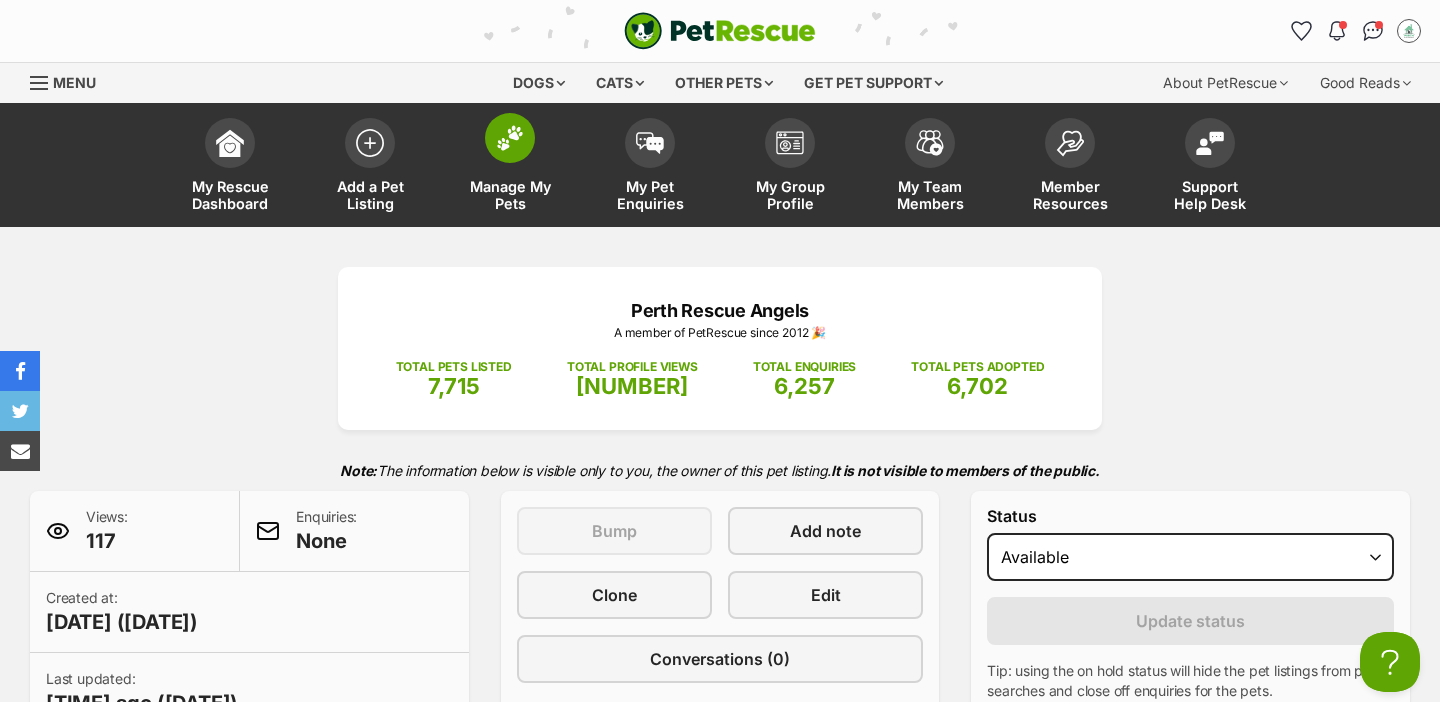 click at bounding box center [510, 138] 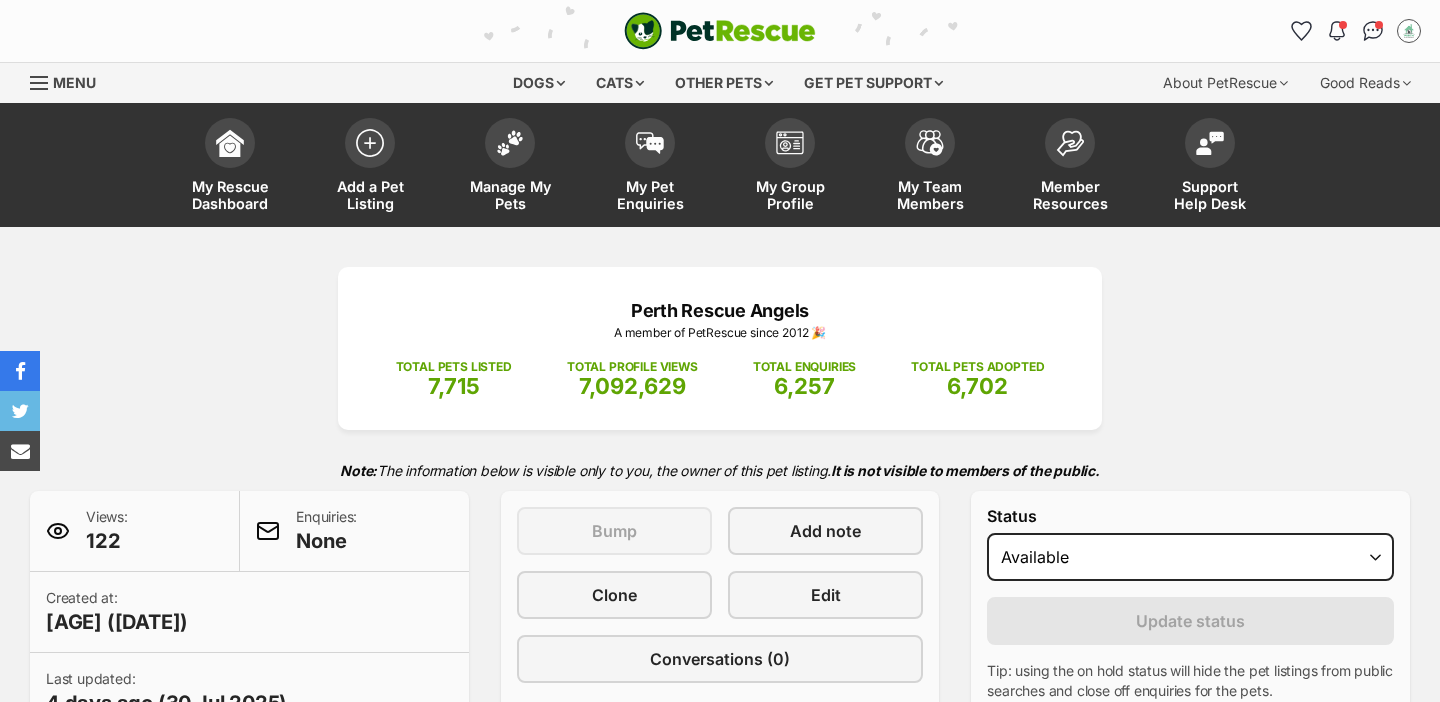 scroll, scrollTop: 0, scrollLeft: 0, axis: both 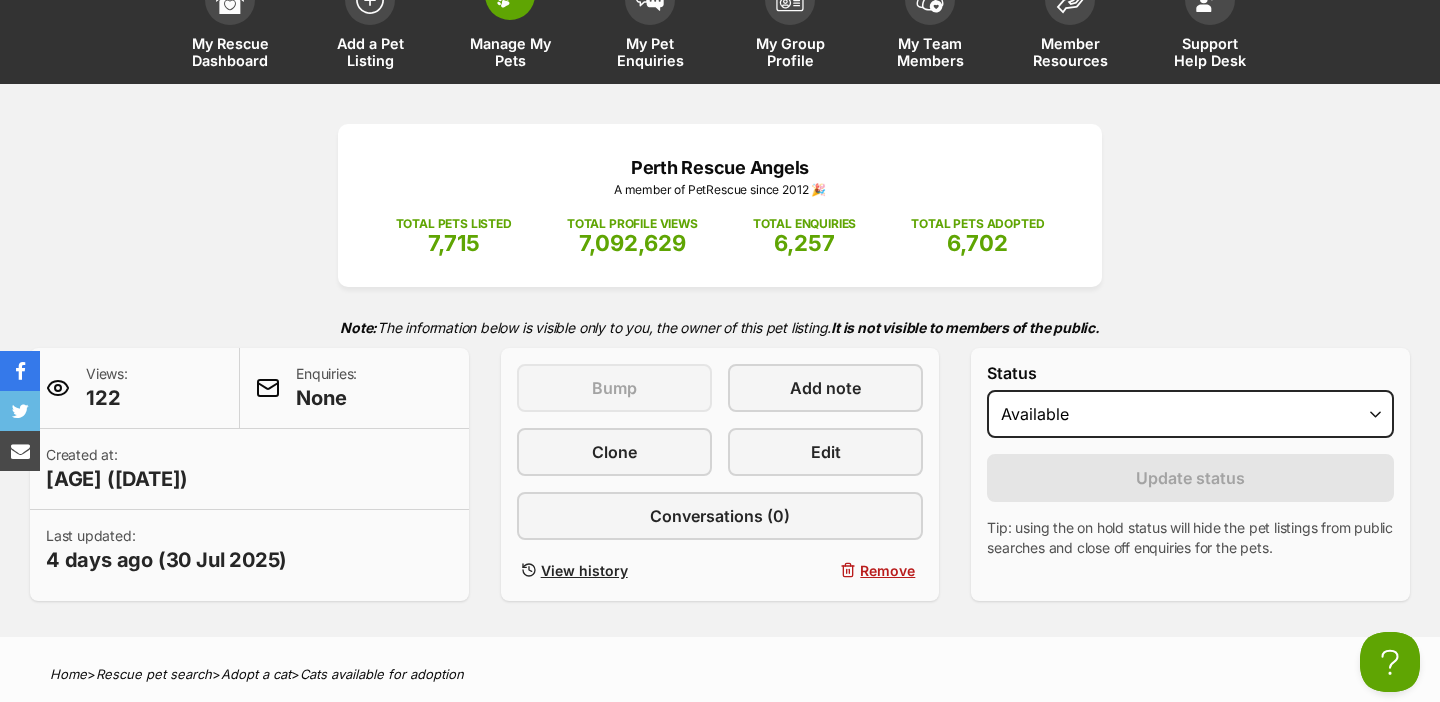 click on "Manage My Pets" at bounding box center (510, 52) 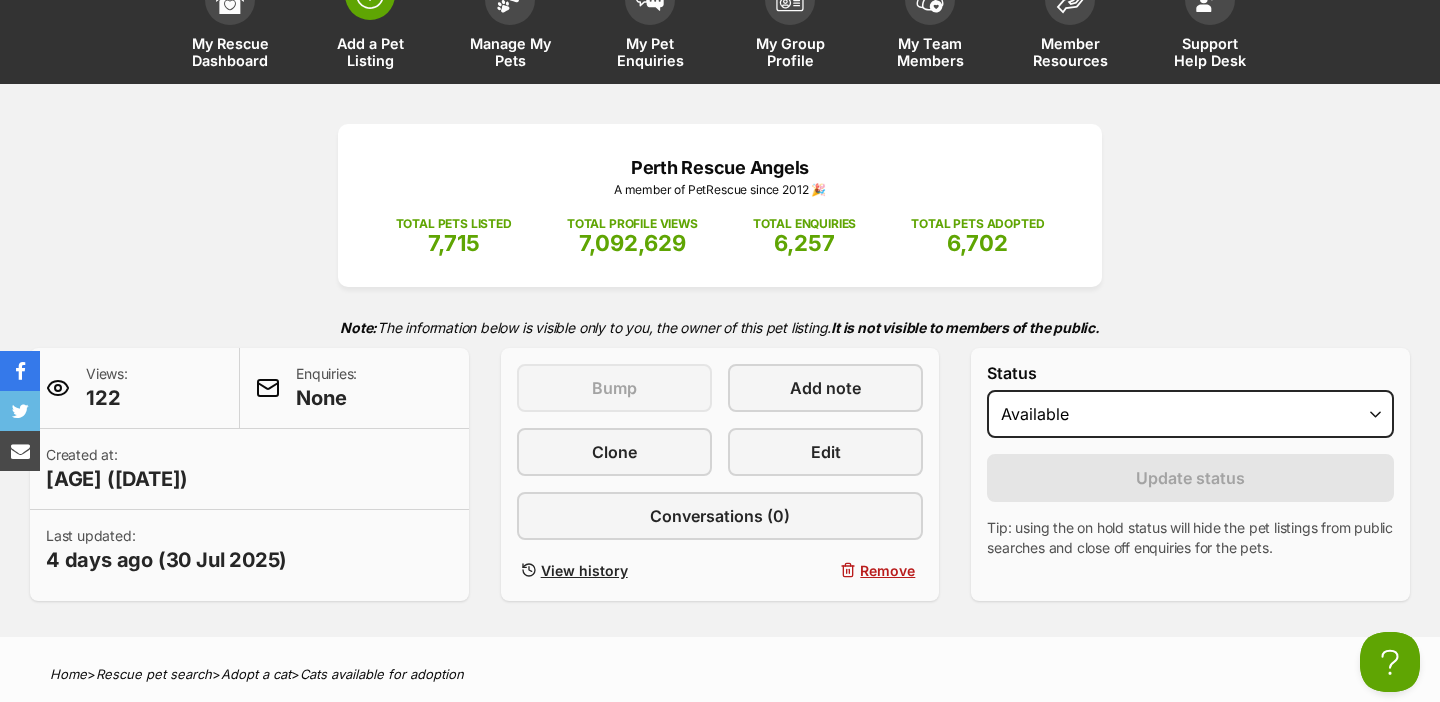 scroll, scrollTop: 0, scrollLeft: 0, axis: both 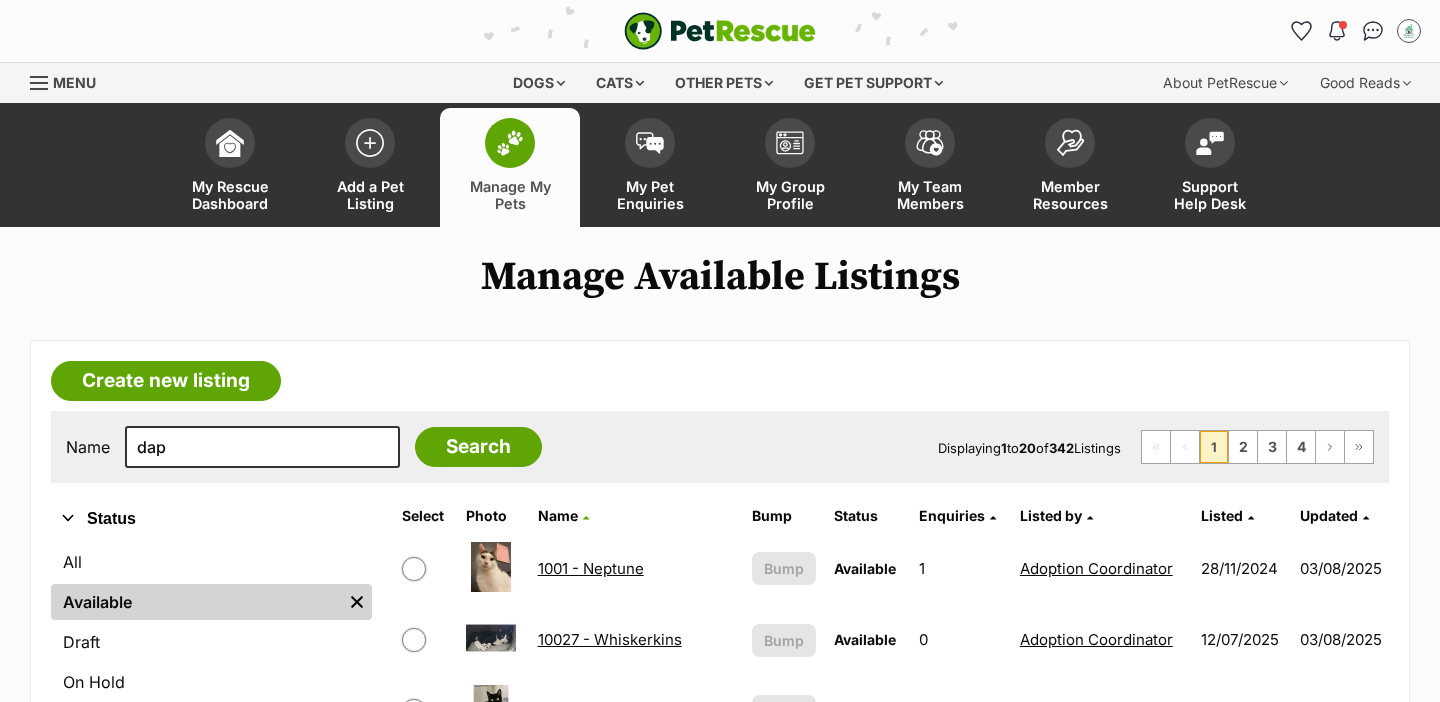 type on "dap" 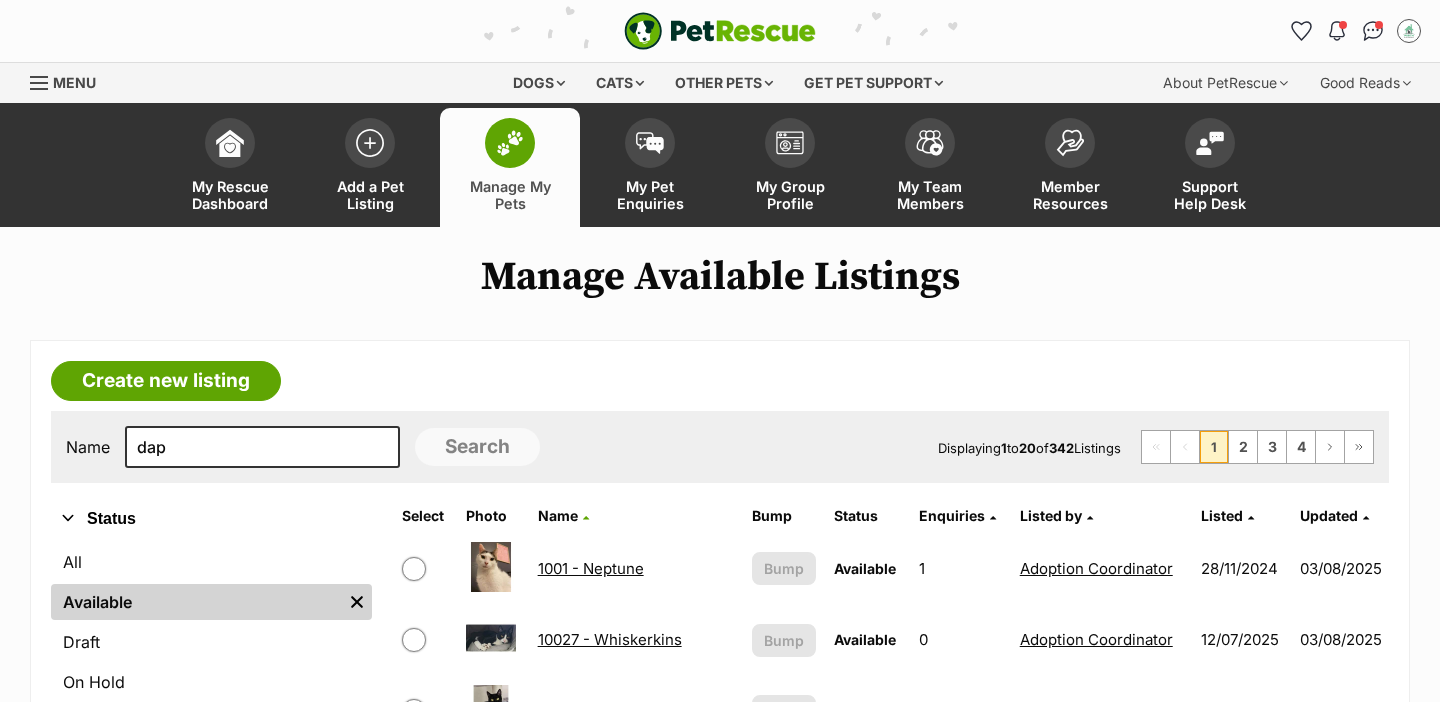 scroll, scrollTop: 0, scrollLeft: 0, axis: both 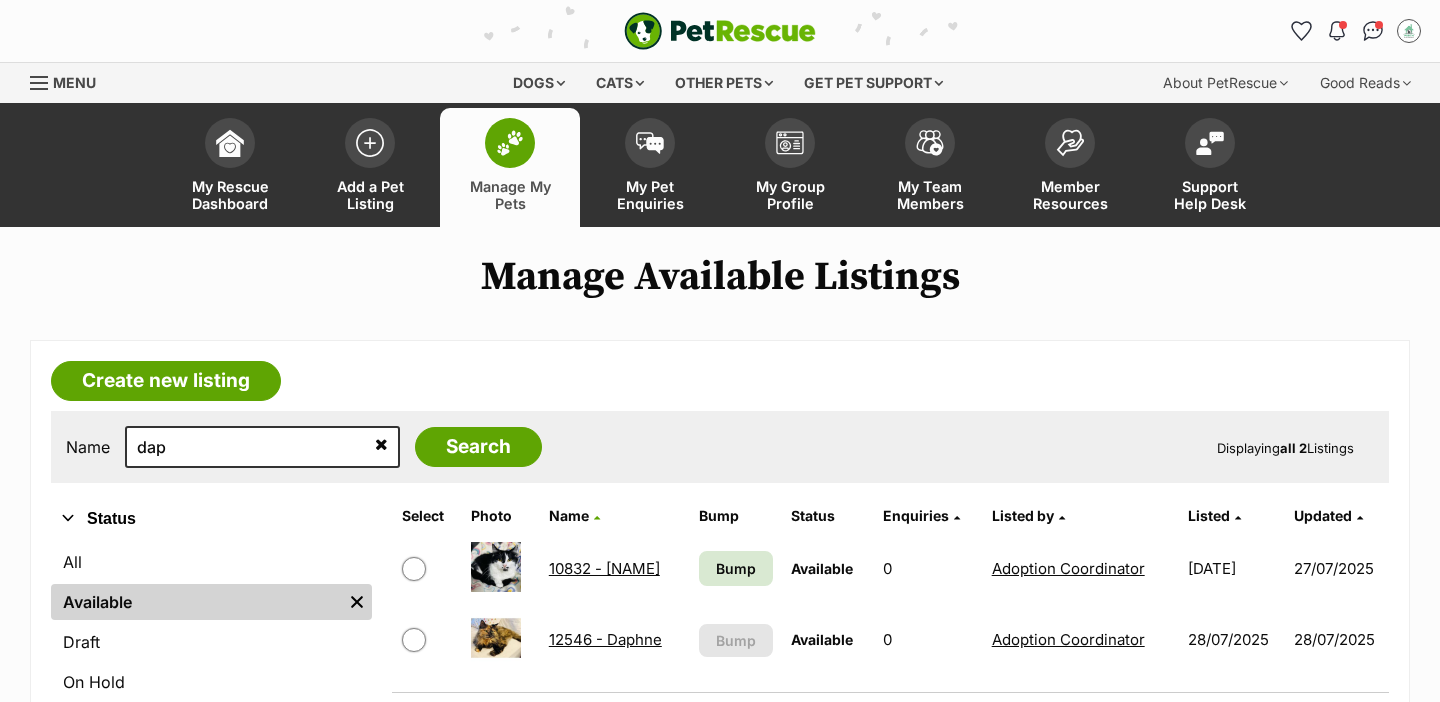 click on "12546 - Daphne" at bounding box center (605, 639) 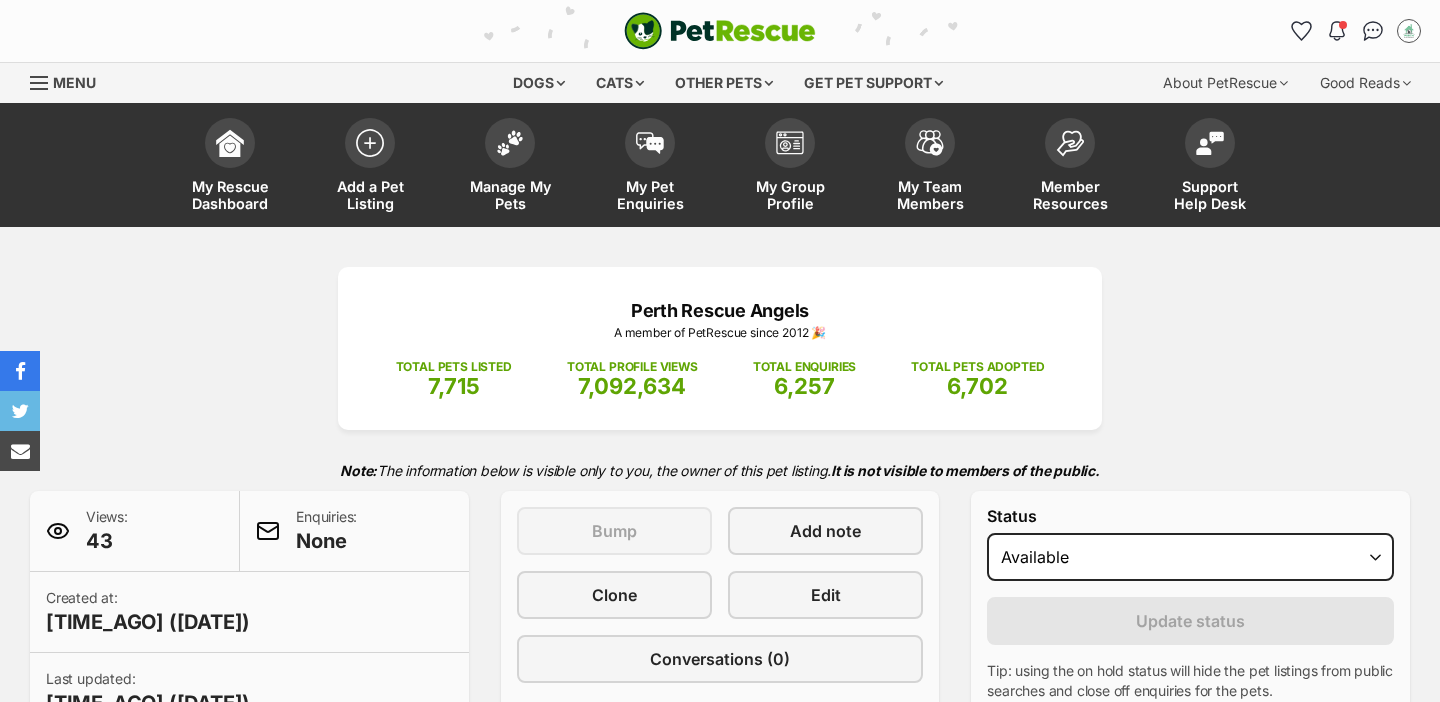 scroll, scrollTop: 1806, scrollLeft: 0, axis: vertical 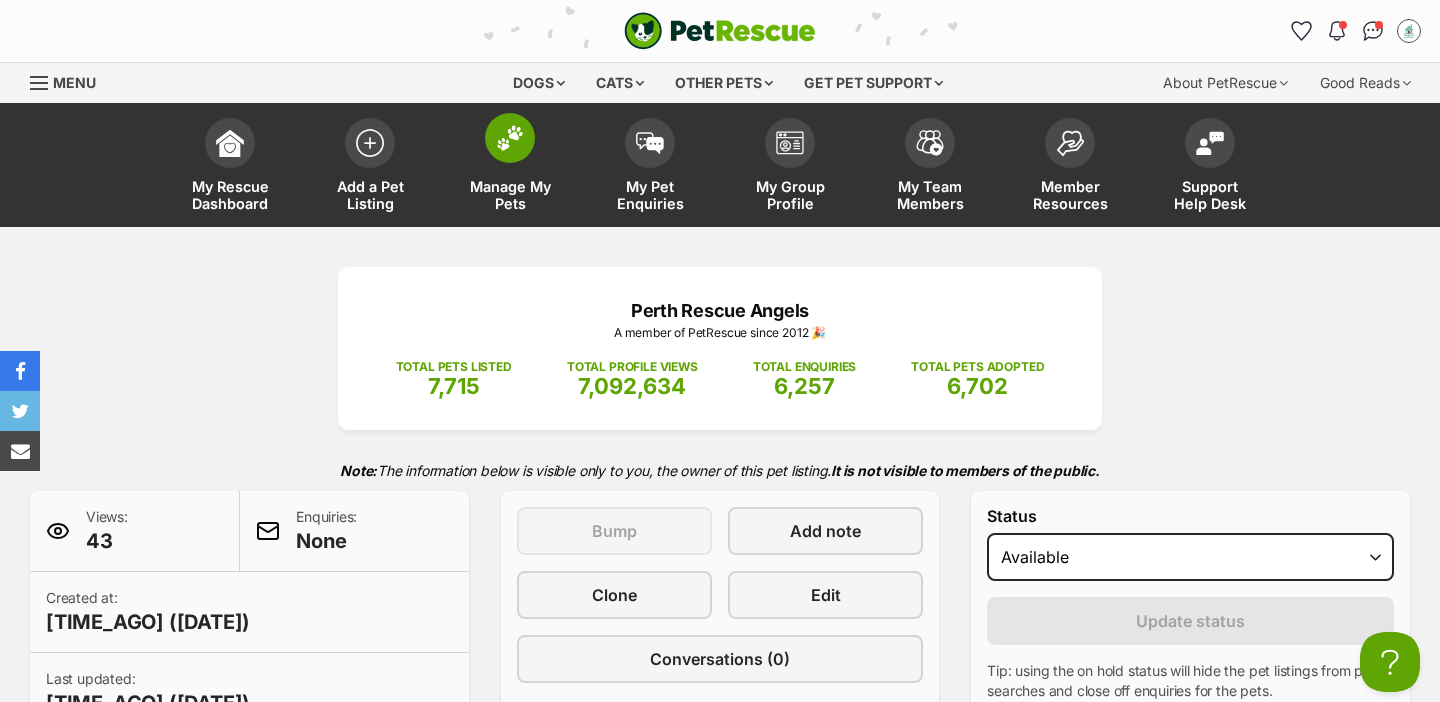 click on "Manage My Pets" at bounding box center (510, 195) 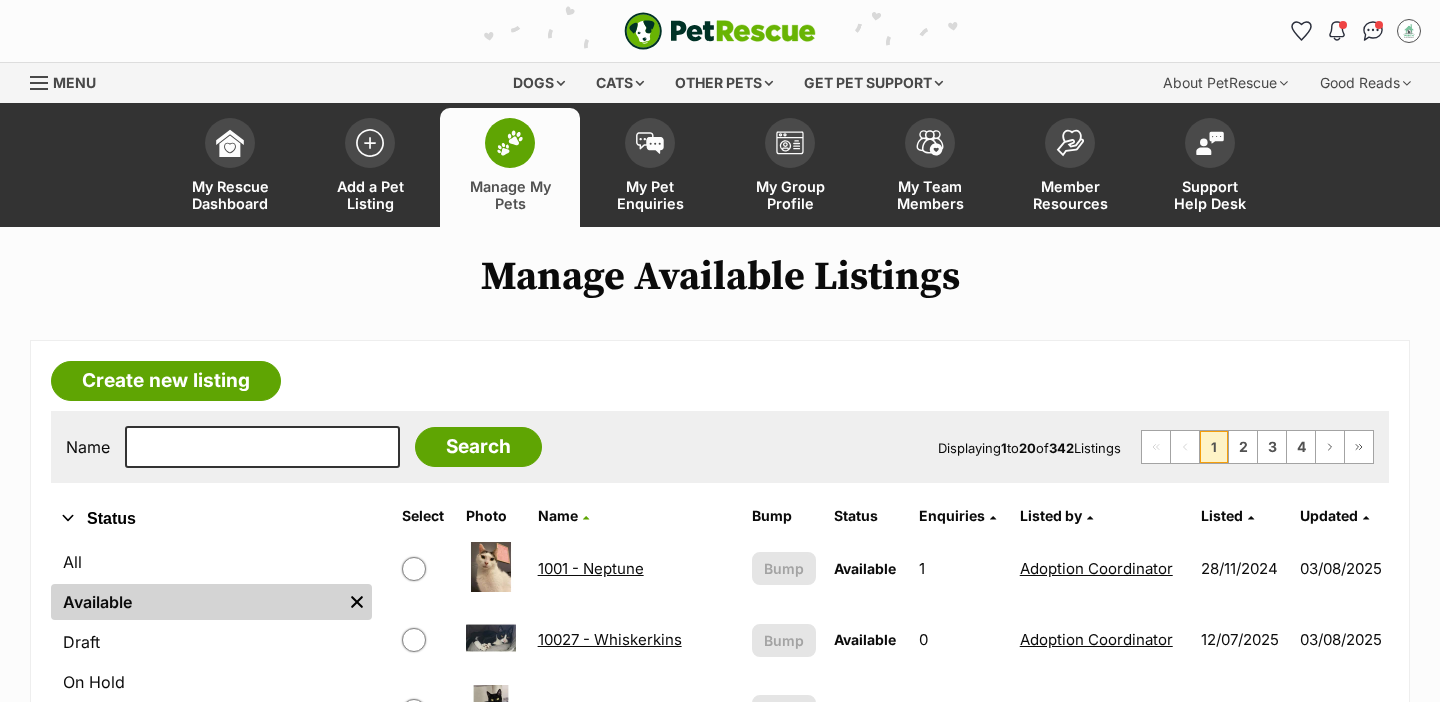 scroll, scrollTop: 0, scrollLeft: 0, axis: both 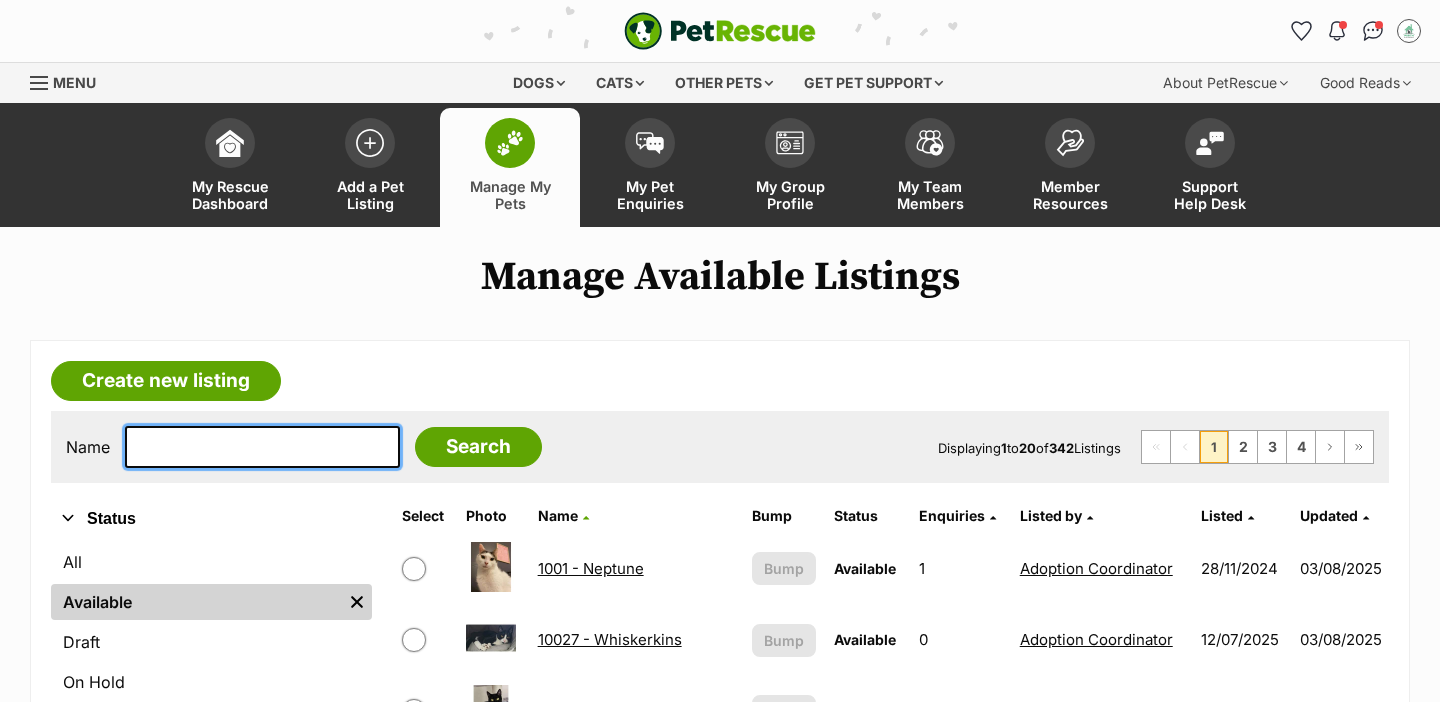 click at bounding box center [262, 447] 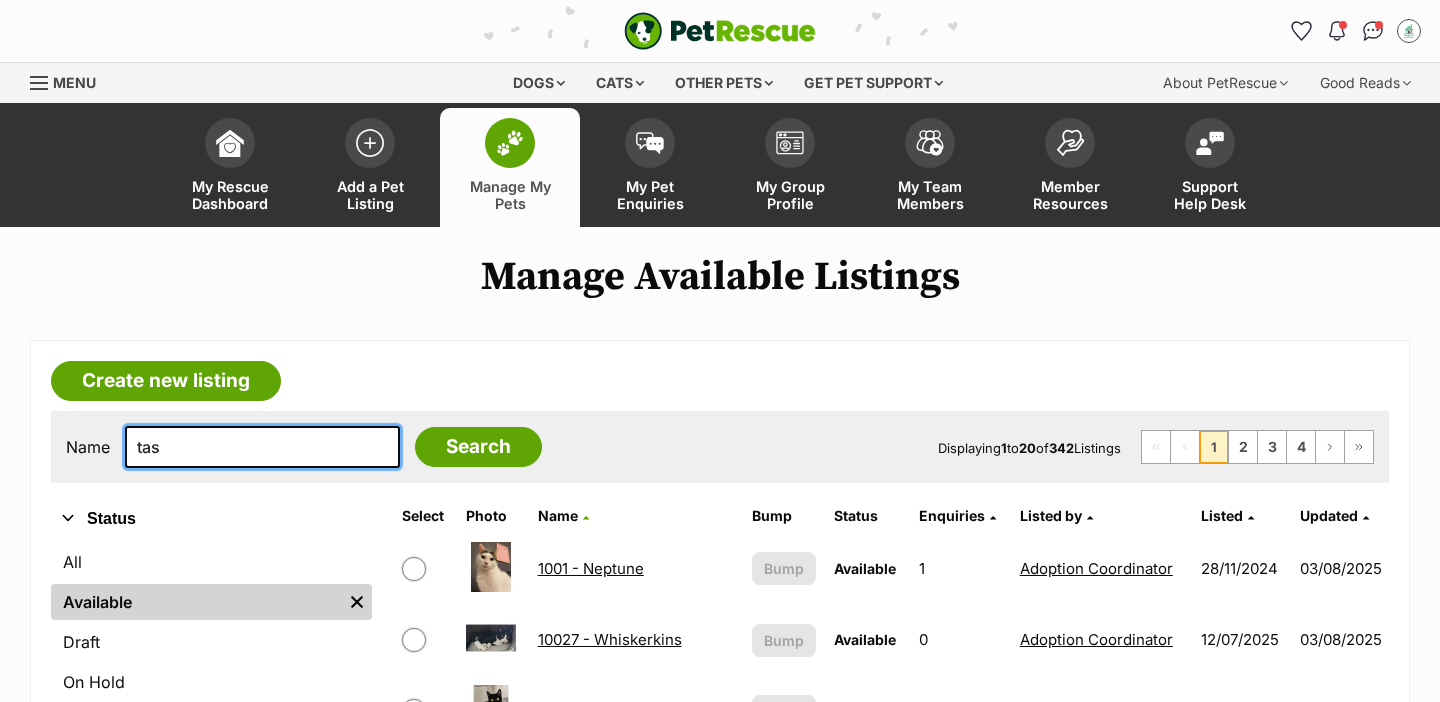type on "tas" 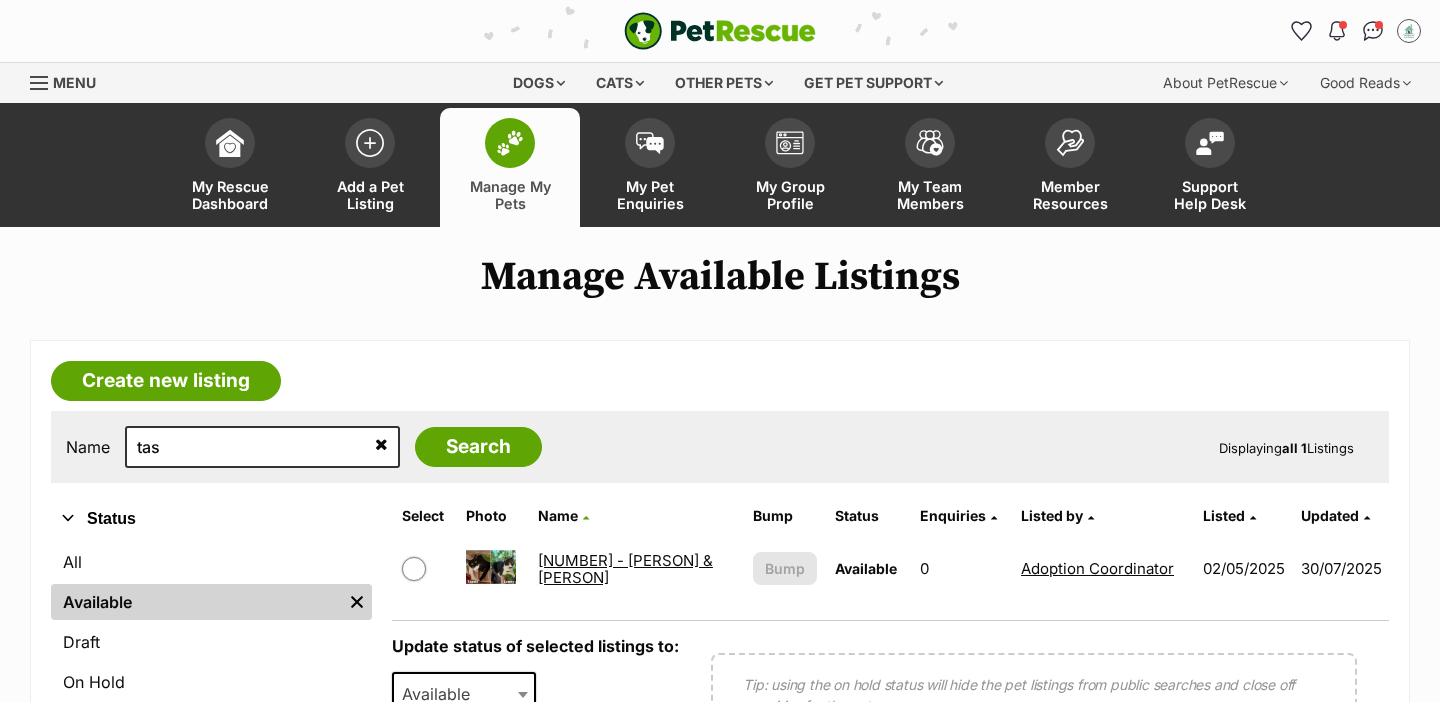 scroll, scrollTop: 0, scrollLeft: 0, axis: both 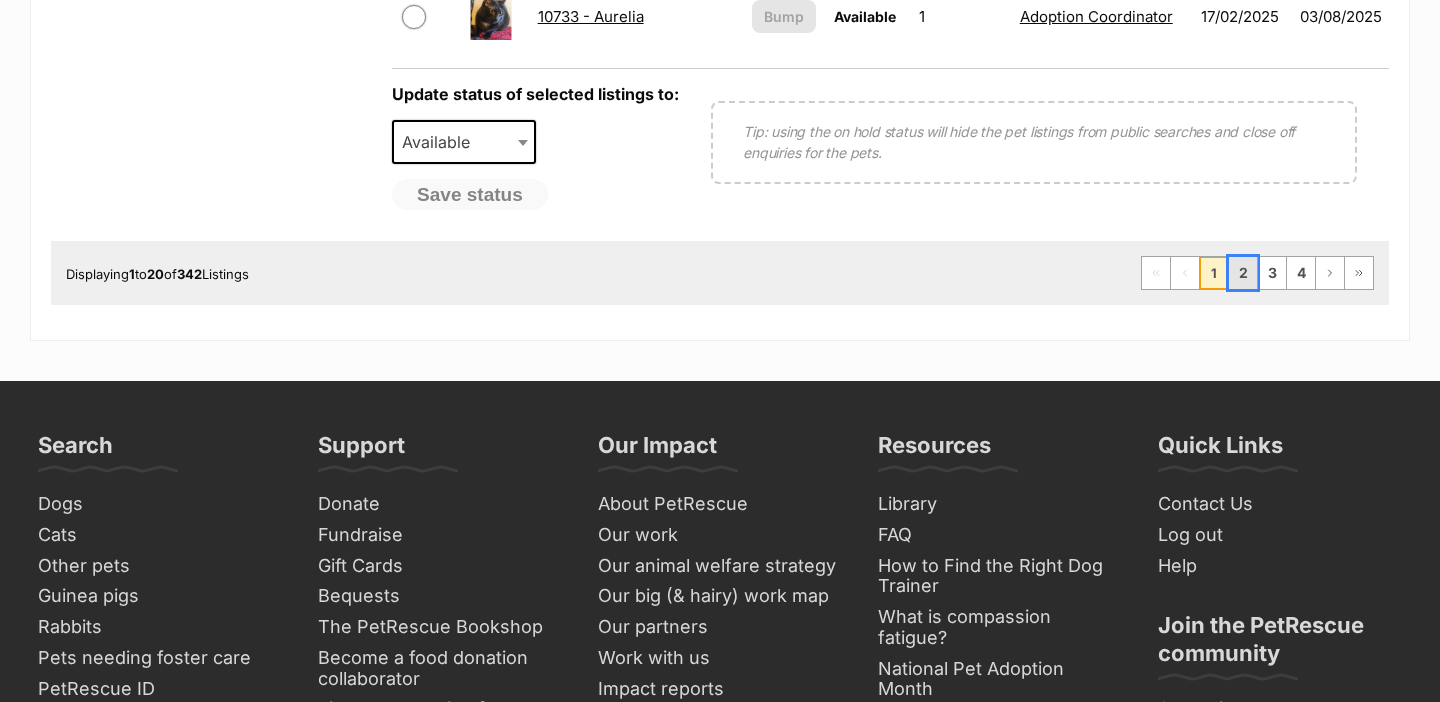 click on "2" at bounding box center (1243, 273) 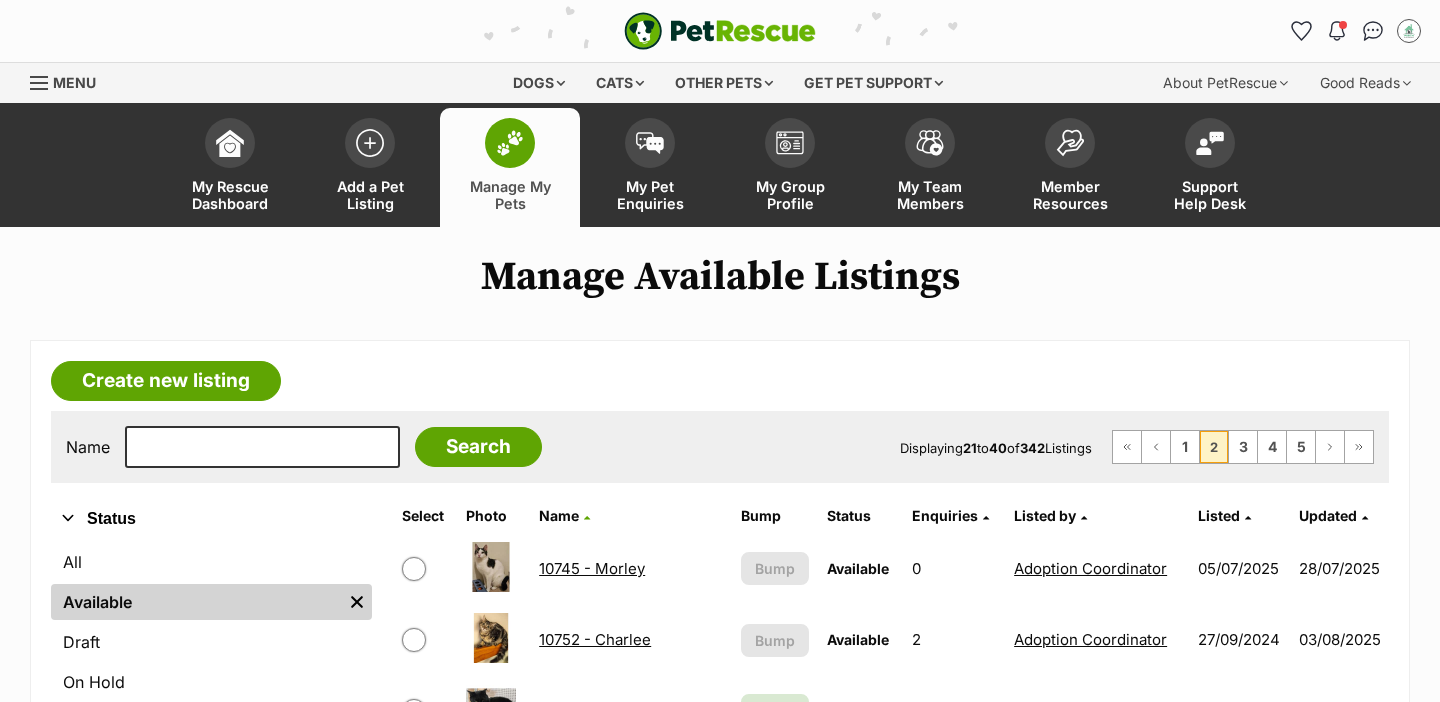 scroll, scrollTop: 0, scrollLeft: 0, axis: both 